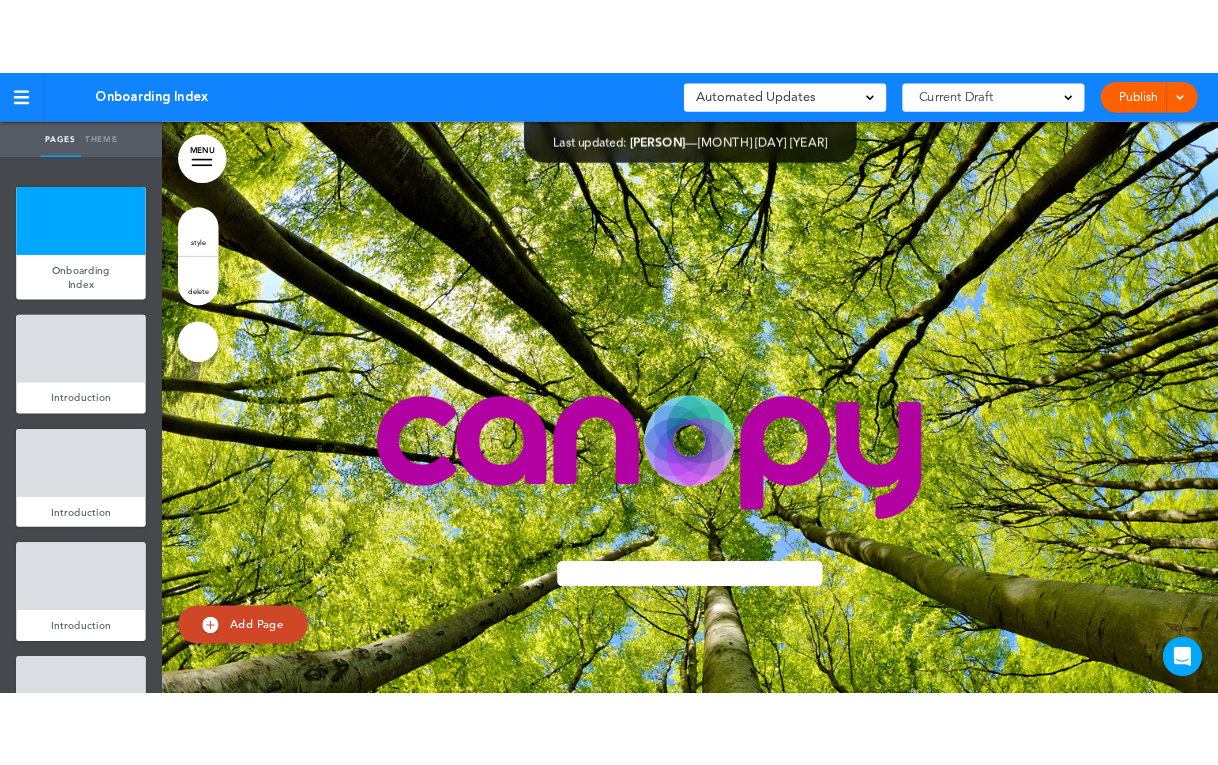 scroll, scrollTop: 0, scrollLeft: 0, axis: both 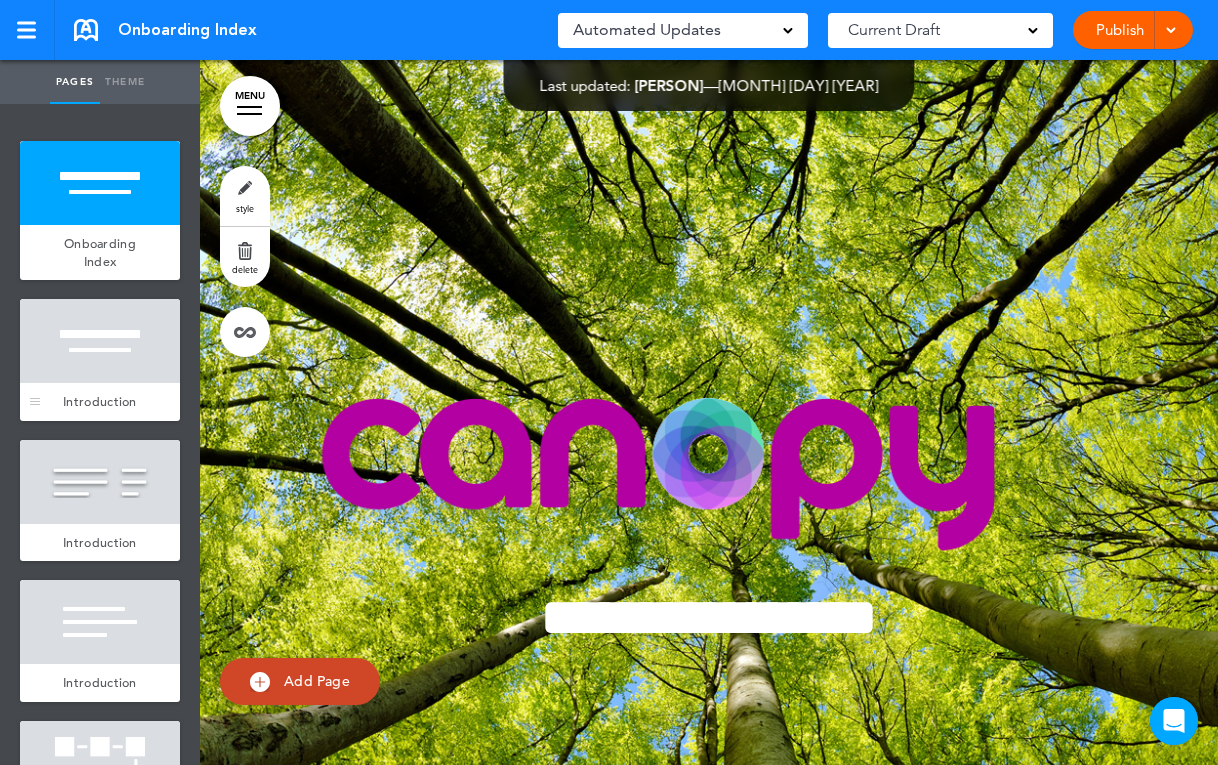 click at bounding box center [100, 341] 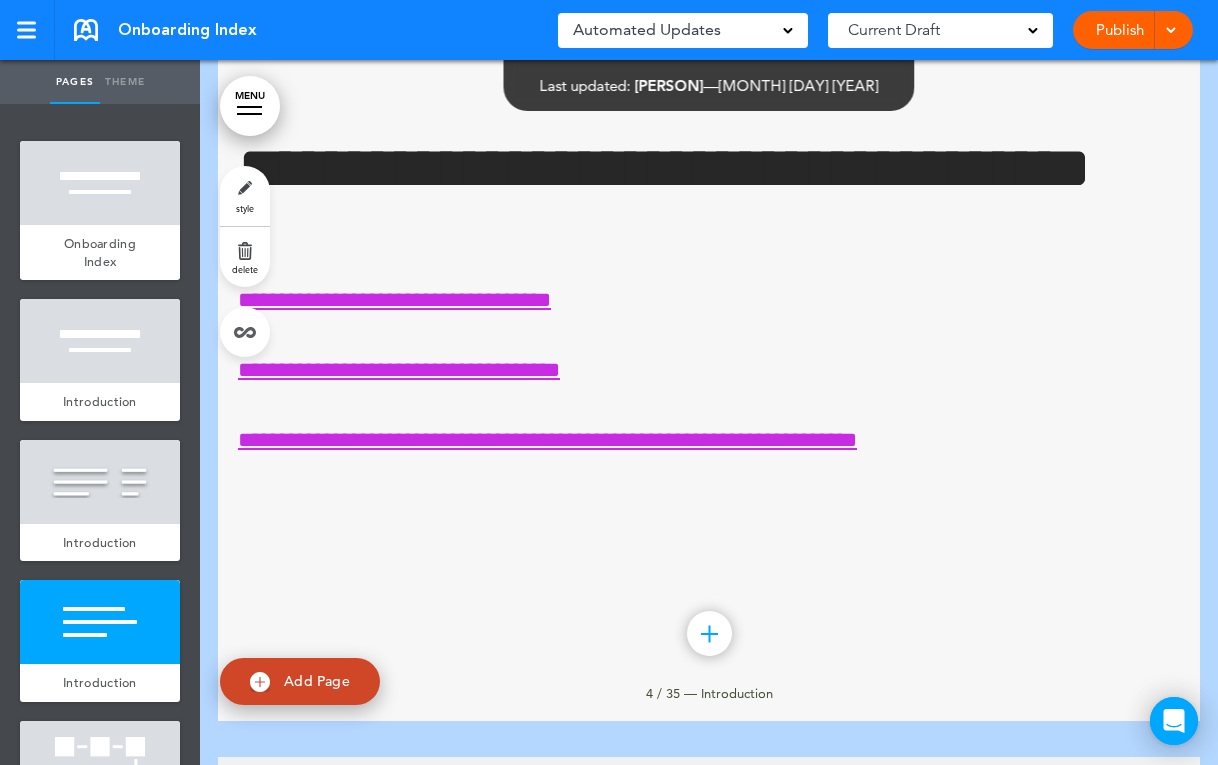 scroll, scrollTop: 2490, scrollLeft: 0, axis: vertical 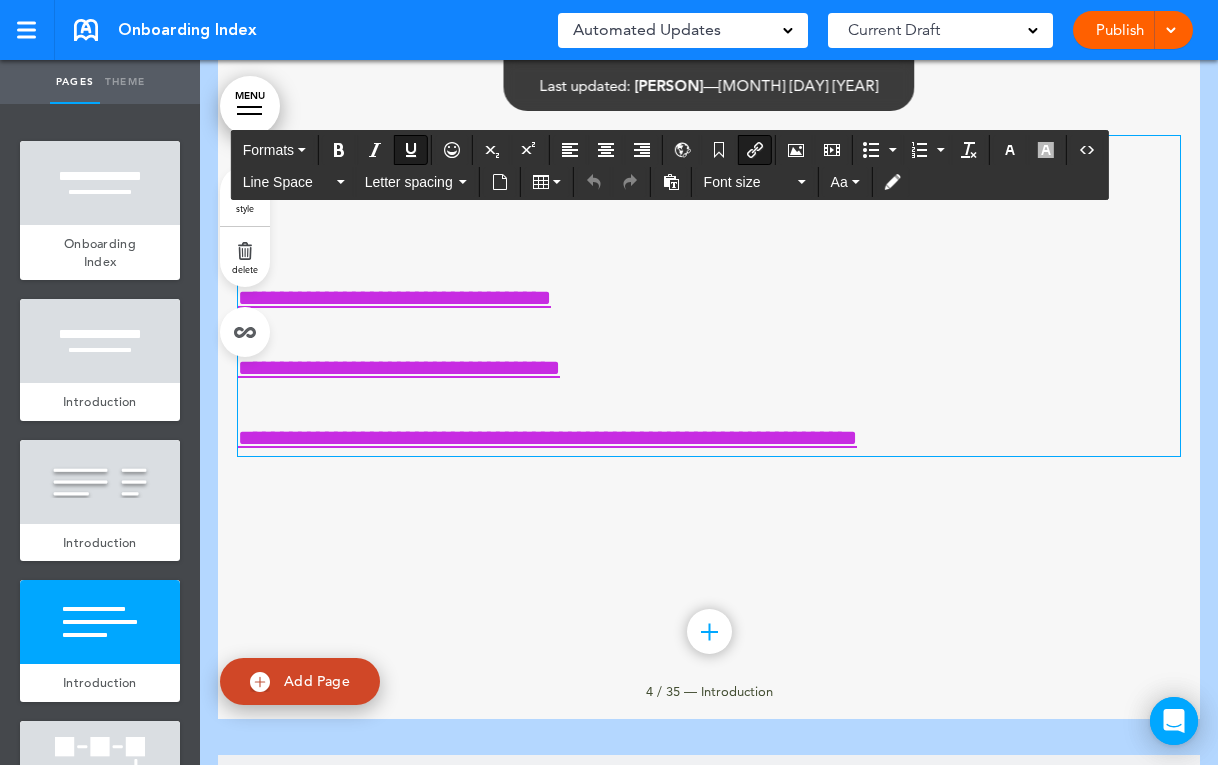 click on "**********" at bounding box center (399, 368) 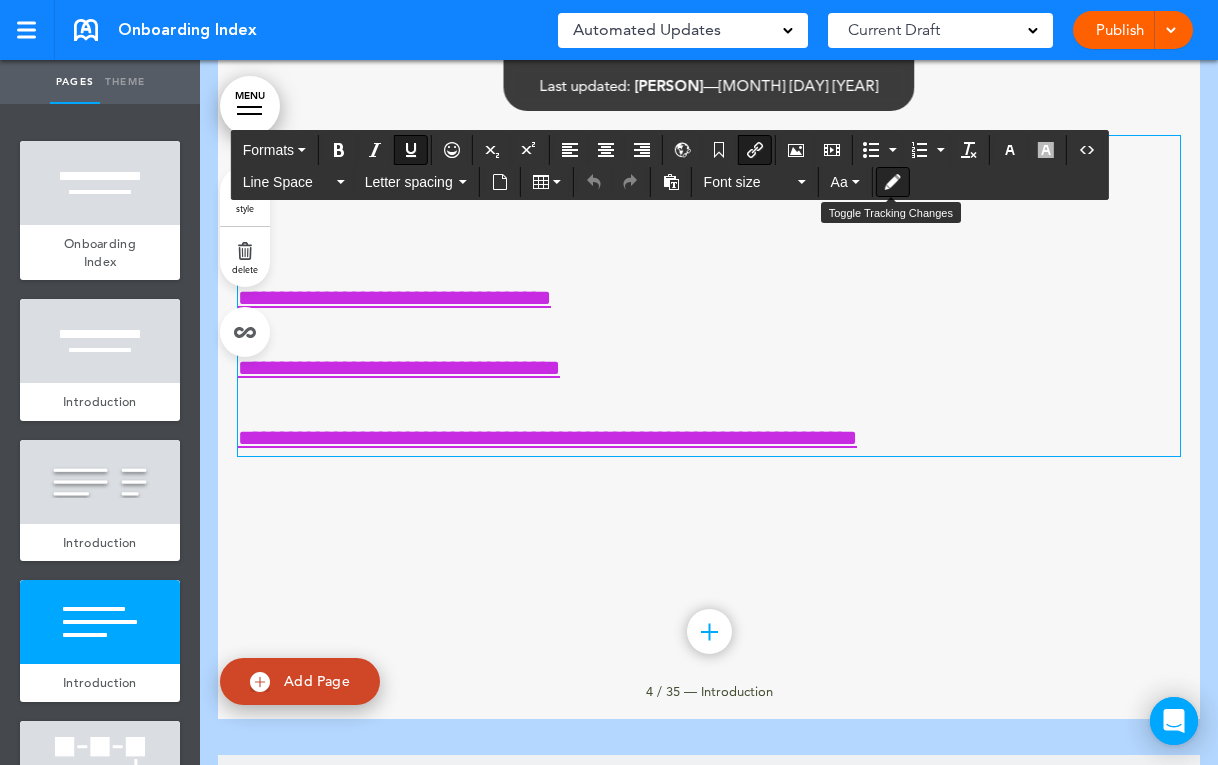 click at bounding box center [893, 182] 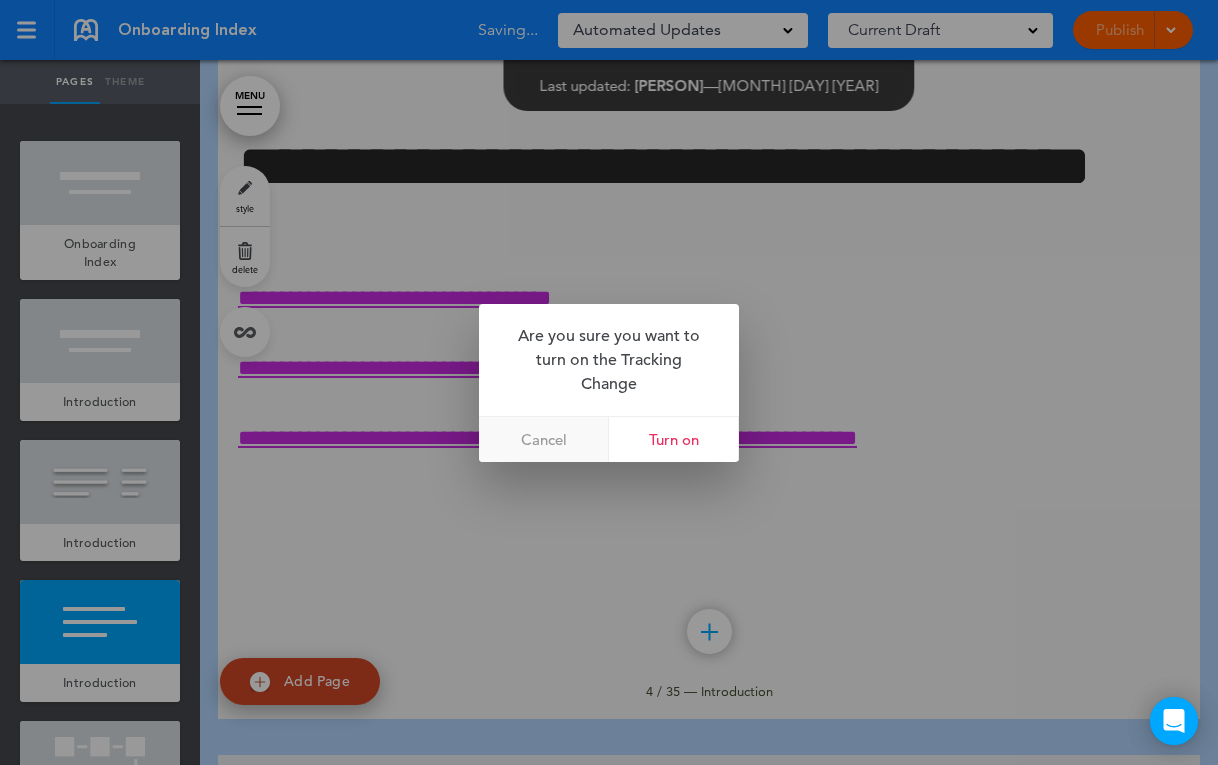 click on "Cancel" at bounding box center (544, 439) 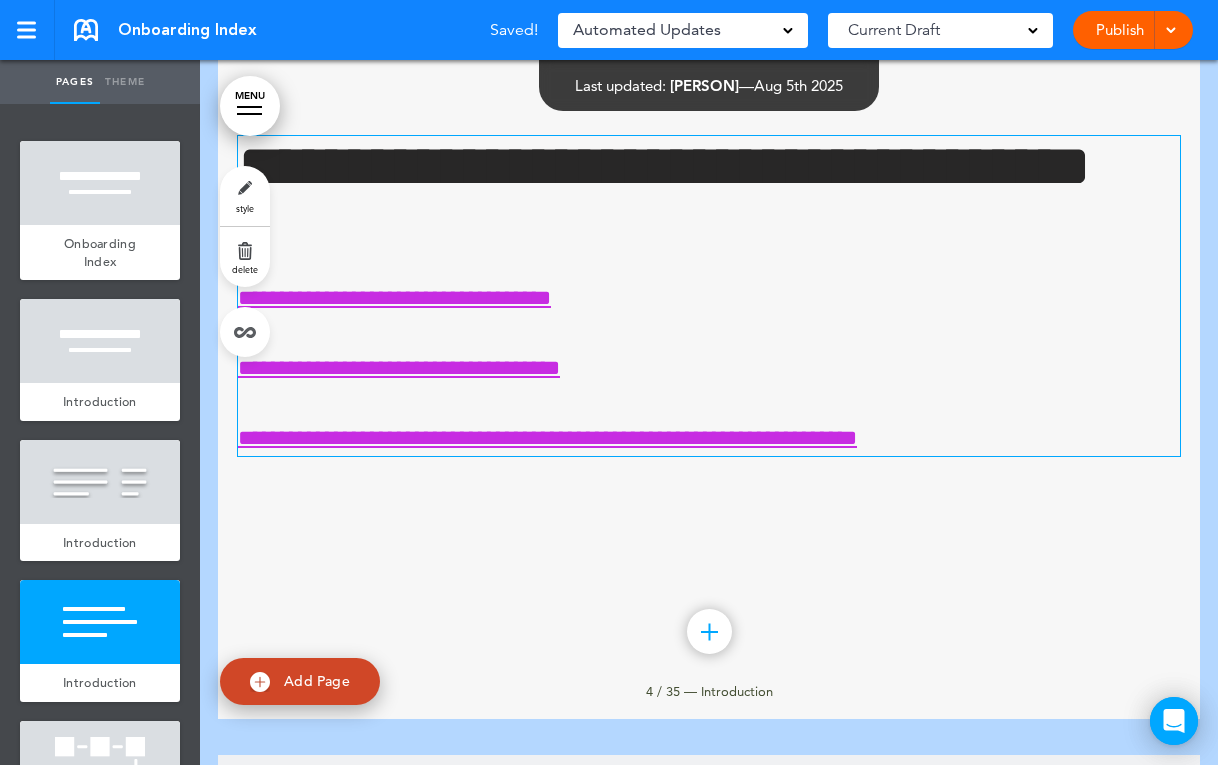 click on "**********" at bounding box center (399, 368) 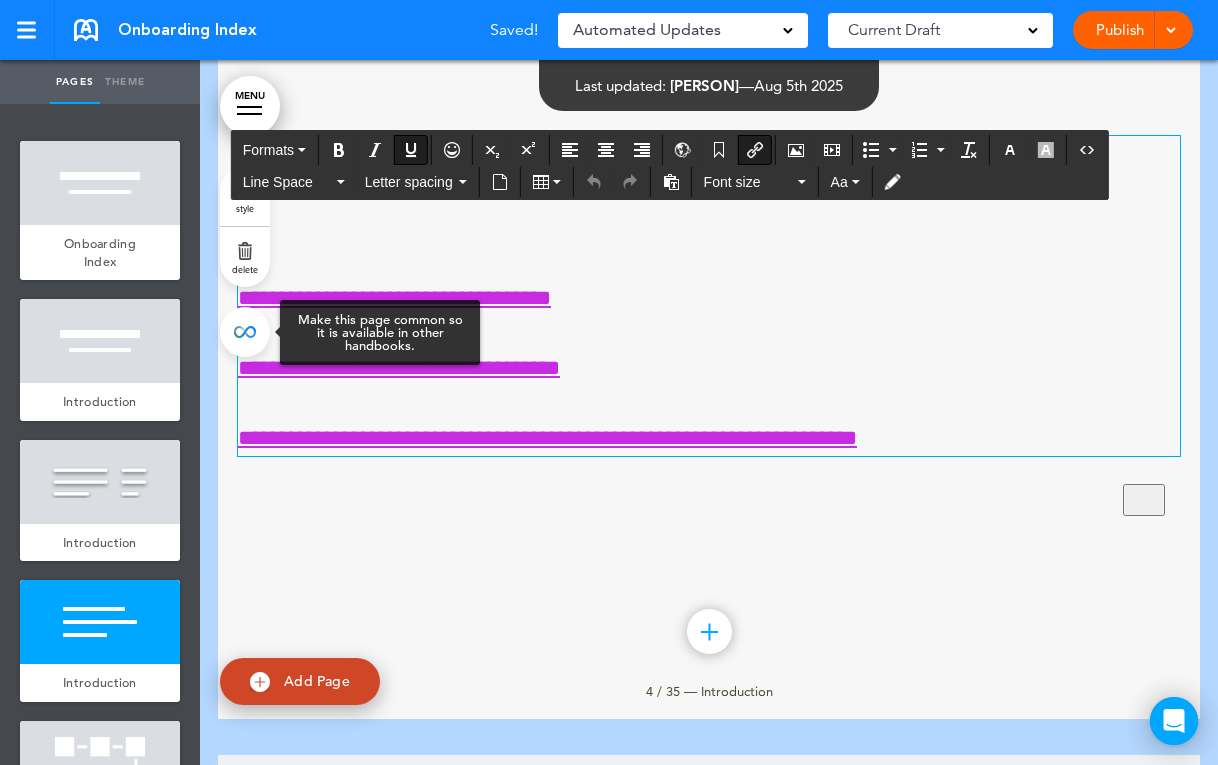 click at bounding box center (245, 332) 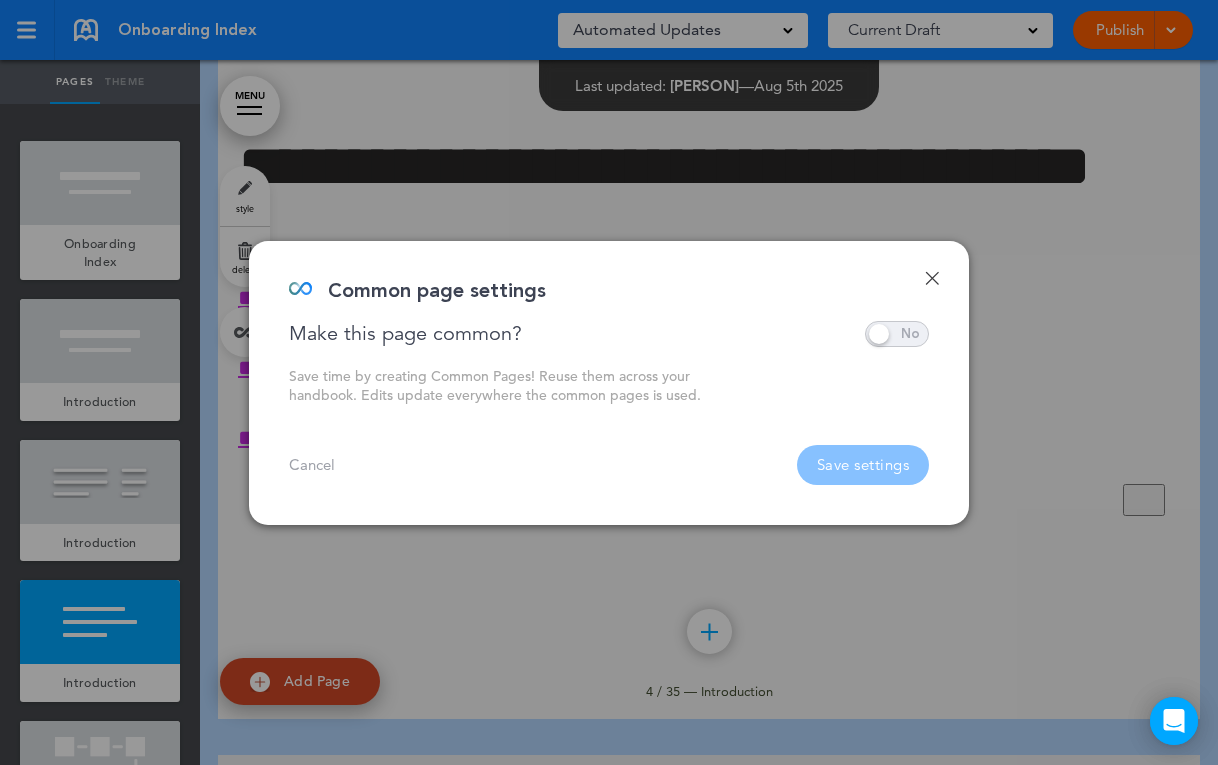 click on "Done" at bounding box center [932, 278] 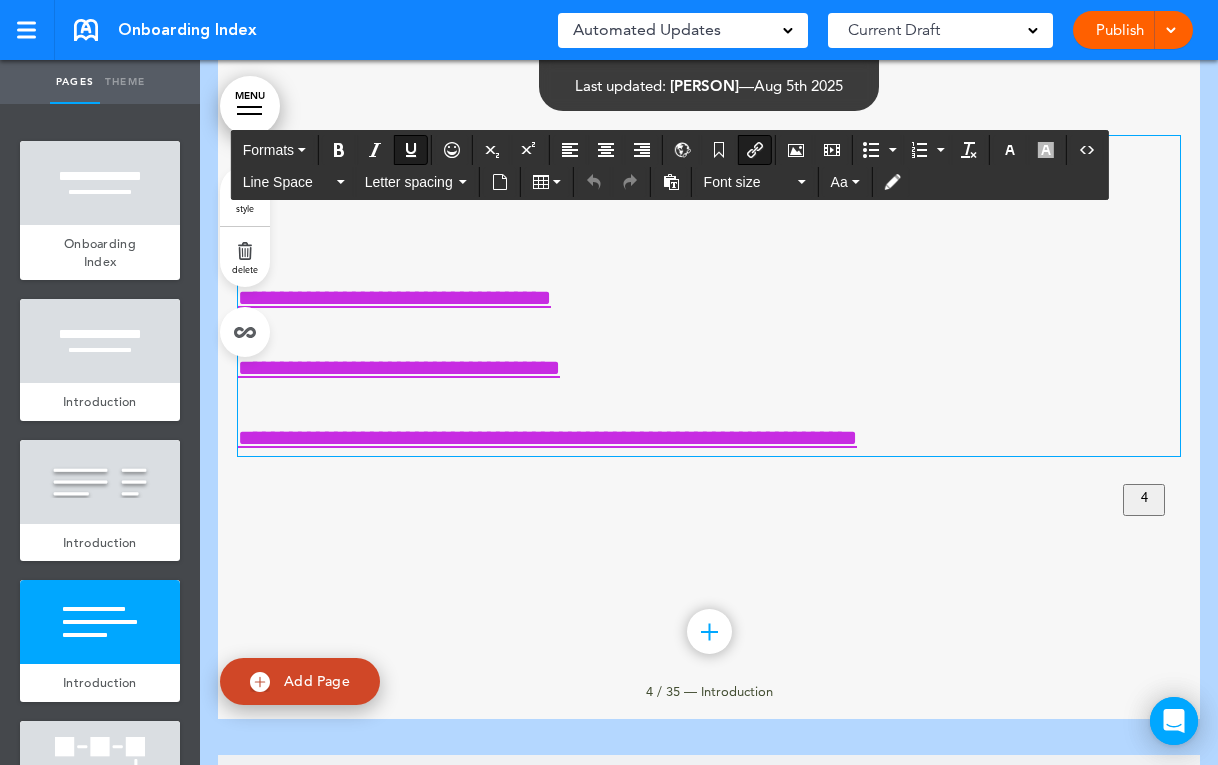 click on "**********" at bounding box center [399, 368] 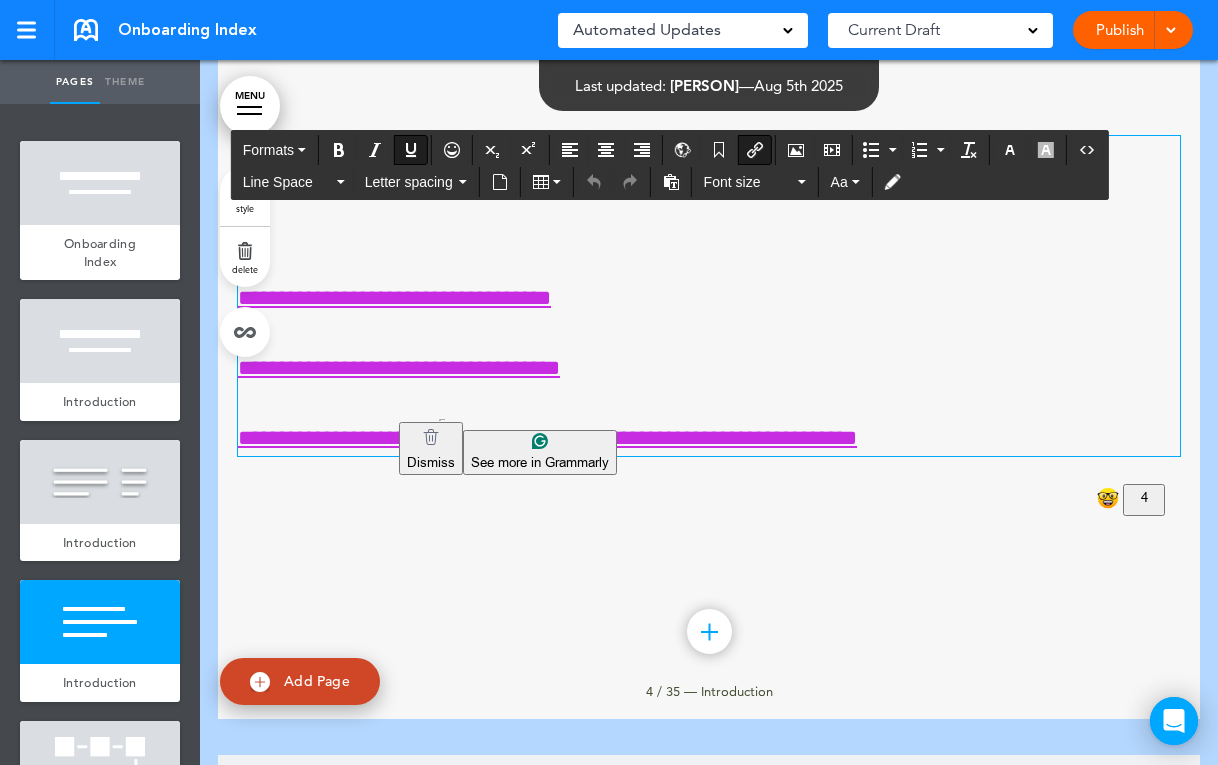 click on "**********" at bounding box center (399, 368) 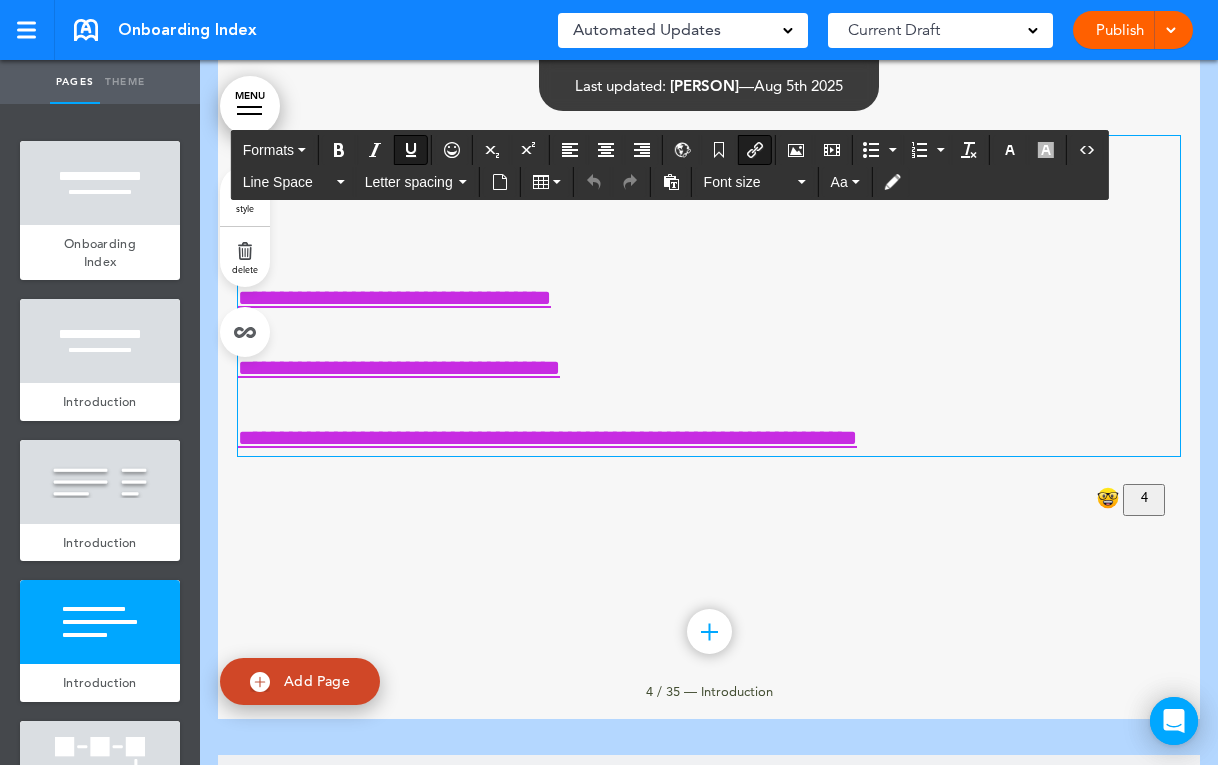 click on "**********" at bounding box center [399, 368] 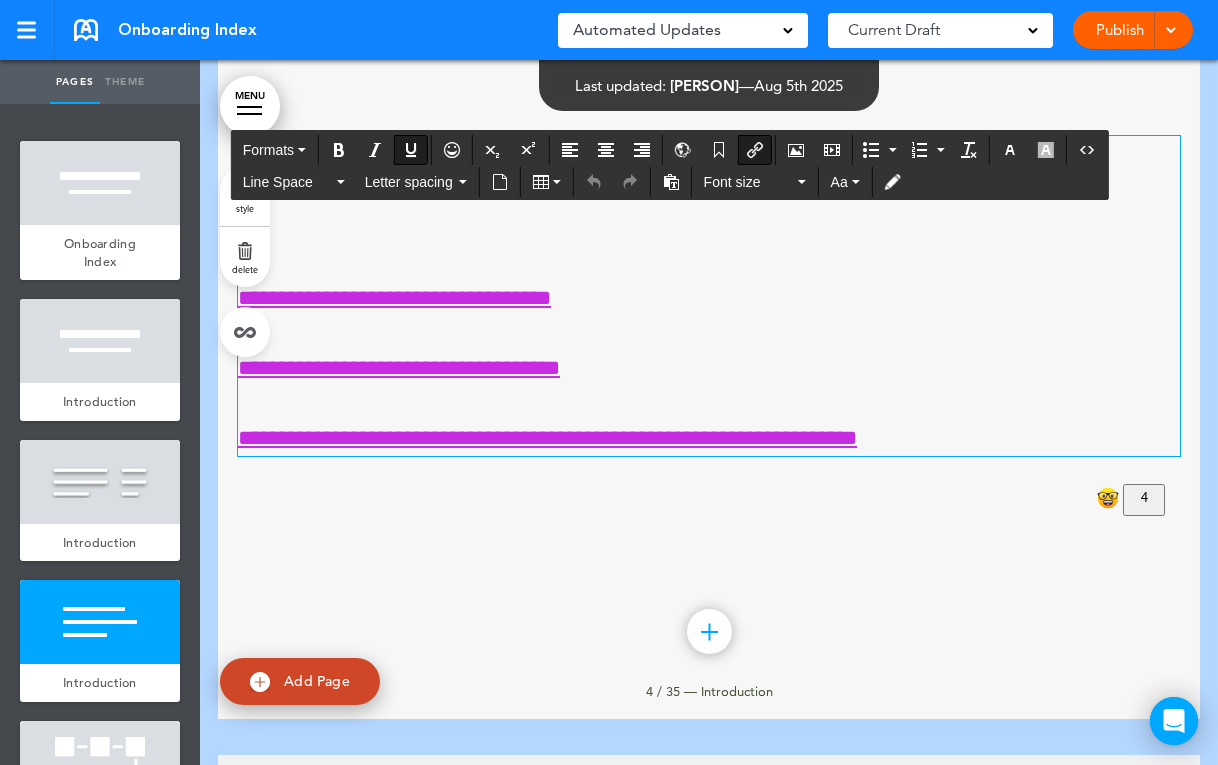 click at bounding box center [755, 150] 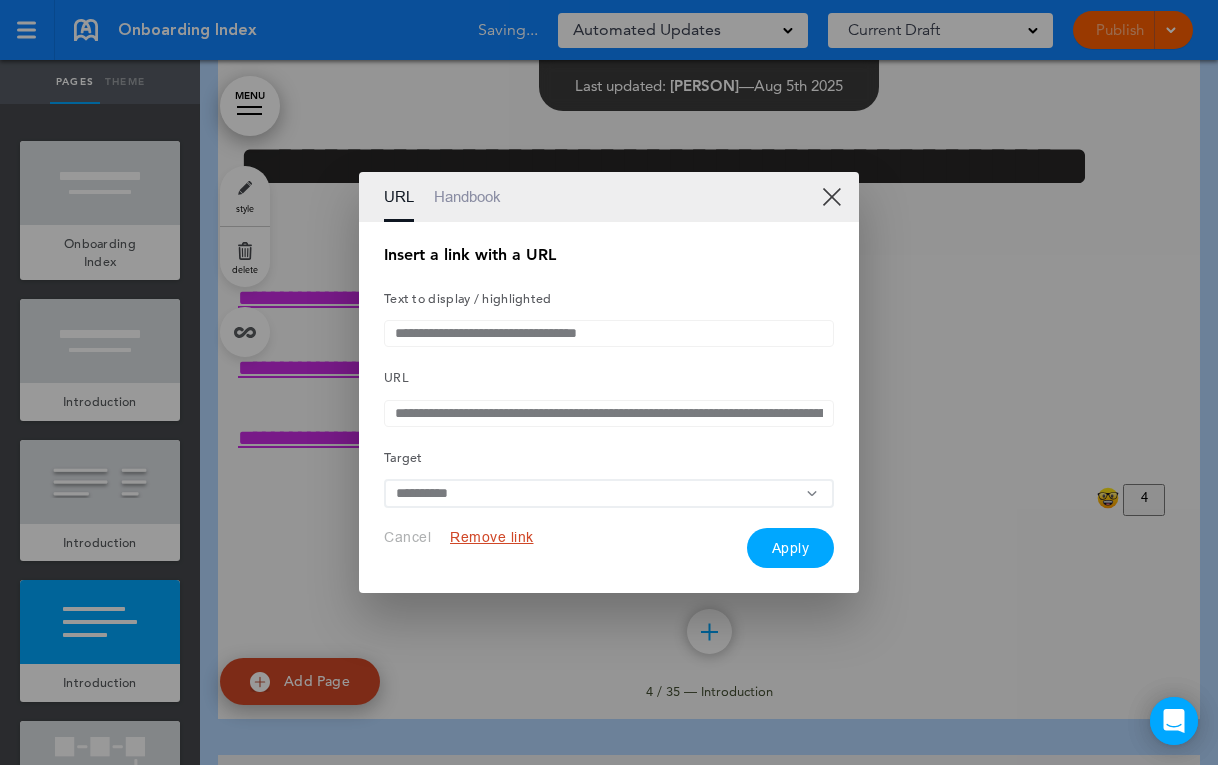 click on "**********" at bounding box center (609, 413) 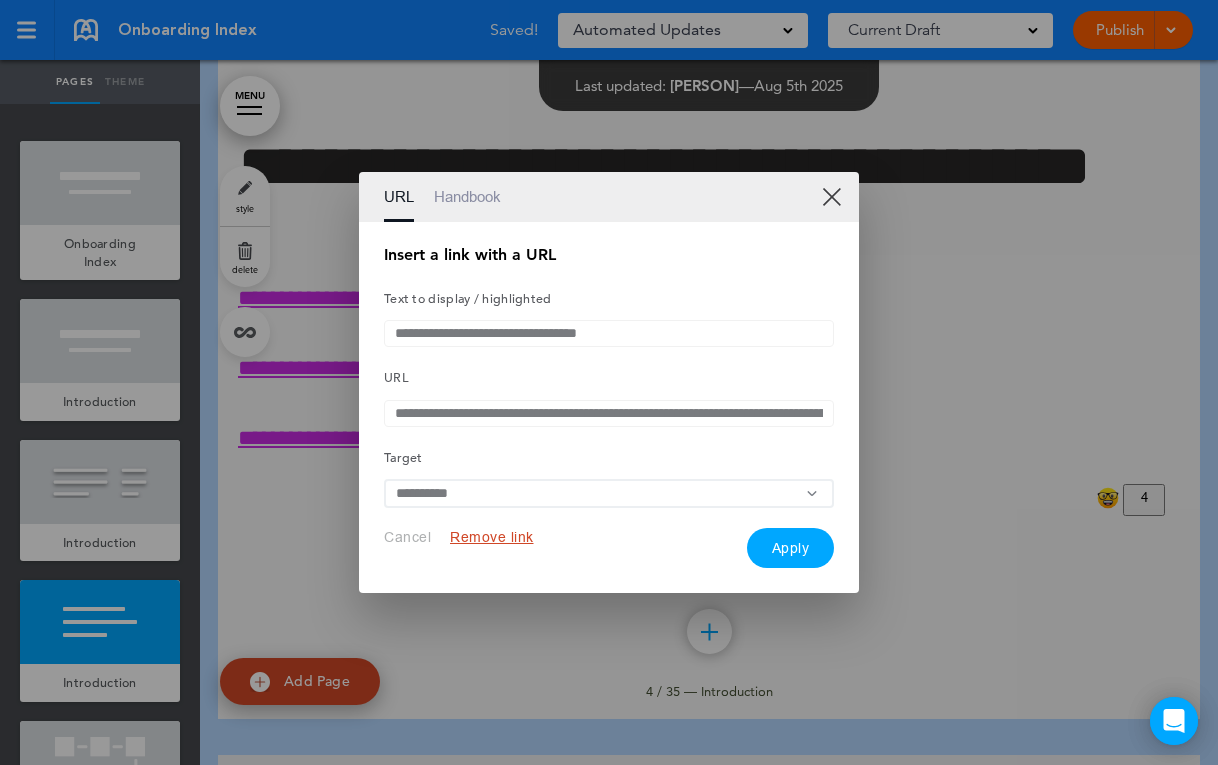 paste 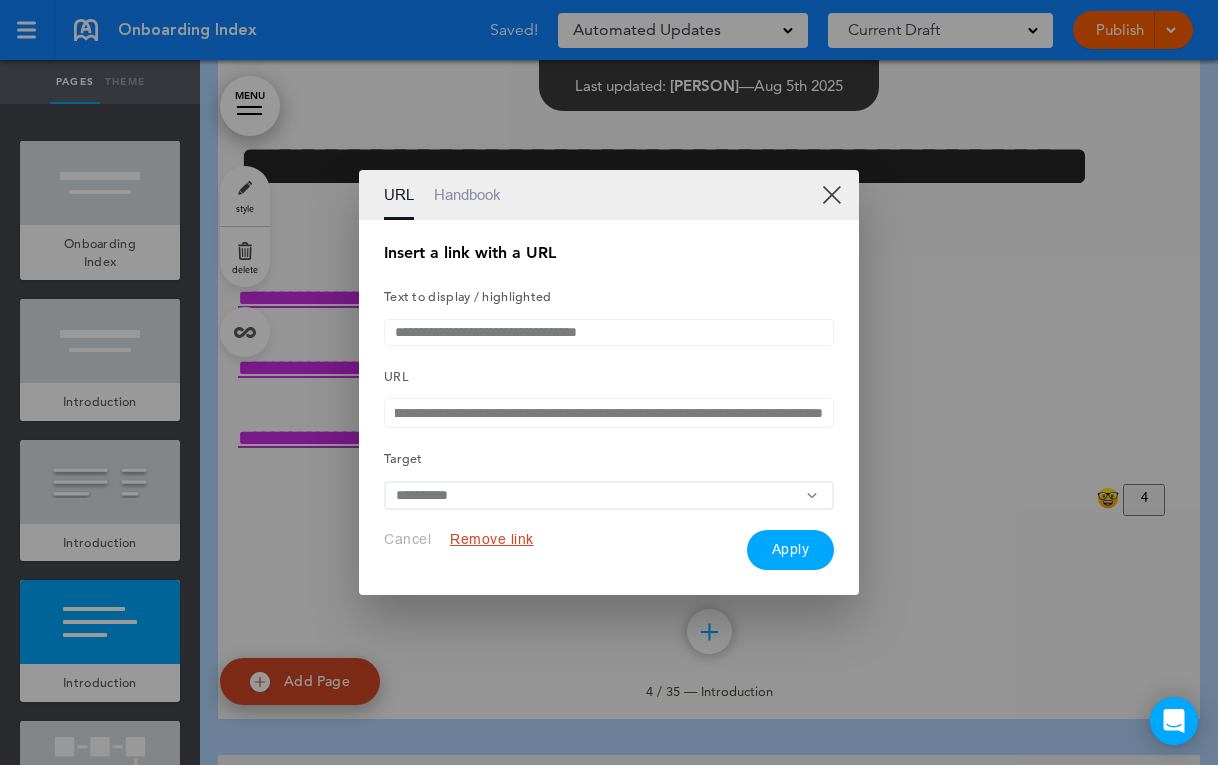 scroll, scrollTop: 0, scrollLeft: 0, axis: both 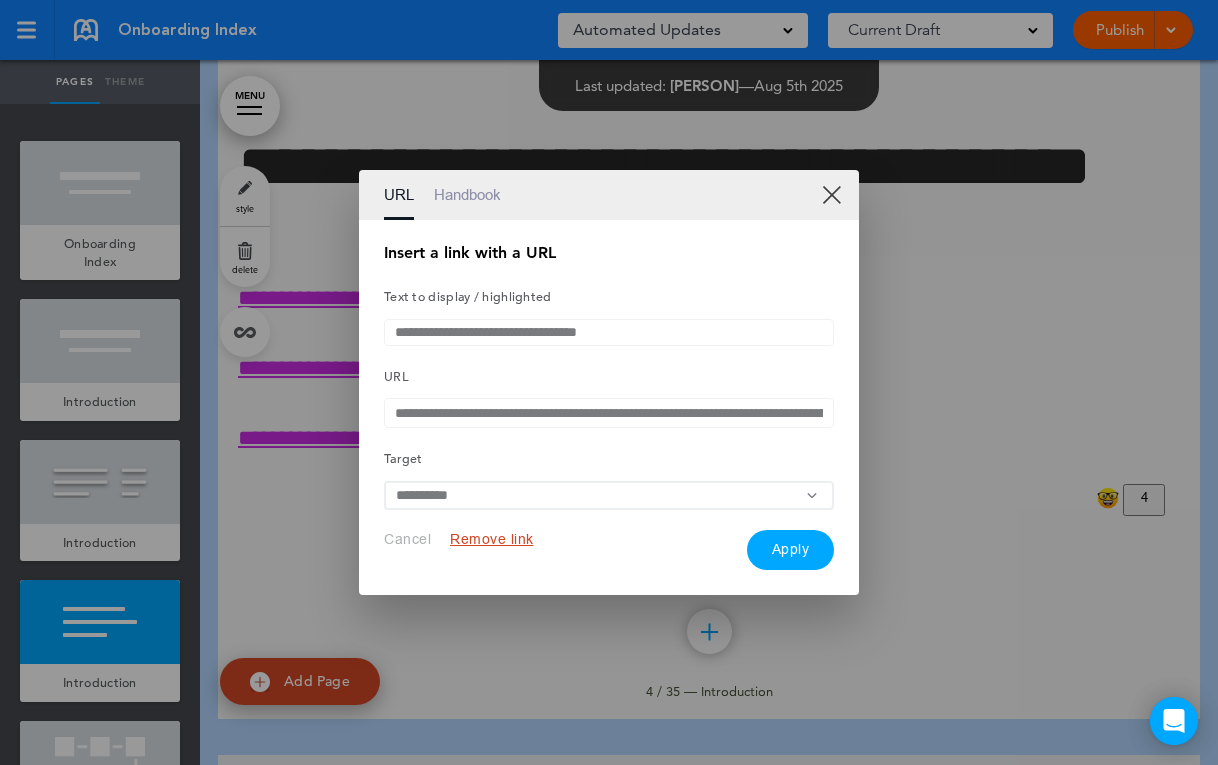 type on "**********" 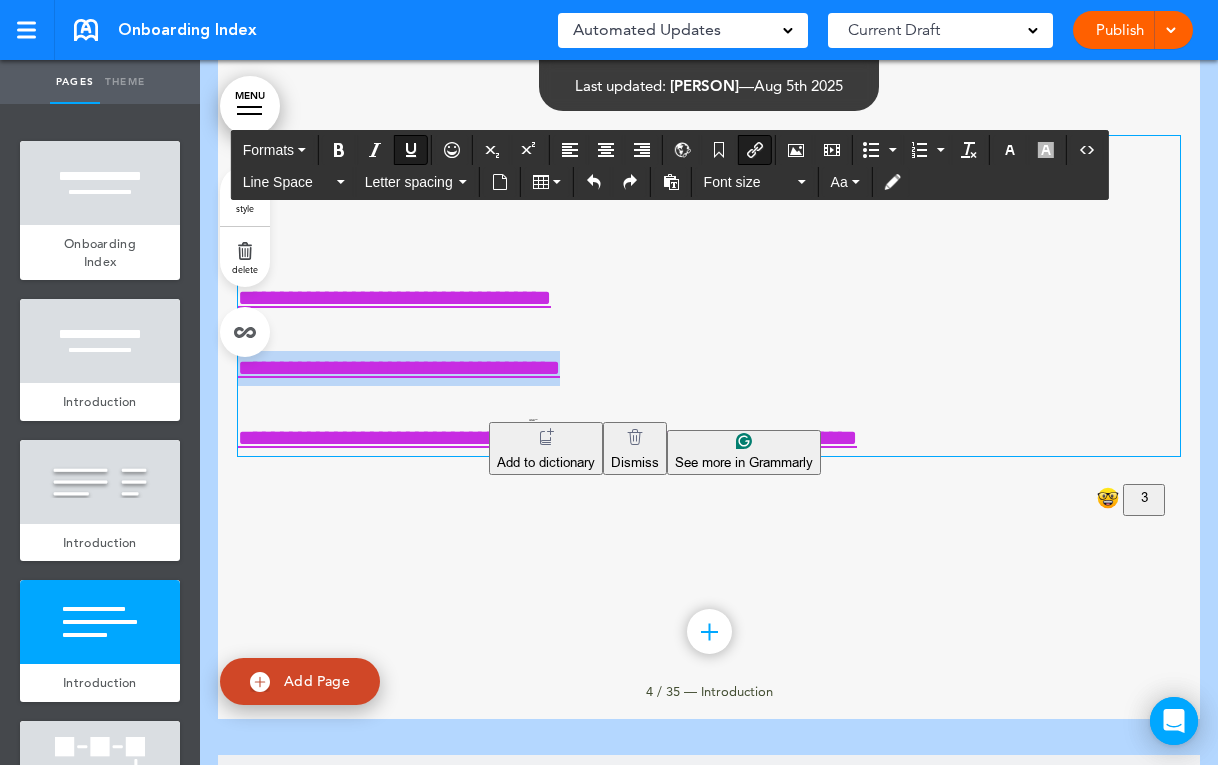 drag, startPoint x: 243, startPoint y: 403, endPoint x: 643, endPoint y: 413, distance: 400.12497 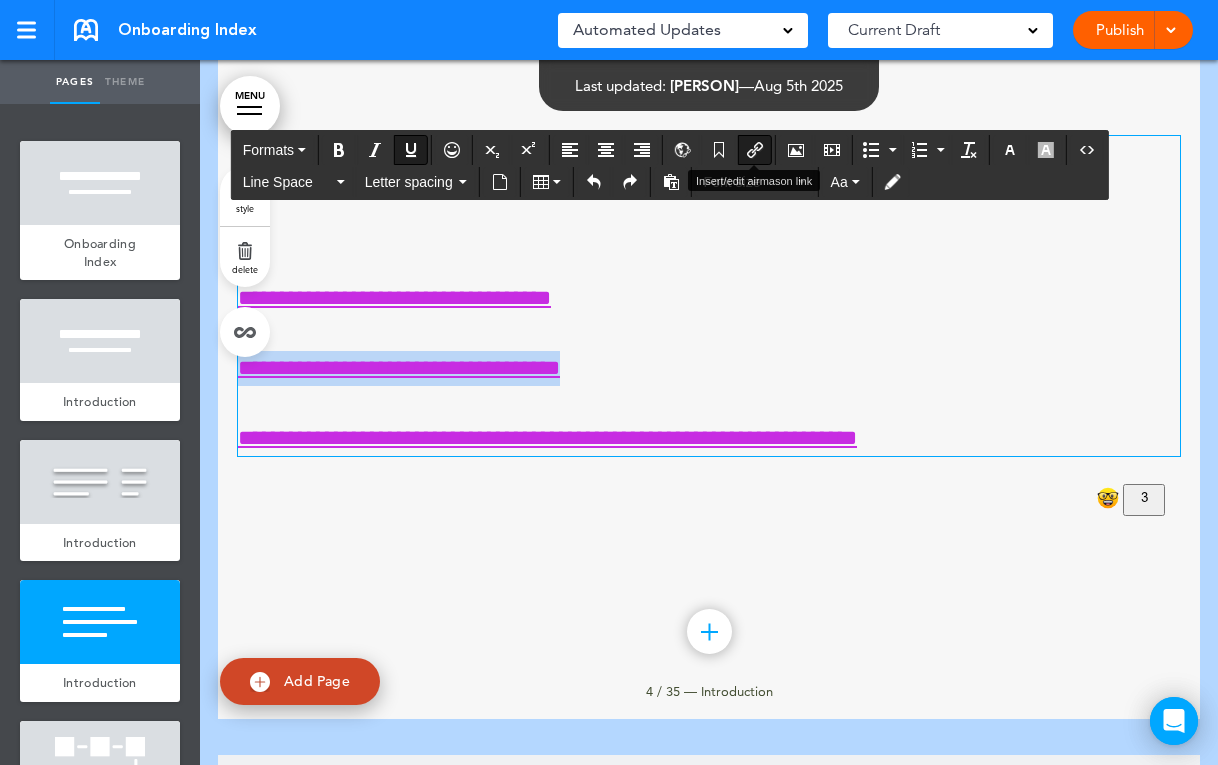click at bounding box center (755, 150) 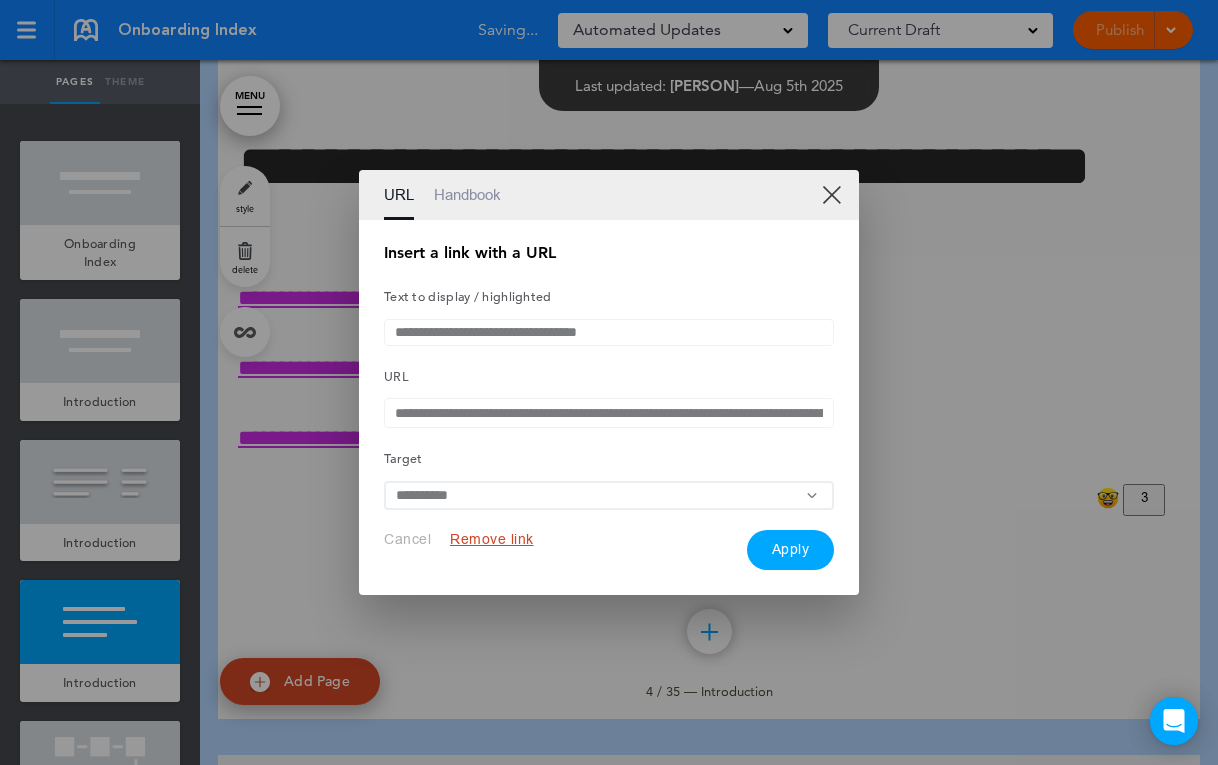 click on "**********" at bounding box center [609, 413] 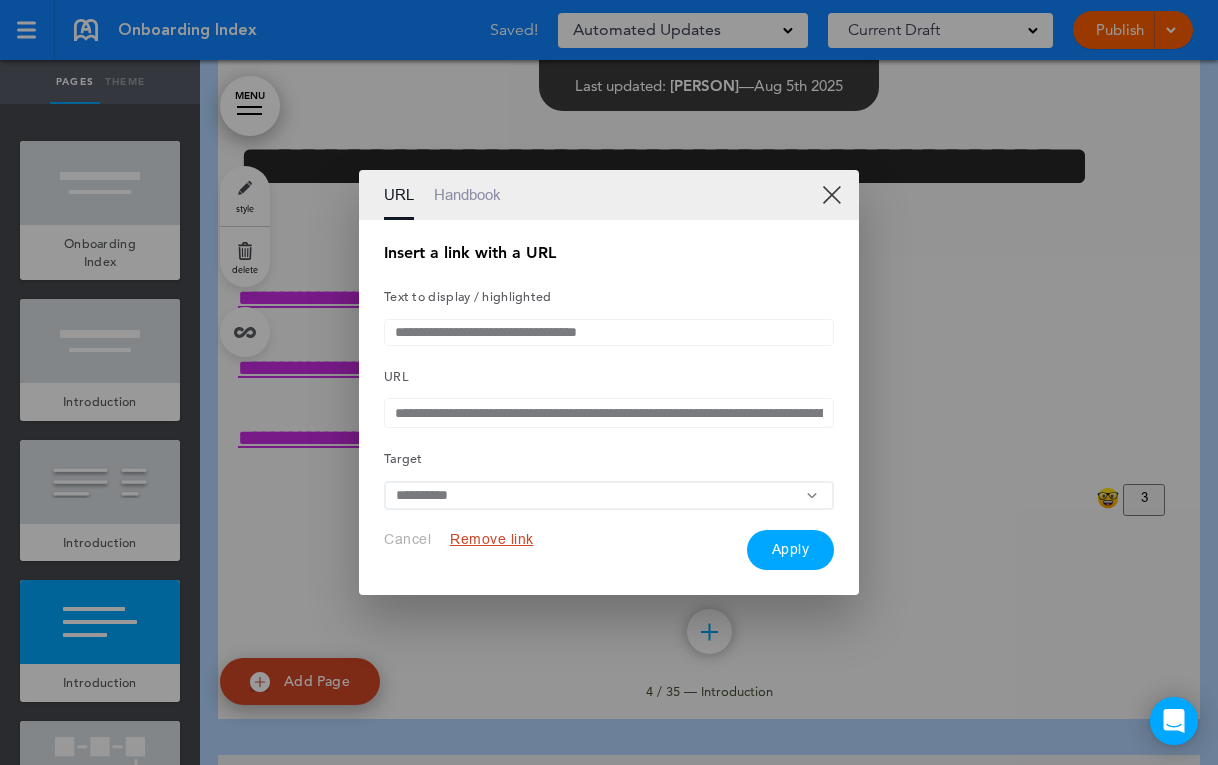 scroll, scrollTop: 0, scrollLeft: 256, axis: horizontal 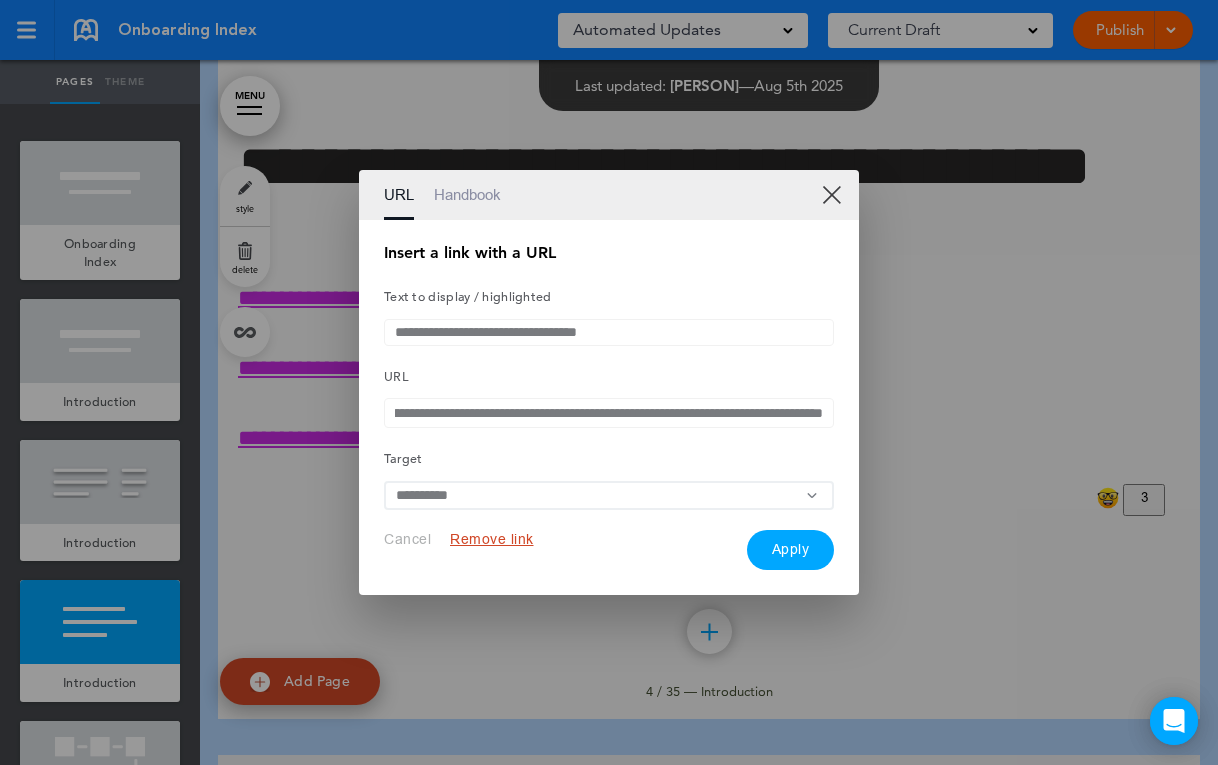 click on "Apply" at bounding box center (791, 550) 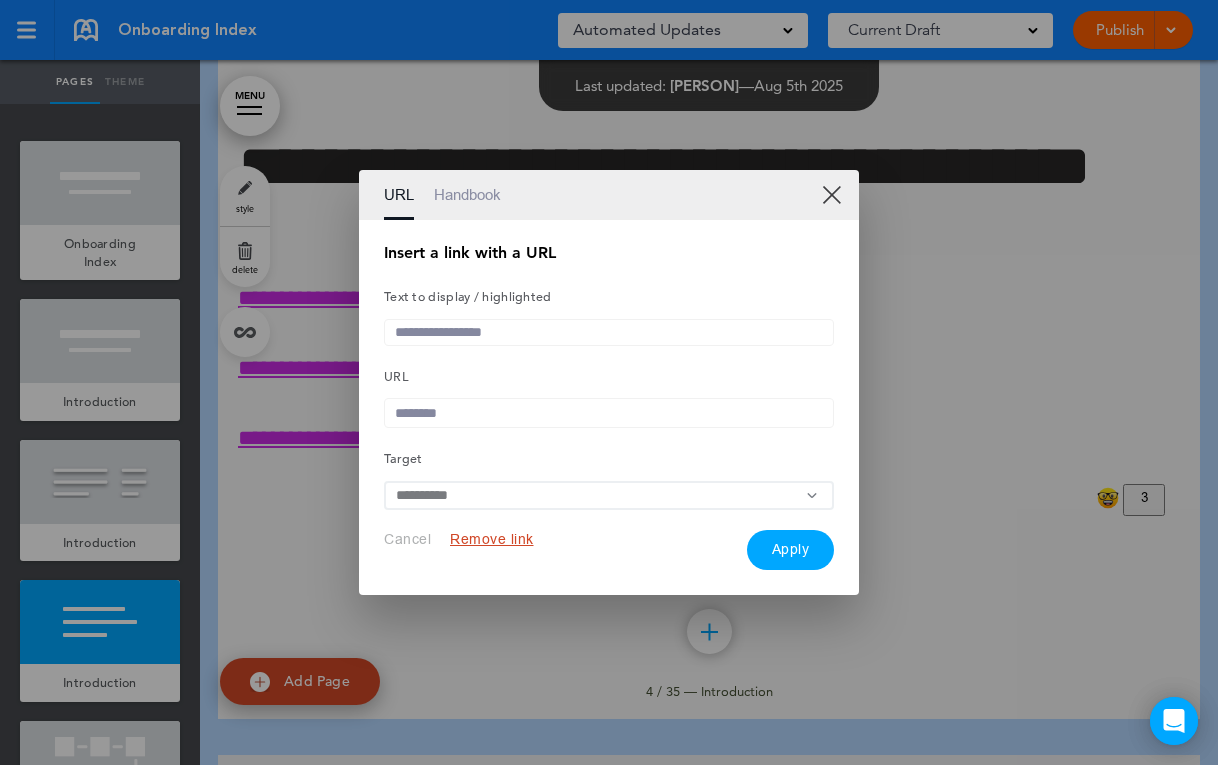 scroll, scrollTop: 0, scrollLeft: 0, axis: both 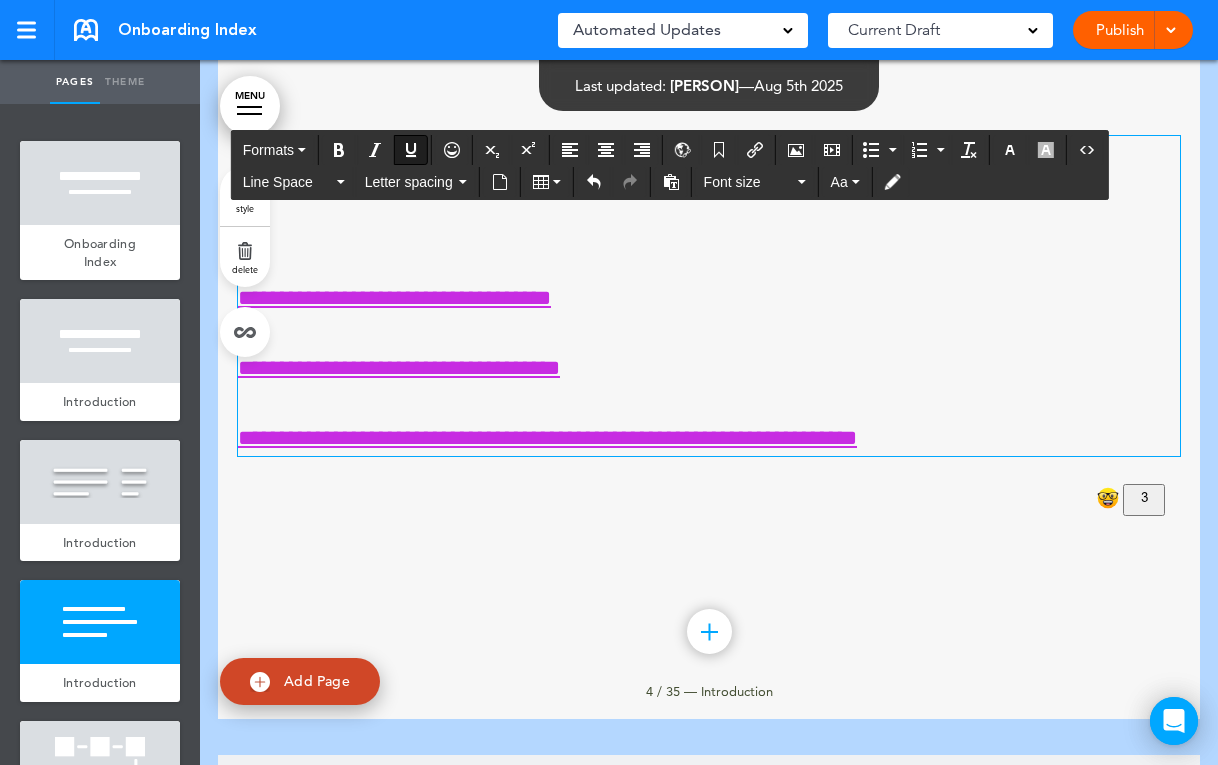 click on "**********" at bounding box center [709, 296] 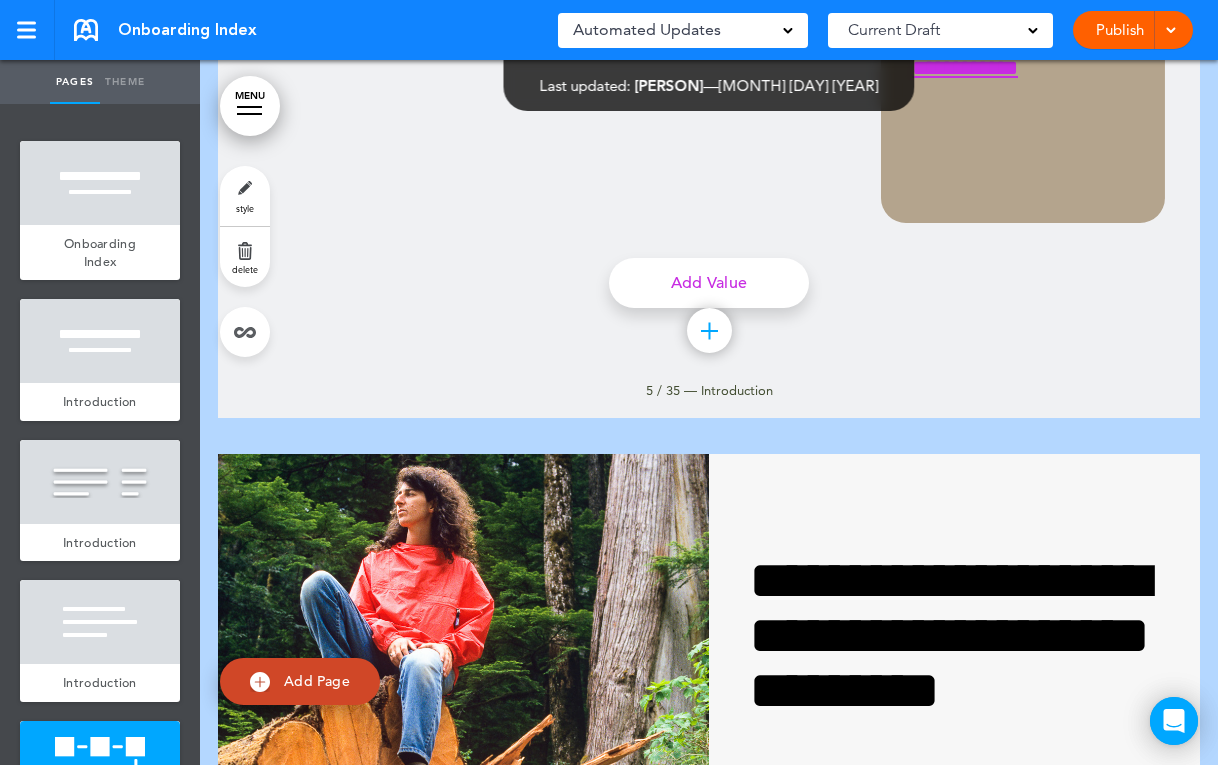 scroll, scrollTop: 3937, scrollLeft: 0, axis: vertical 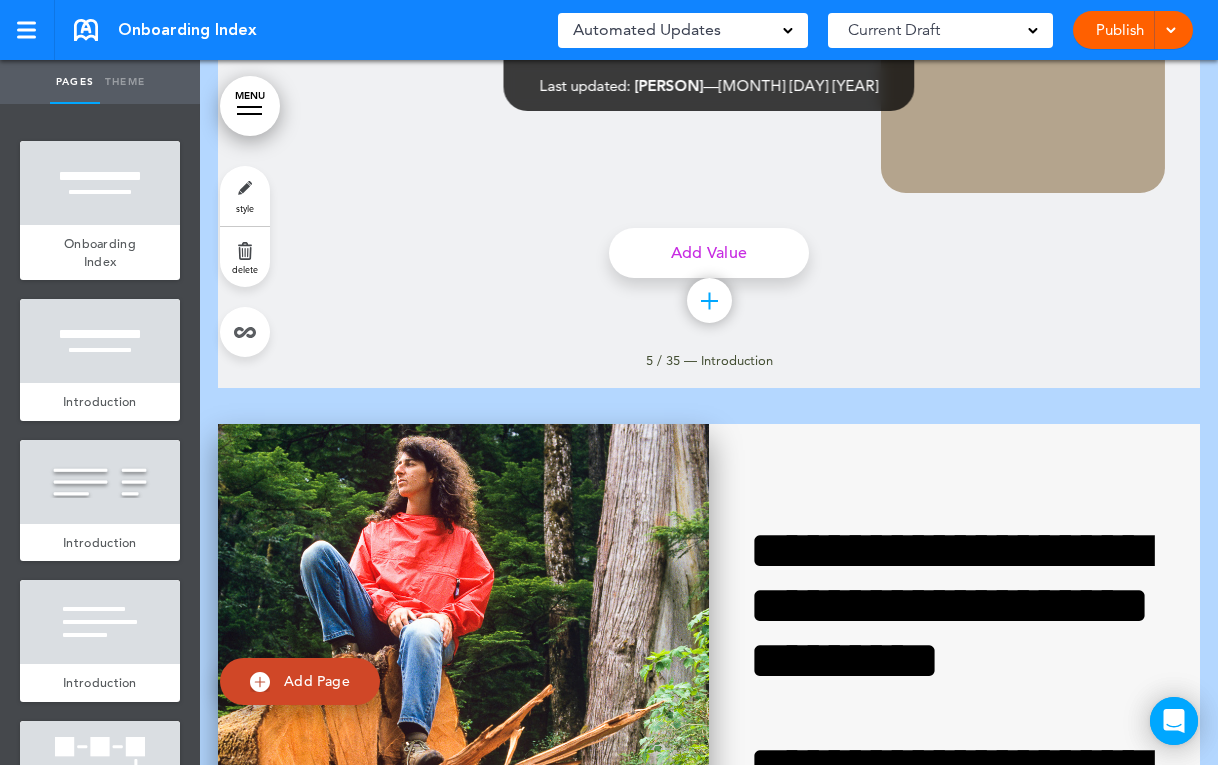 click at bounding box center (463, 766) 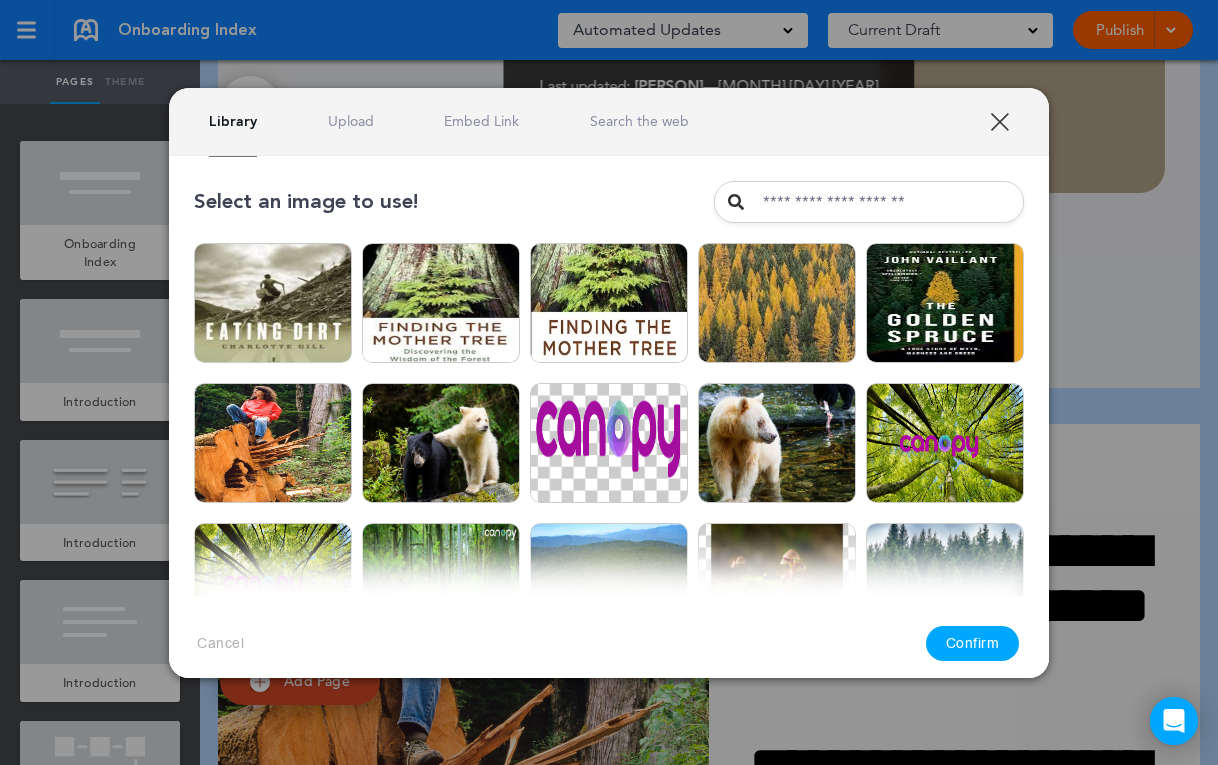 click on "XXX" at bounding box center (999, 121) 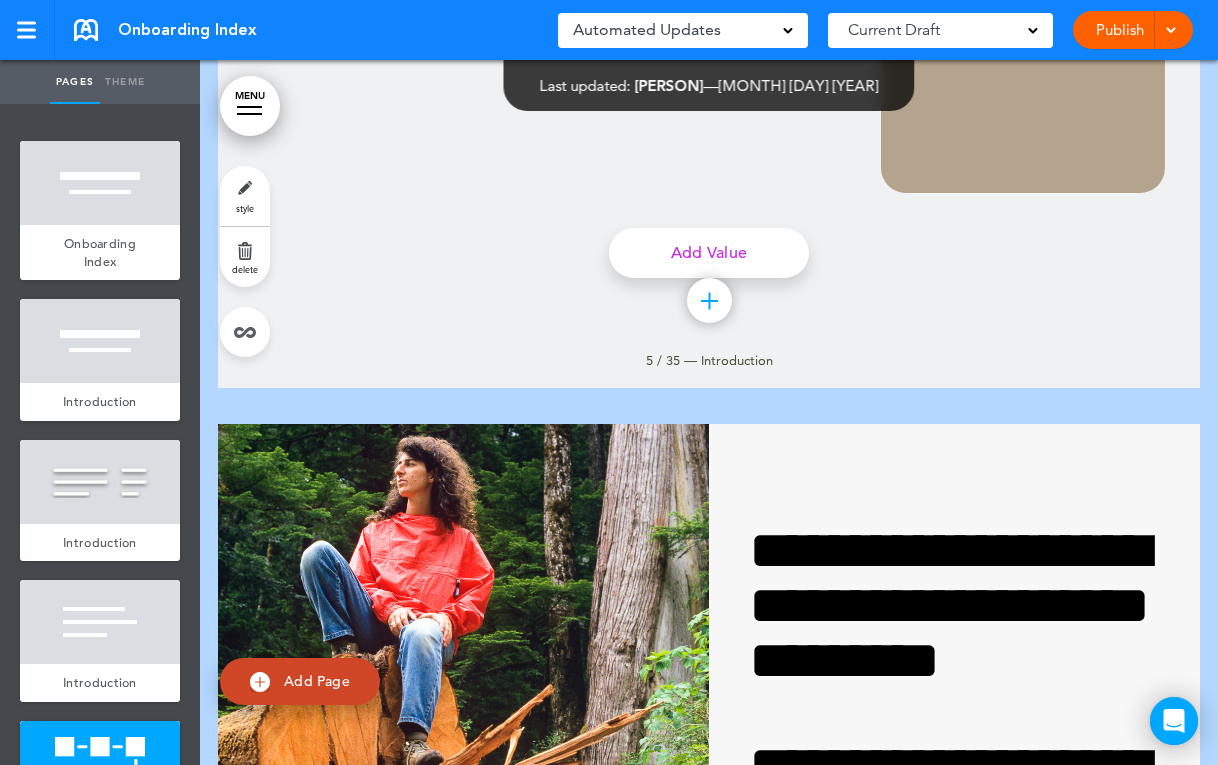 scroll, scrollTop: 0, scrollLeft: 0, axis: both 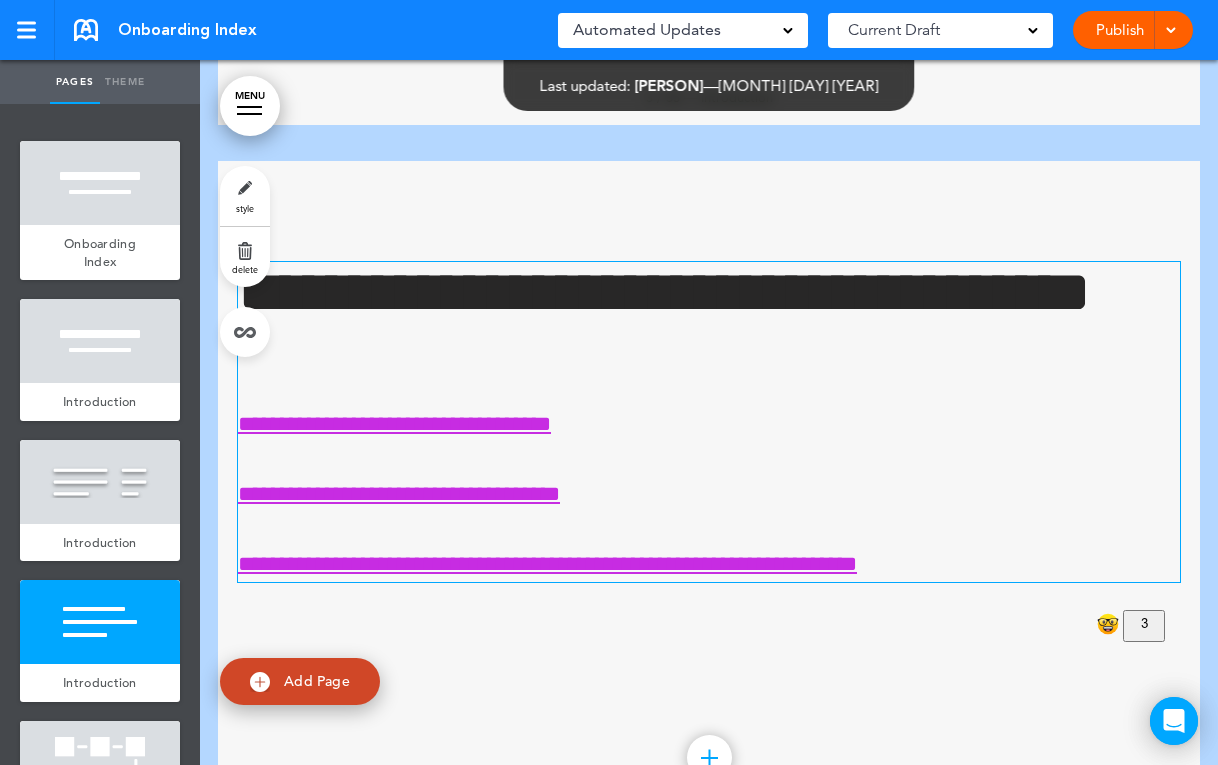 click on "**********" at bounding box center [547, 564] 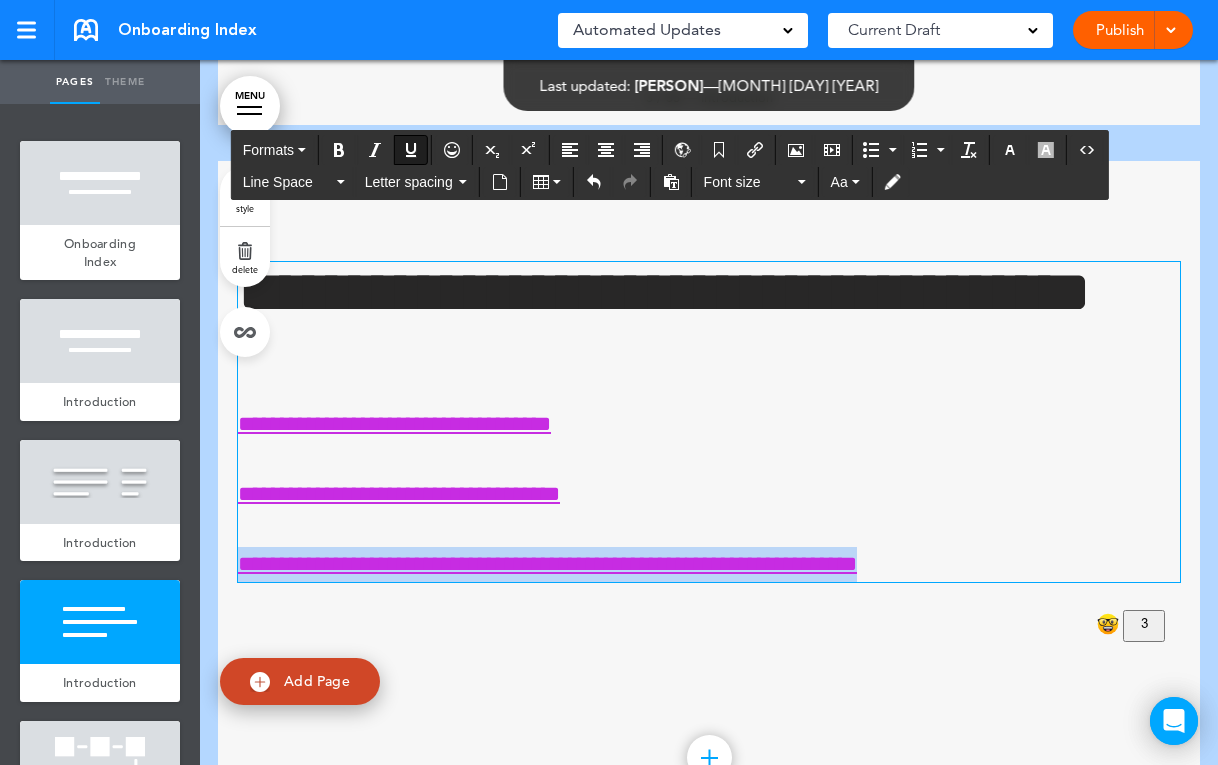 drag, startPoint x: 241, startPoint y: 598, endPoint x: 1014, endPoint y: 601, distance: 773.0058 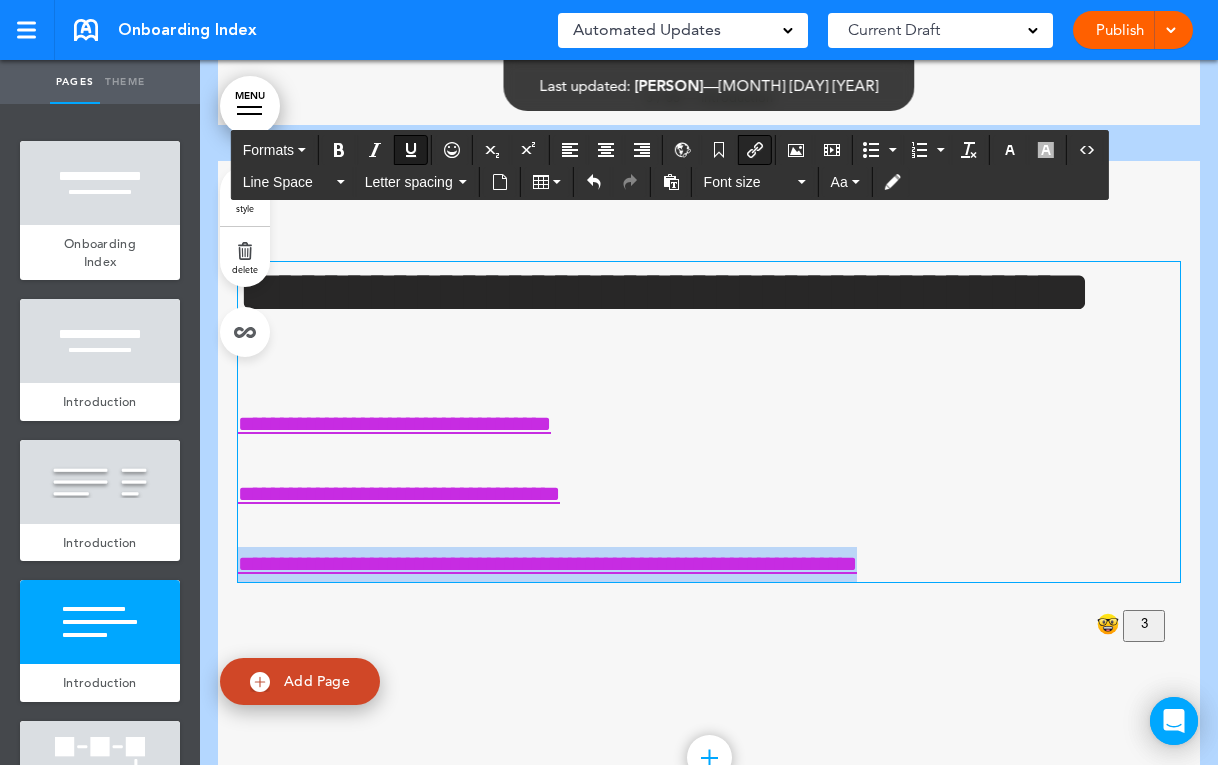 click at bounding box center (755, 150) 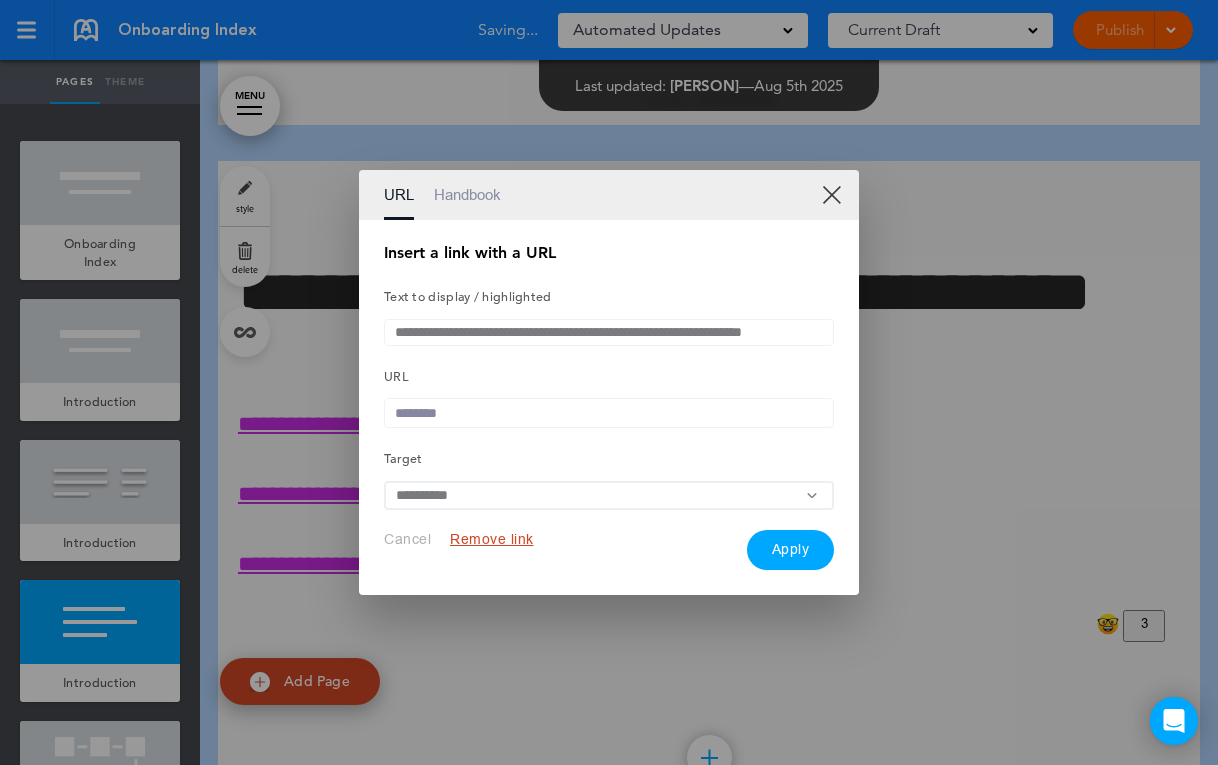 click at bounding box center (609, 413) 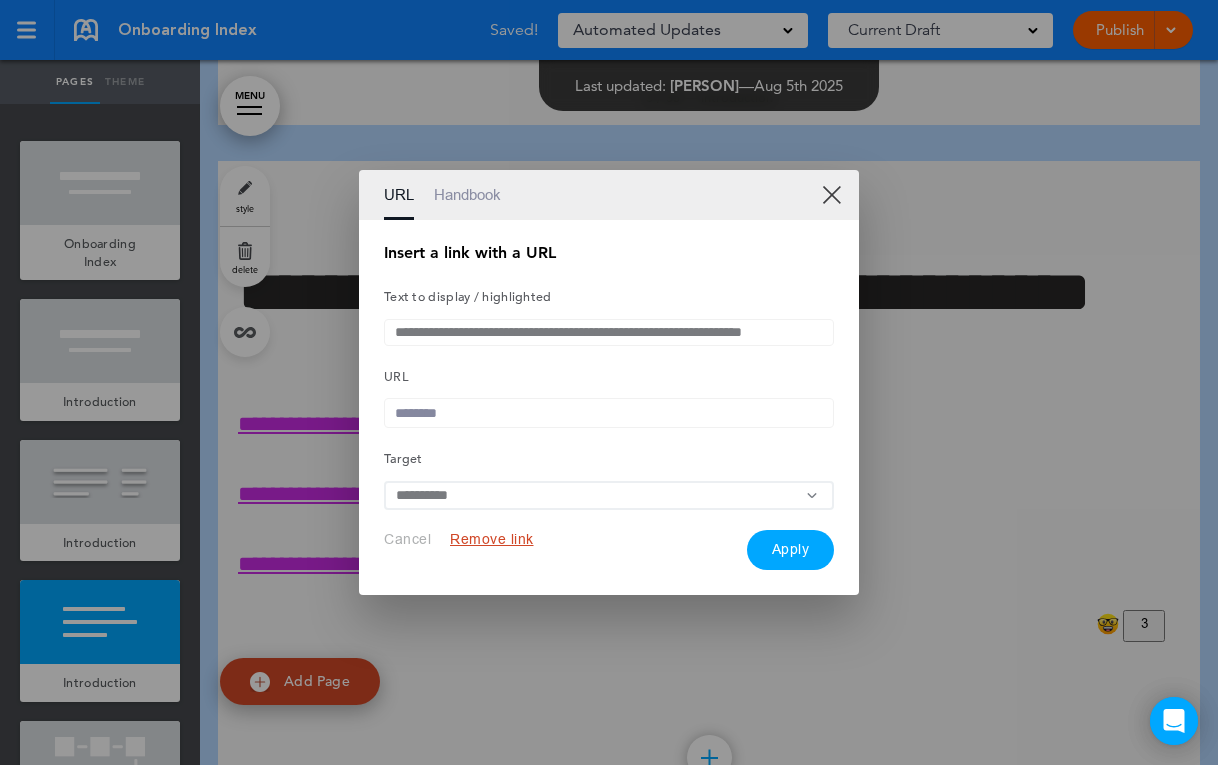paste on "**********" 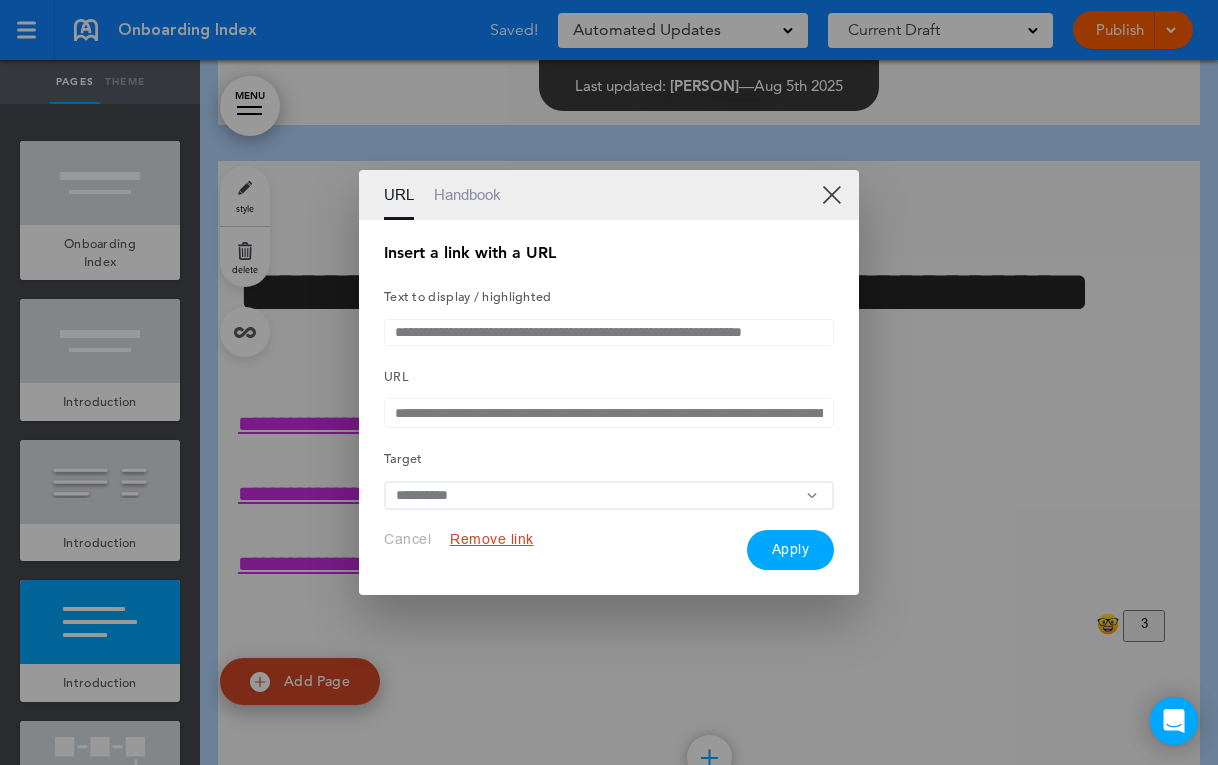 scroll, scrollTop: 0, scrollLeft: 511, axis: horizontal 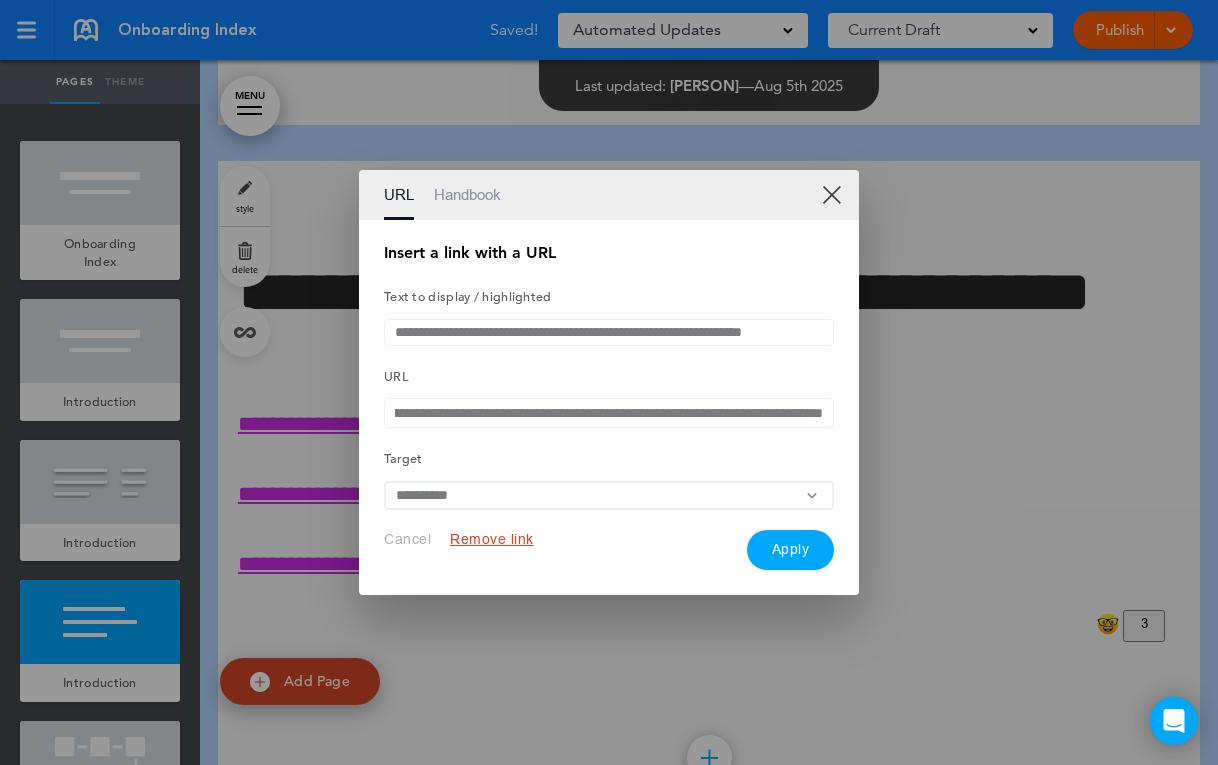 type on "**********" 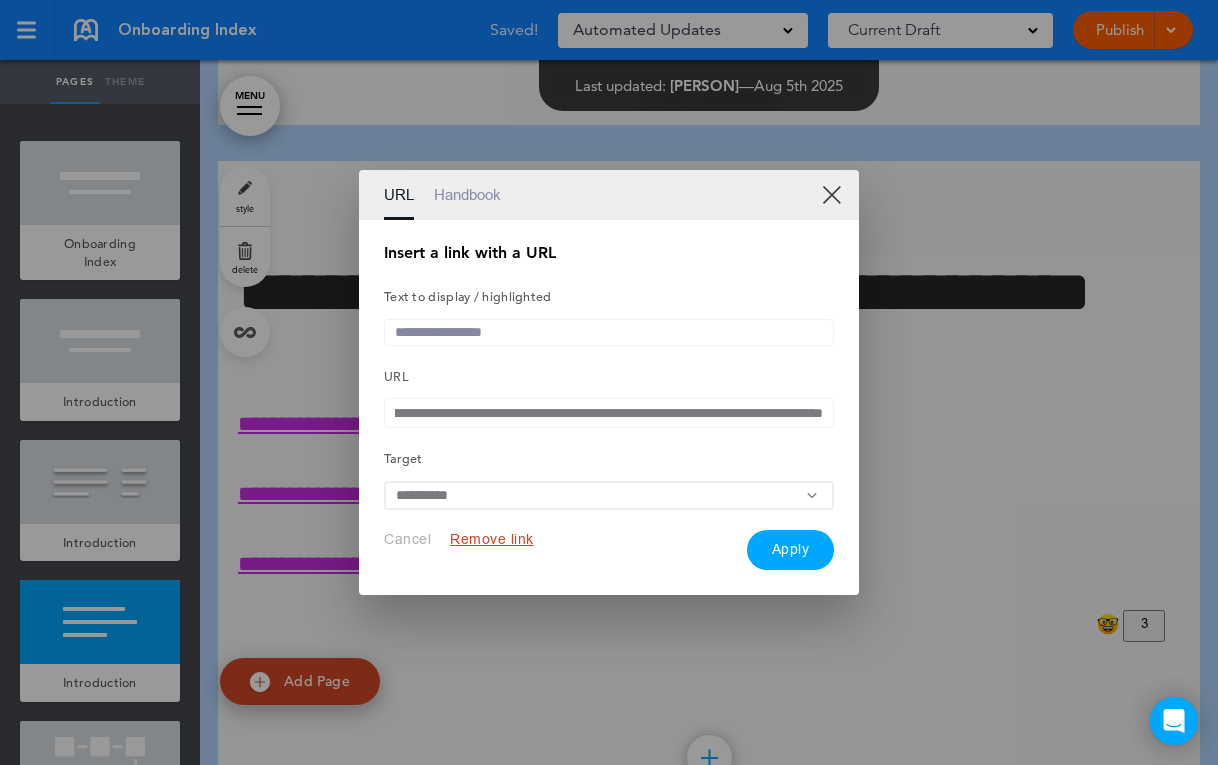 type 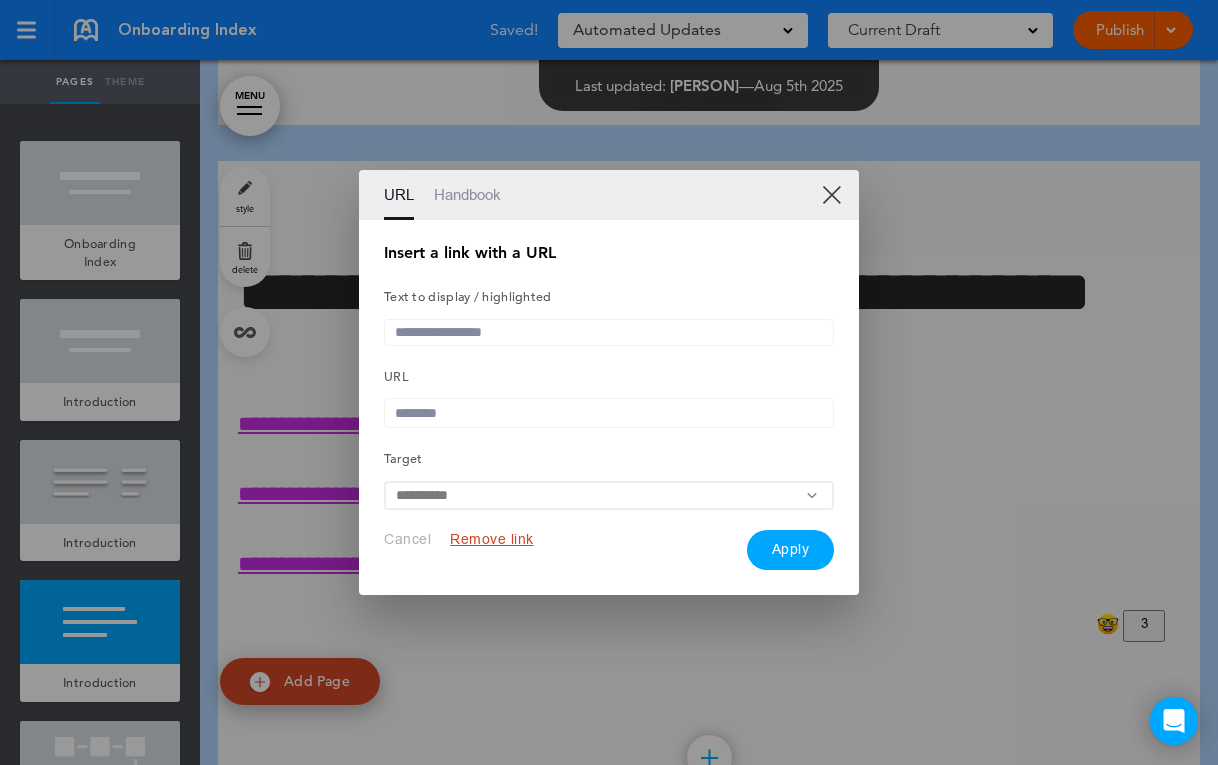 scroll, scrollTop: 0, scrollLeft: 0, axis: both 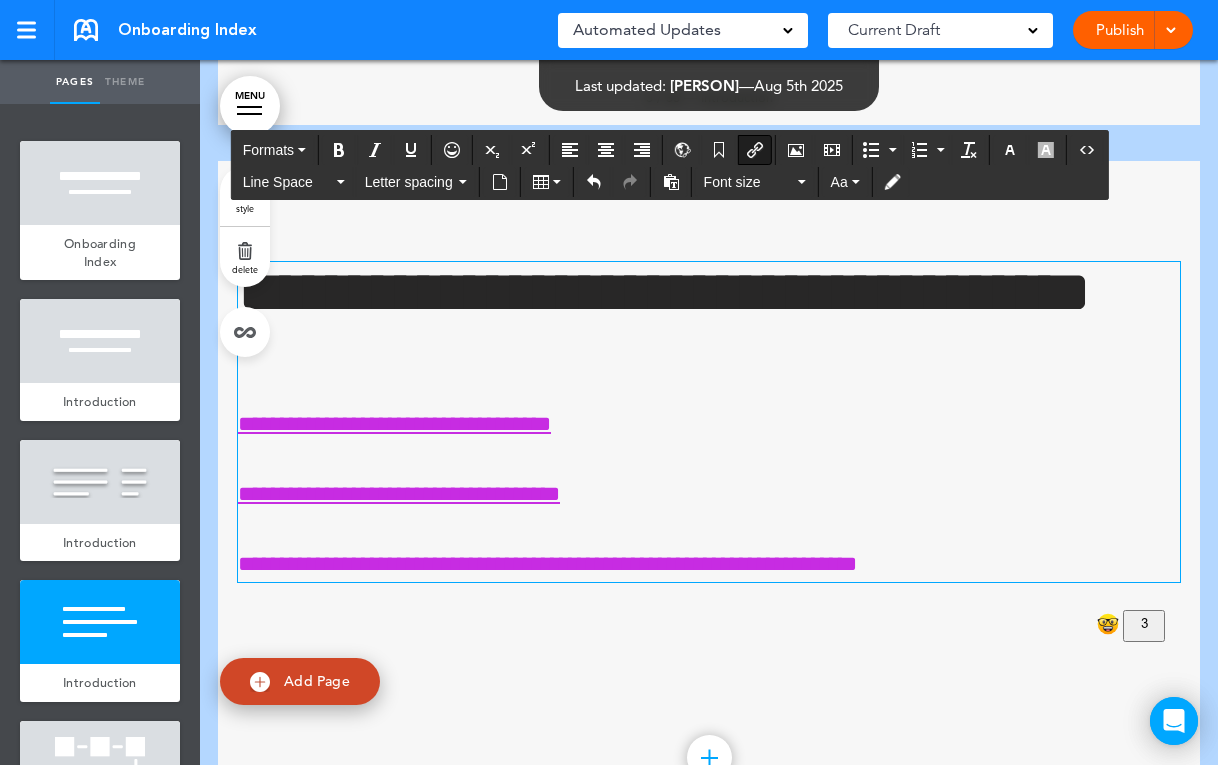 click on "**********" at bounding box center [709, 503] 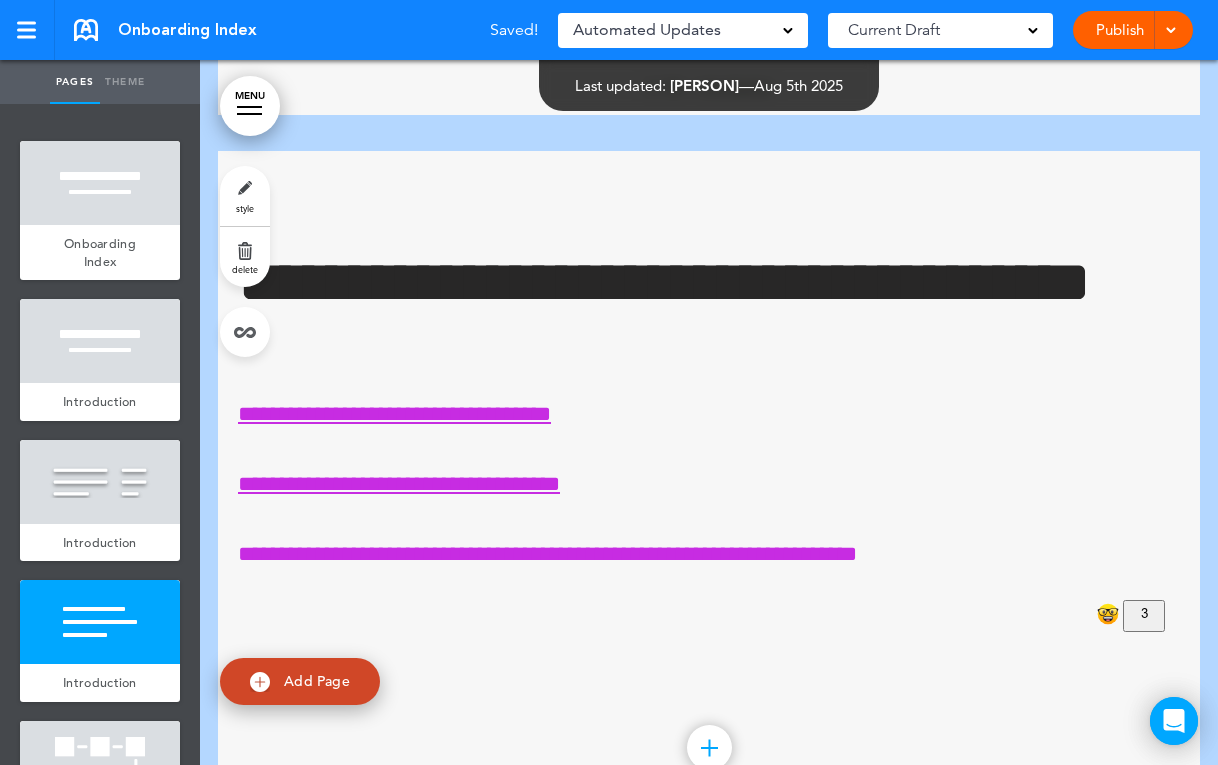 scroll, scrollTop: 2376, scrollLeft: 0, axis: vertical 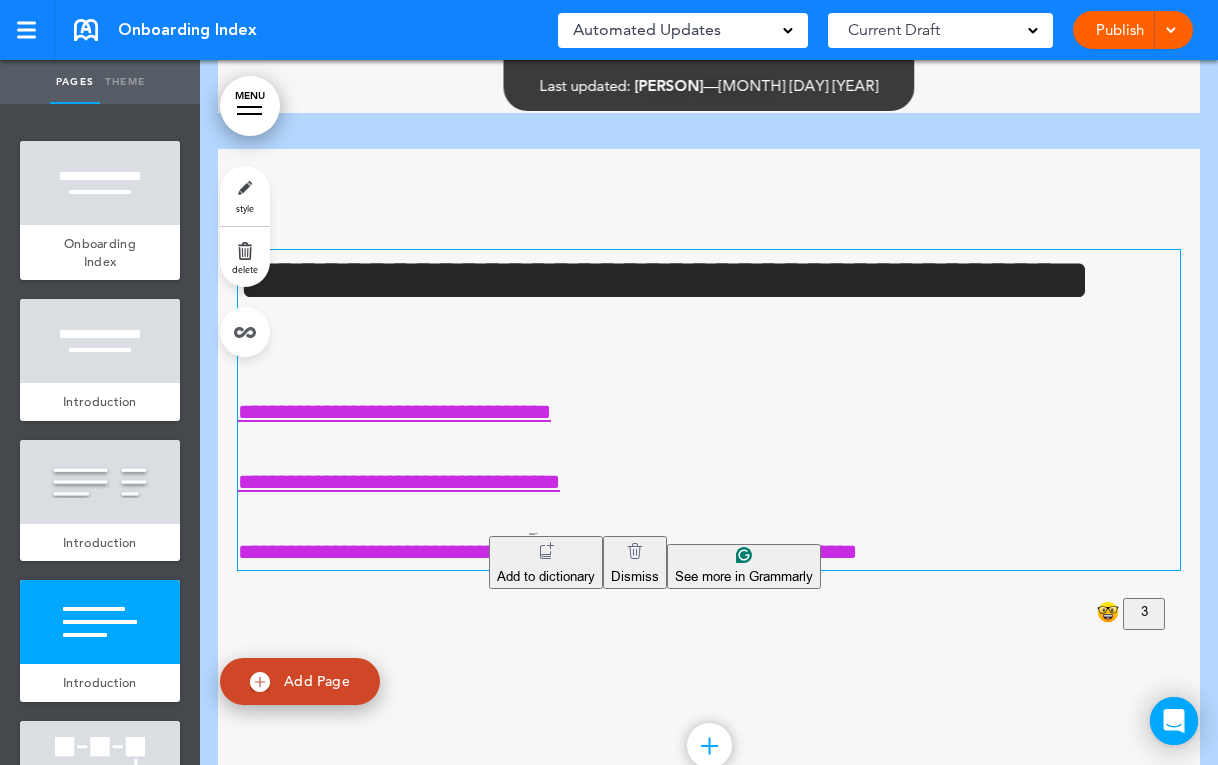 click on "**********" at bounding box center [399, 482] 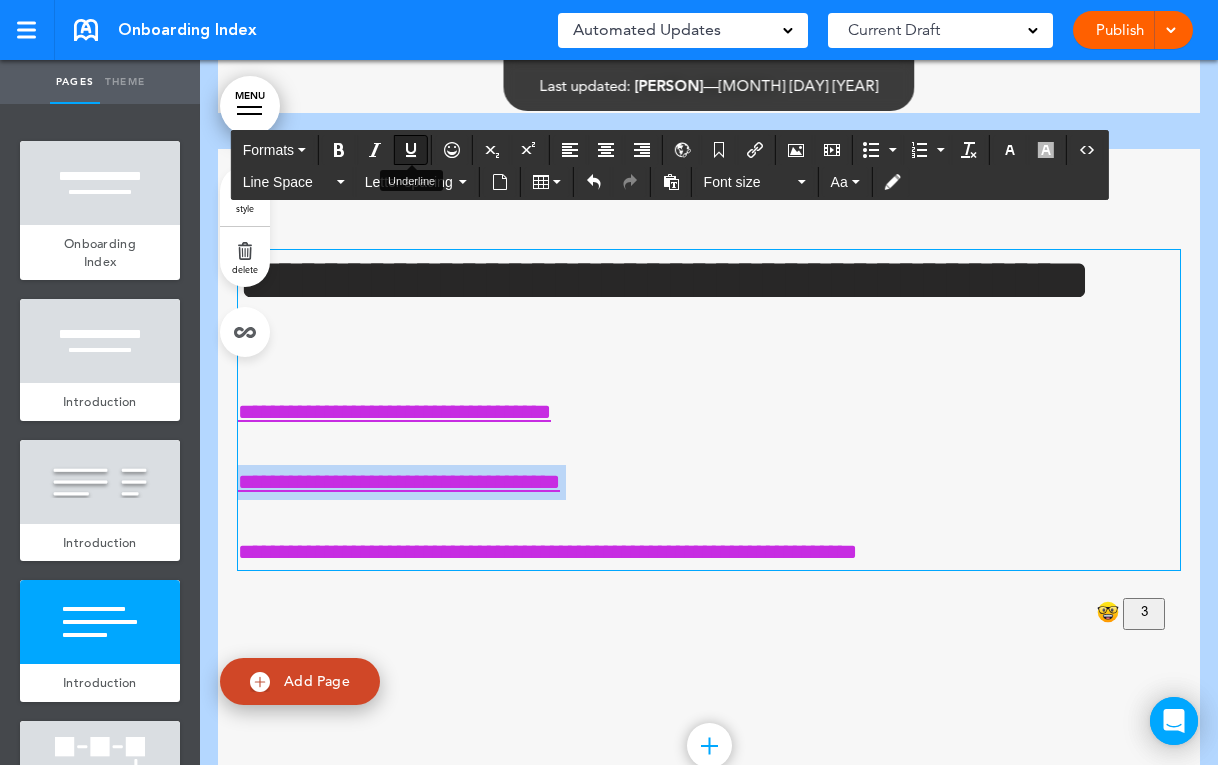 click at bounding box center [411, 150] 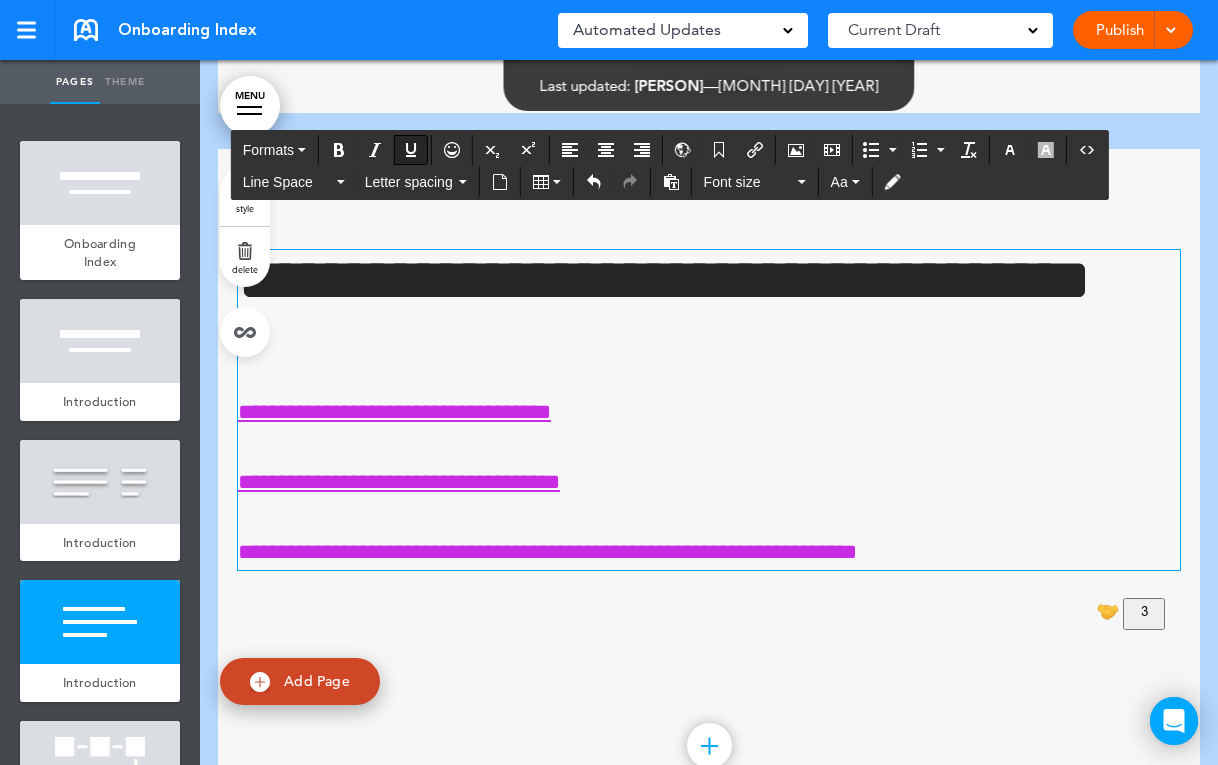 click at bounding box center [411, 150] 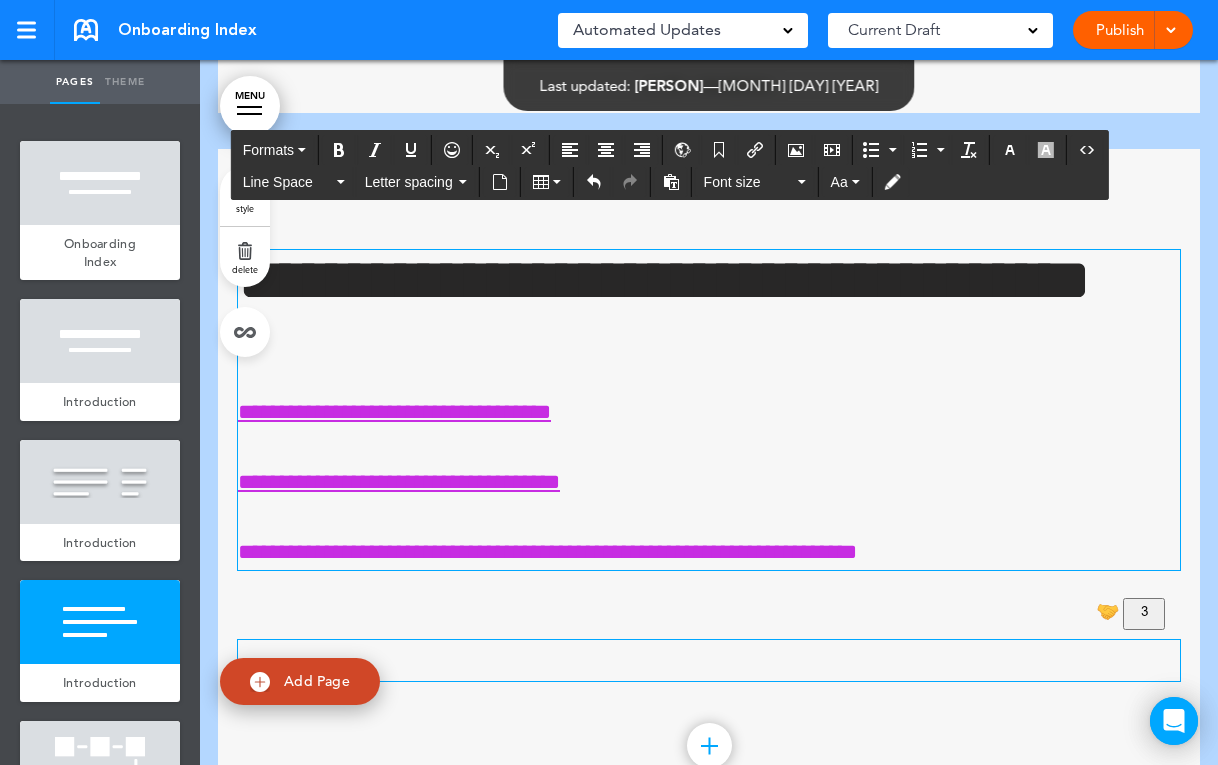click at bounding box center (709, 660) 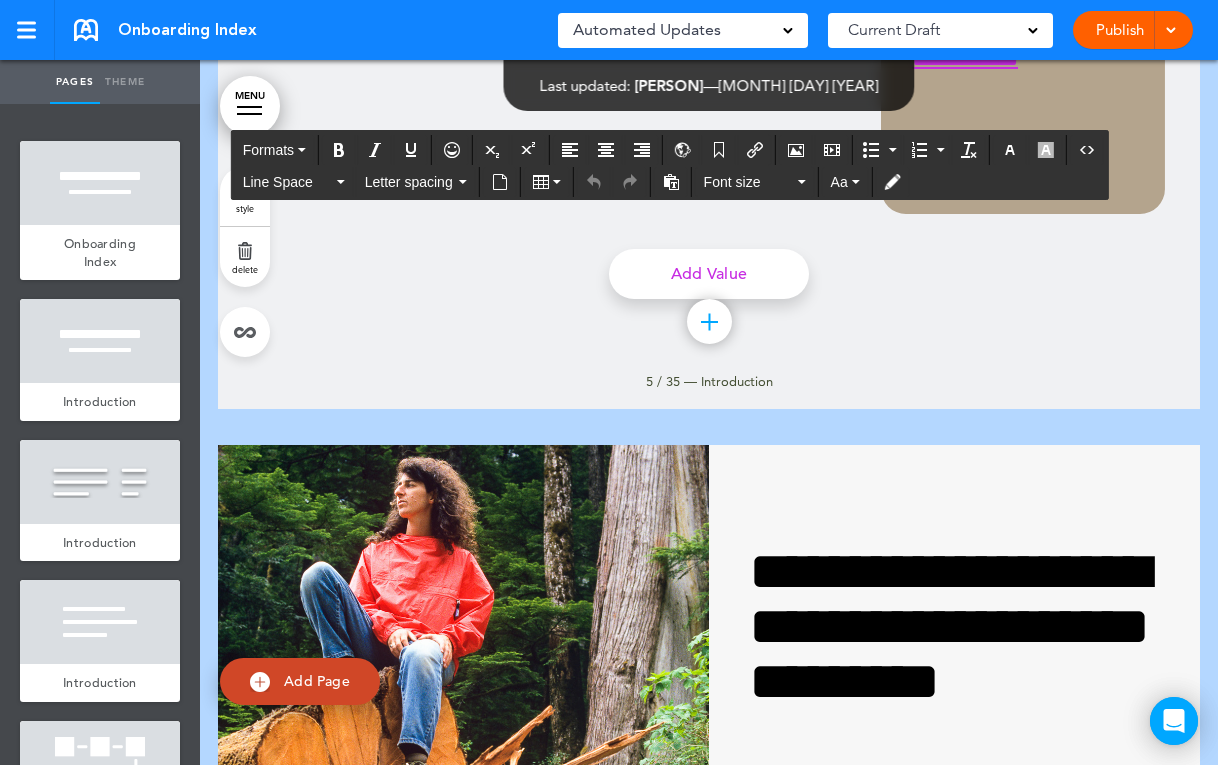 scroll, scrollTop: 3948, scrollLeft: 0, axis: vertical 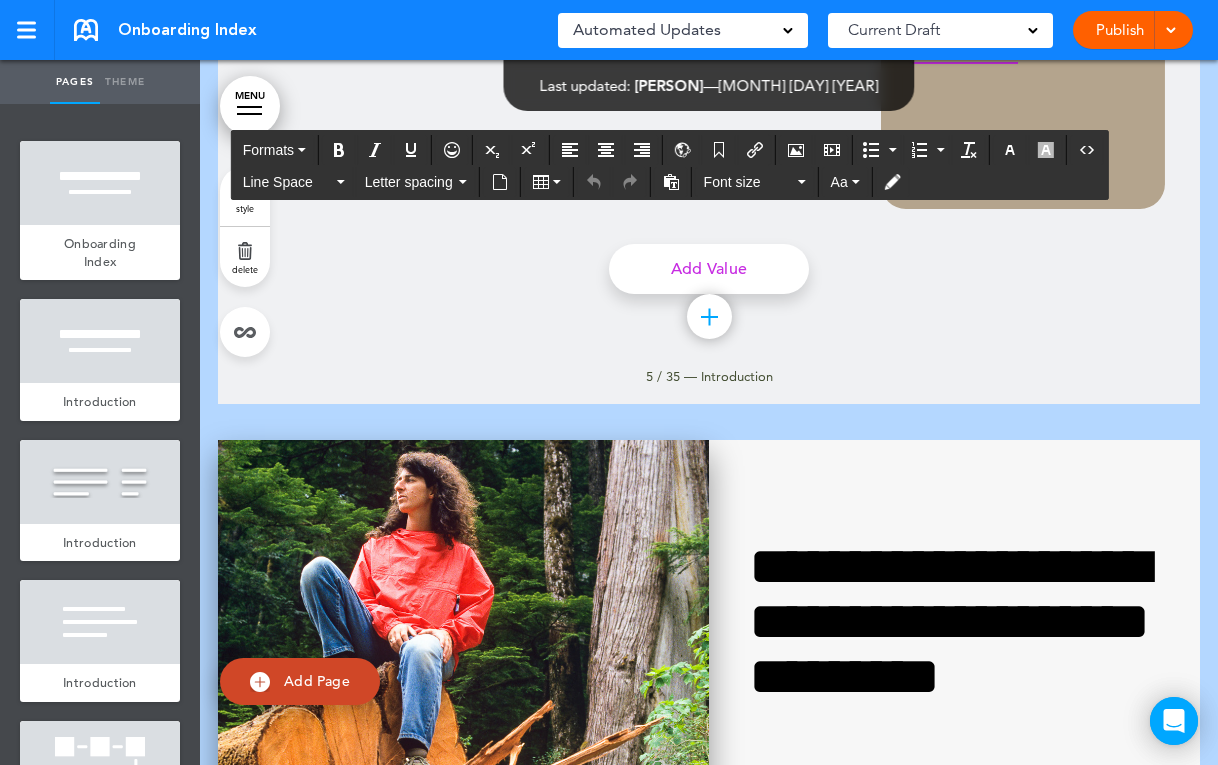 click at bounding box center [463, 782] 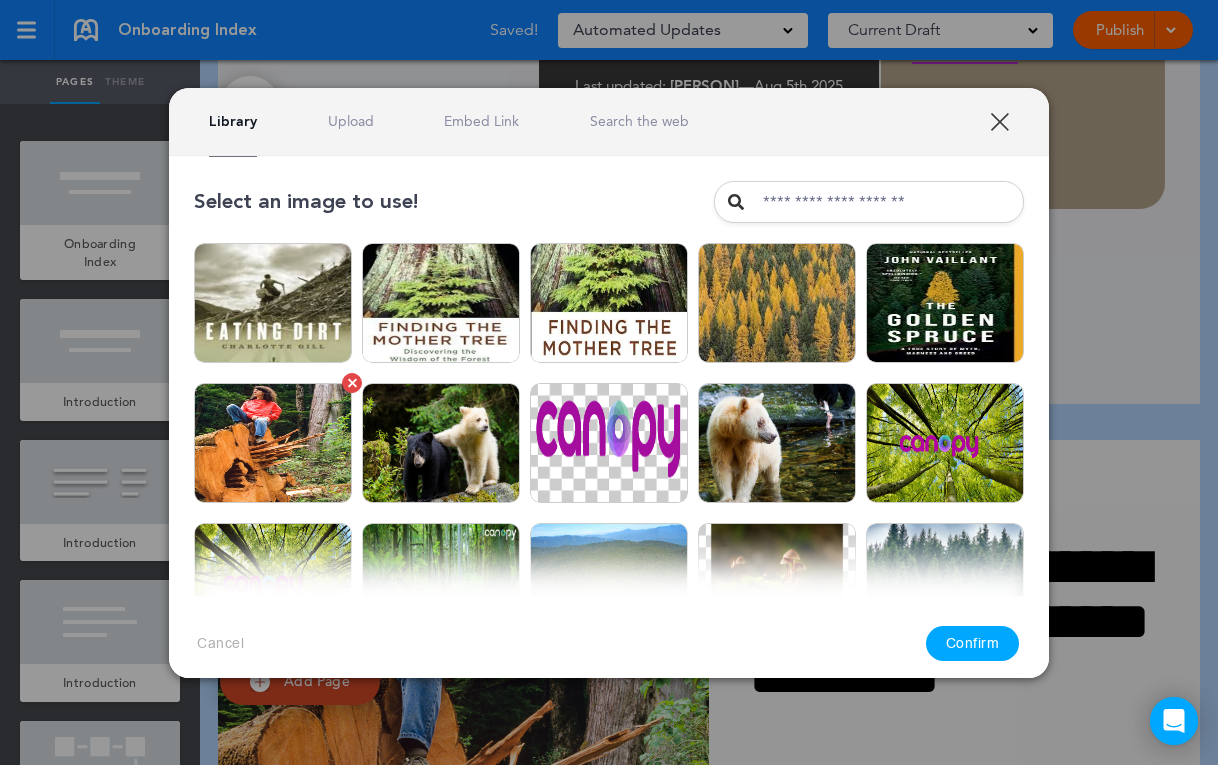 click at bounding box center (273, 443) 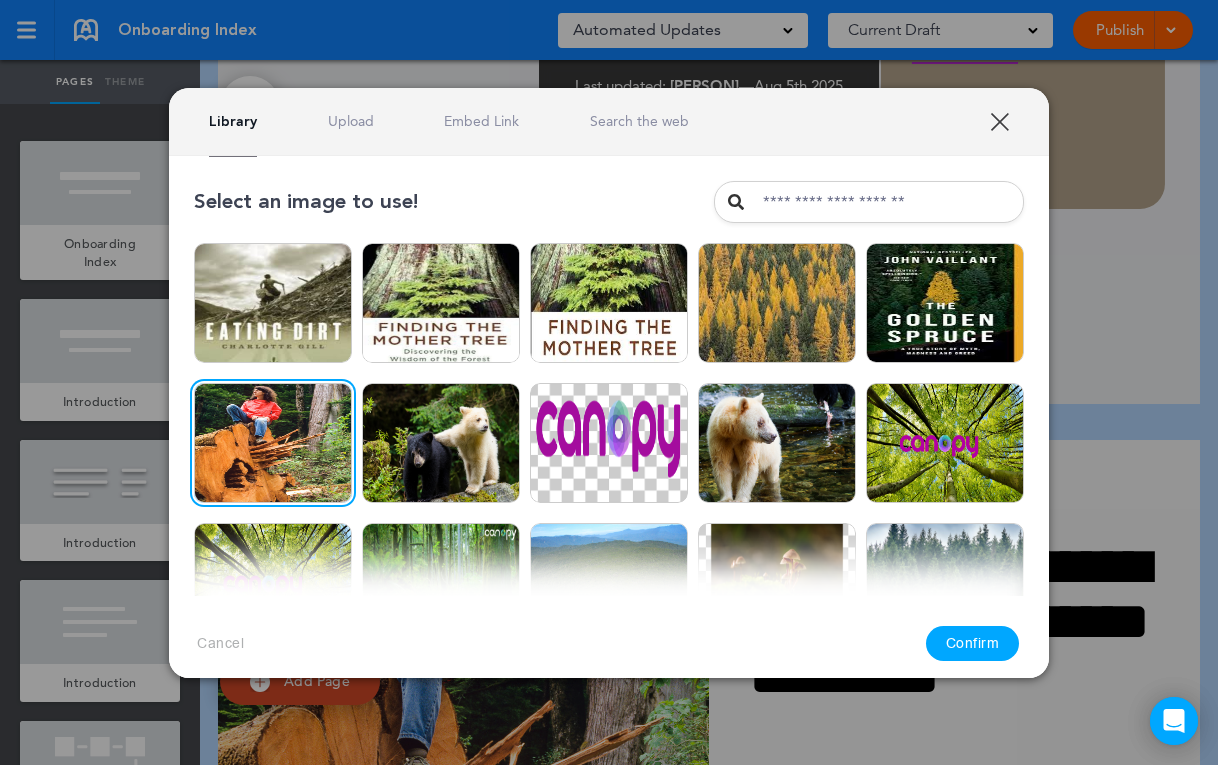 click on "XXX" at bounding box center [999, 121] 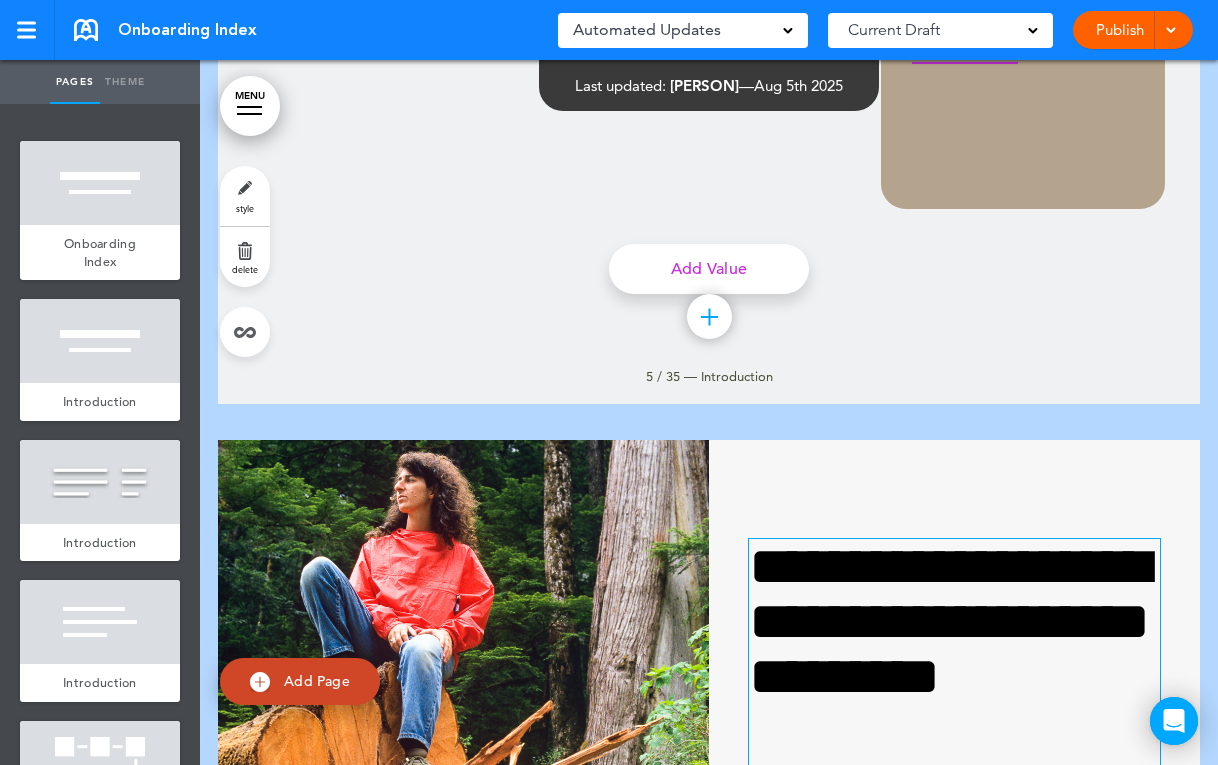 scroll, scrollTop: 0, scrollLeft: 0, axis: both 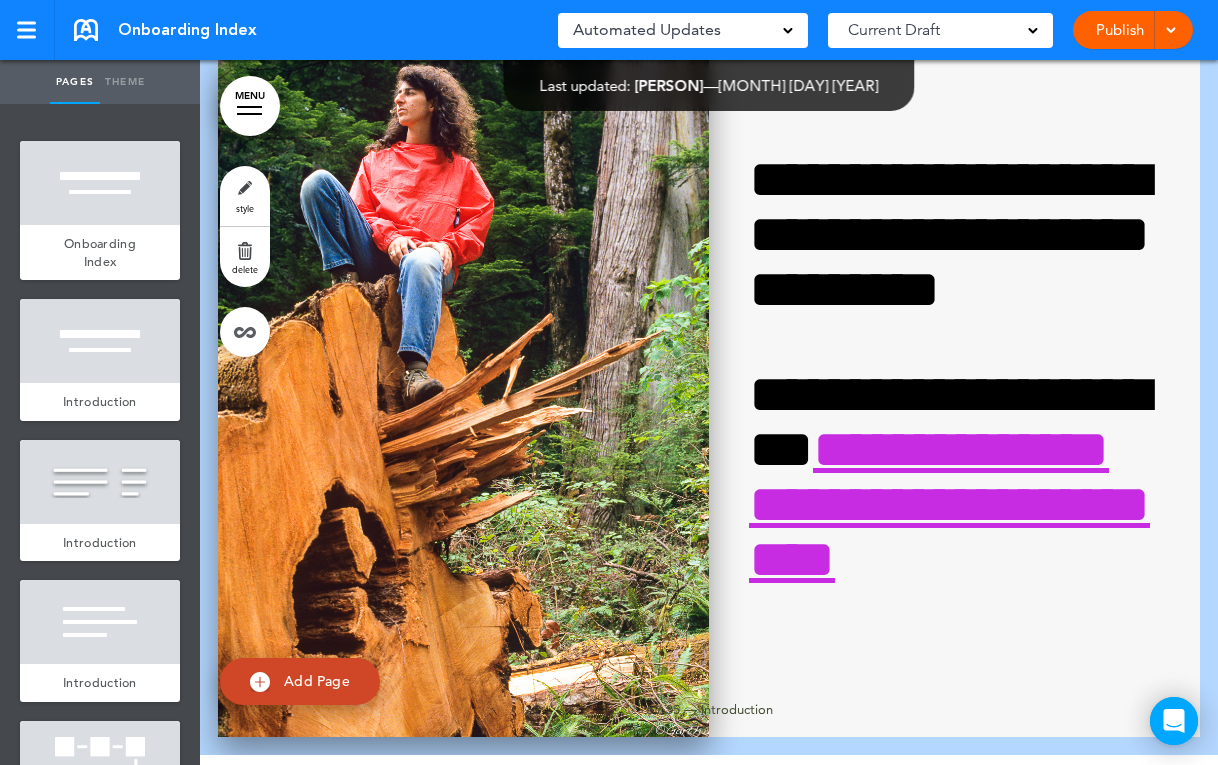 click at bounding box center (463, 395) 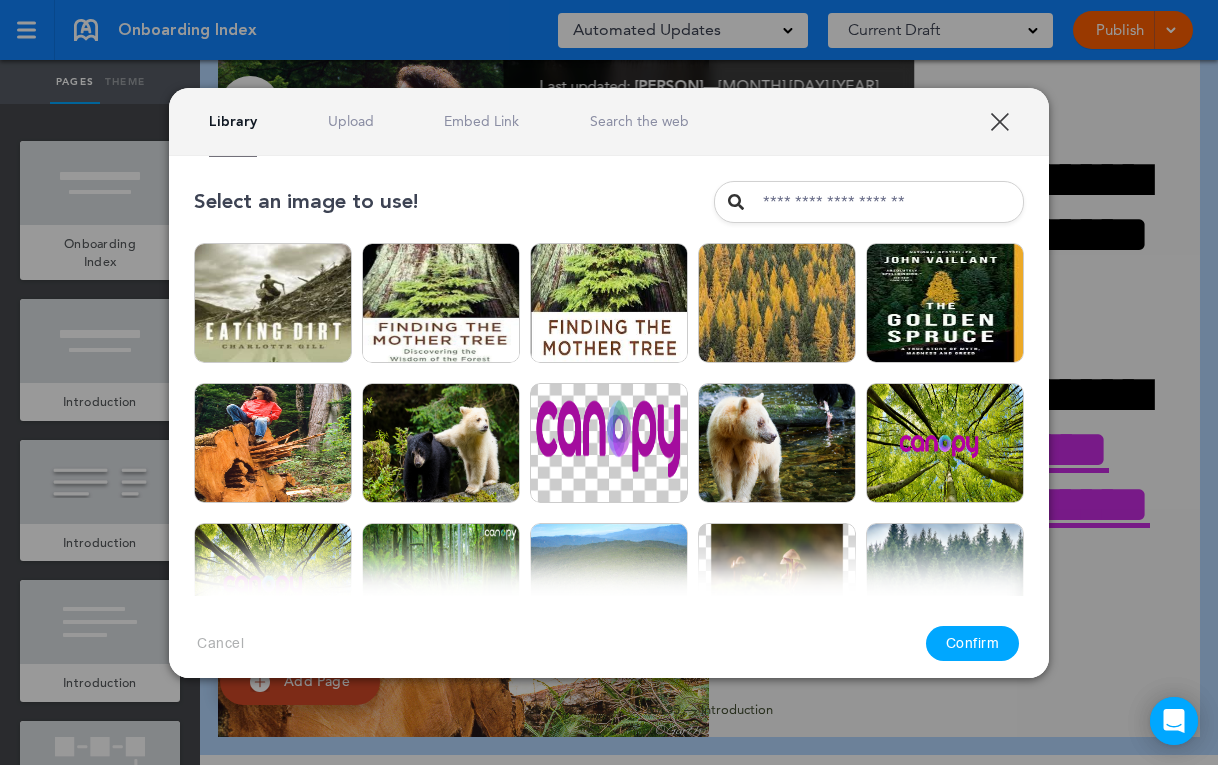click on "XXX" at bounding box center [999, 121] 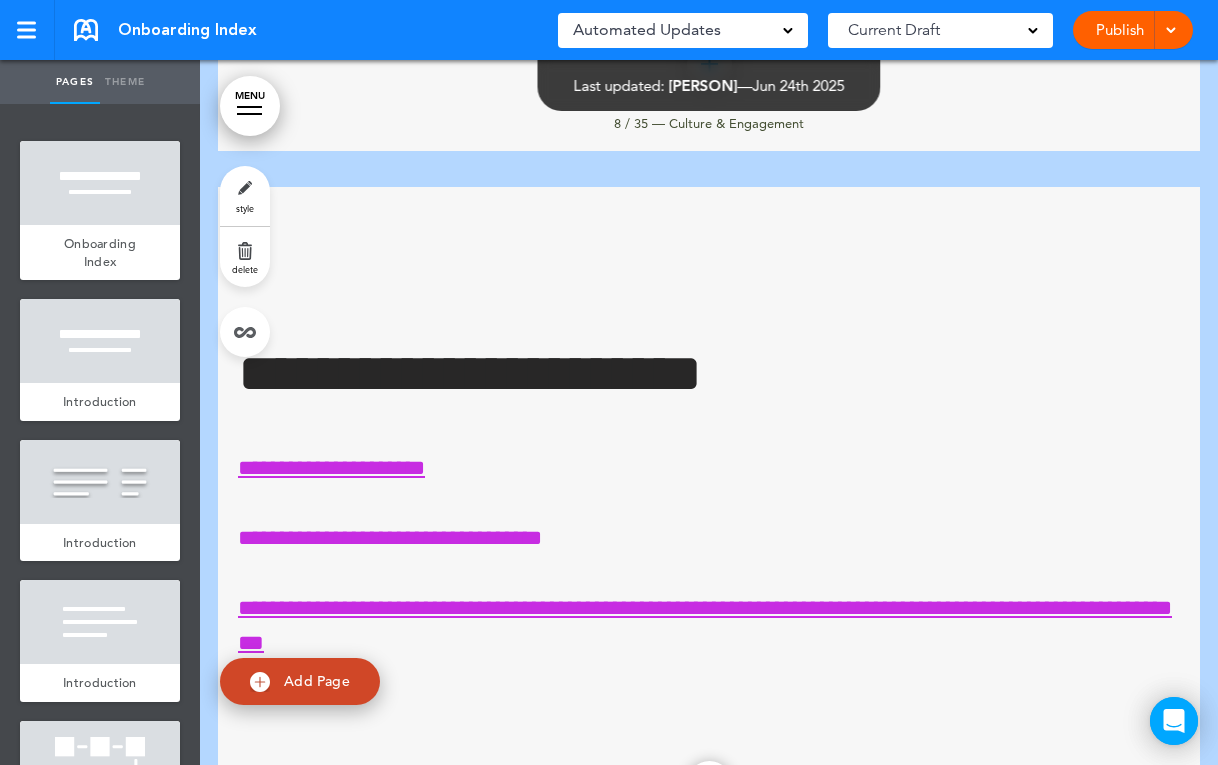 scroll, scrollTop: 6384, scrollLeft: 0, axis: vertical 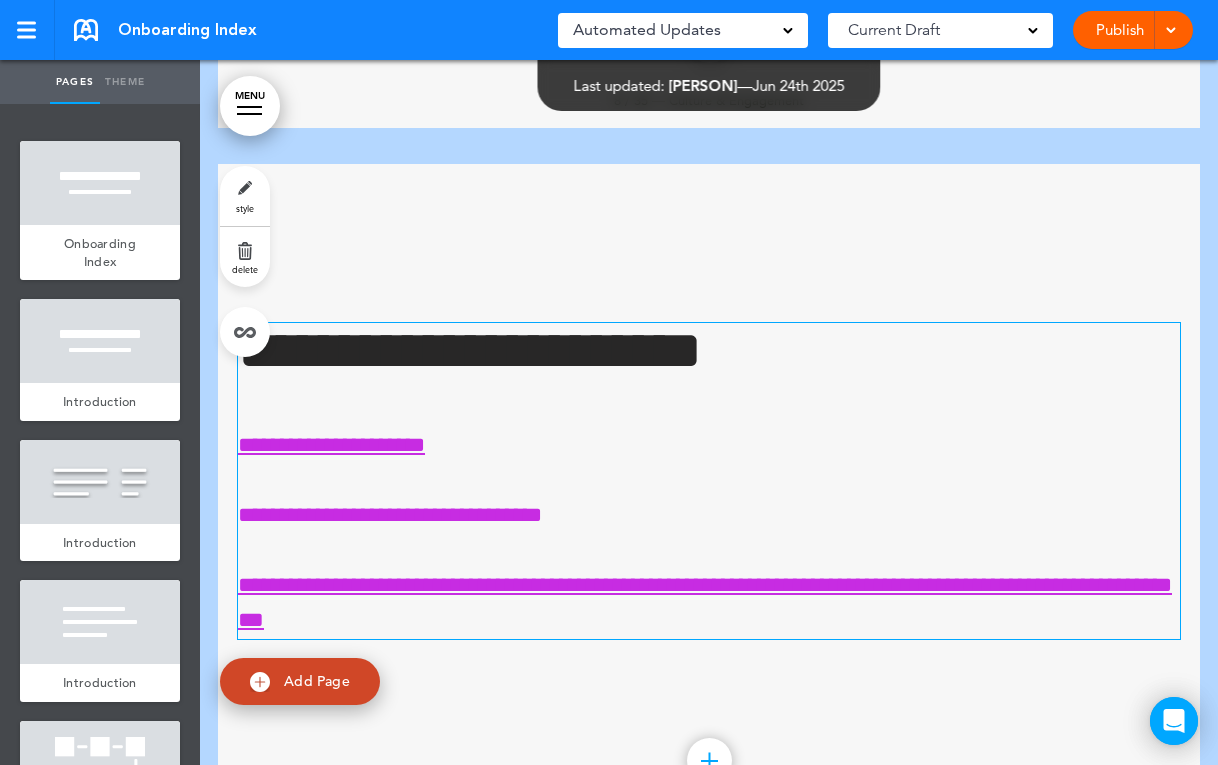 click on "**********" at bounding box center [470, 350] 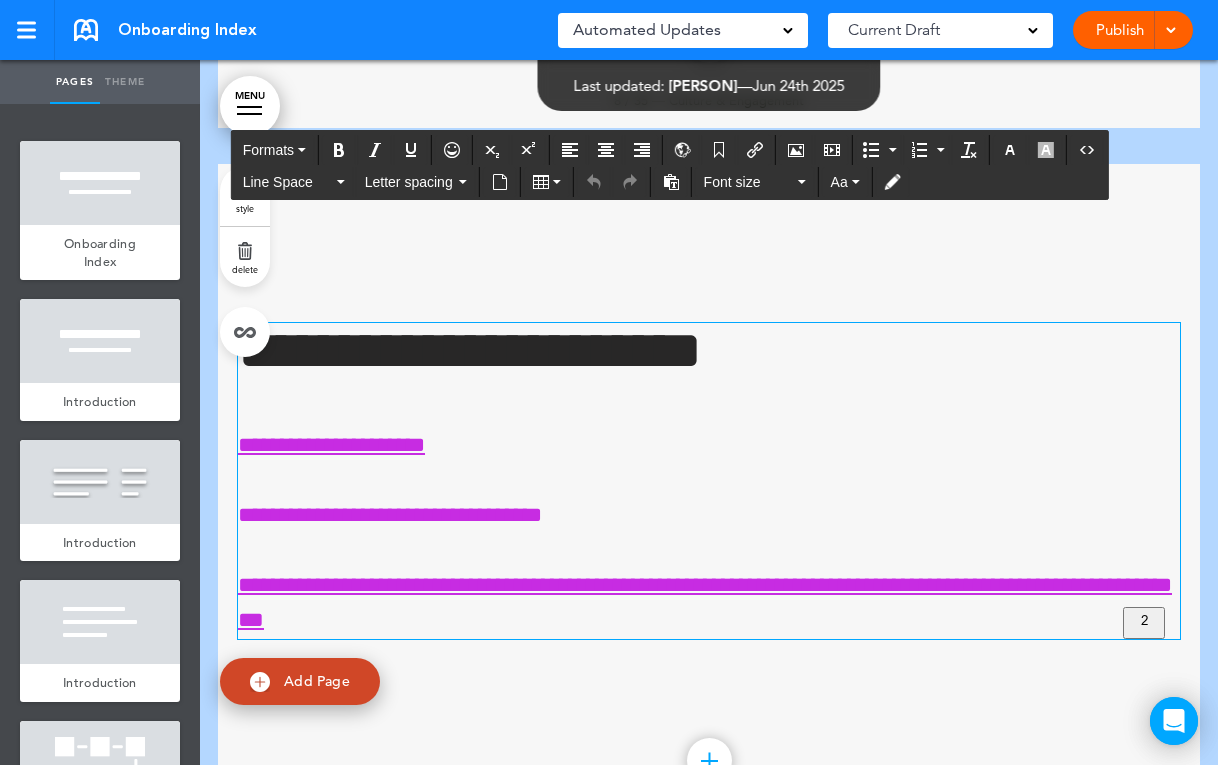 click on "**********" at bounding box center [470, 350] 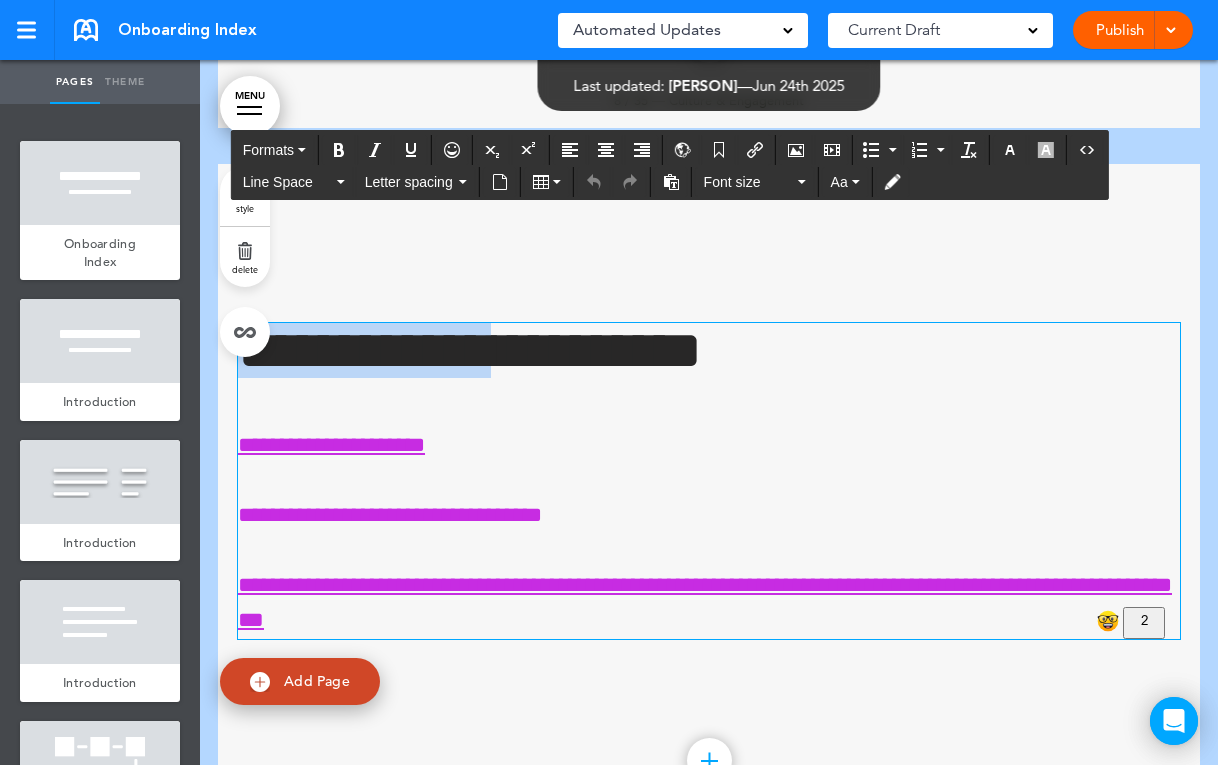 type 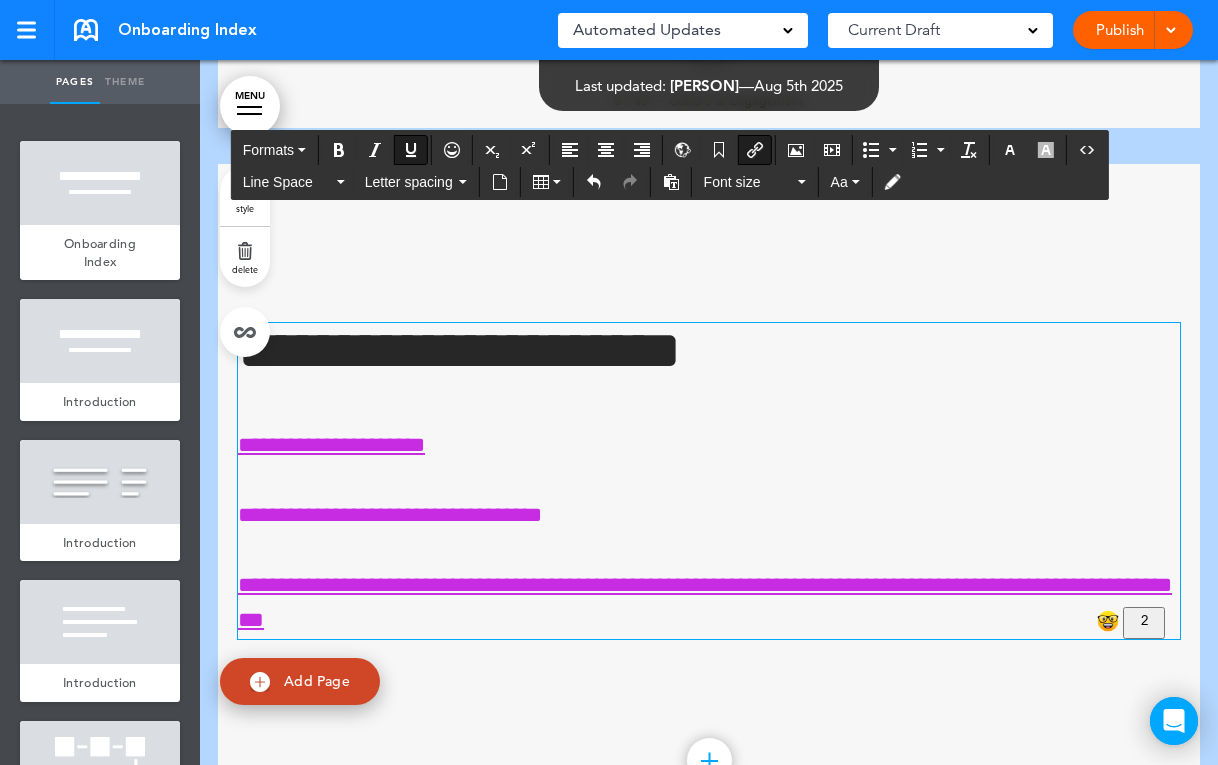 click on "**********" at bounding box center [709, 481] 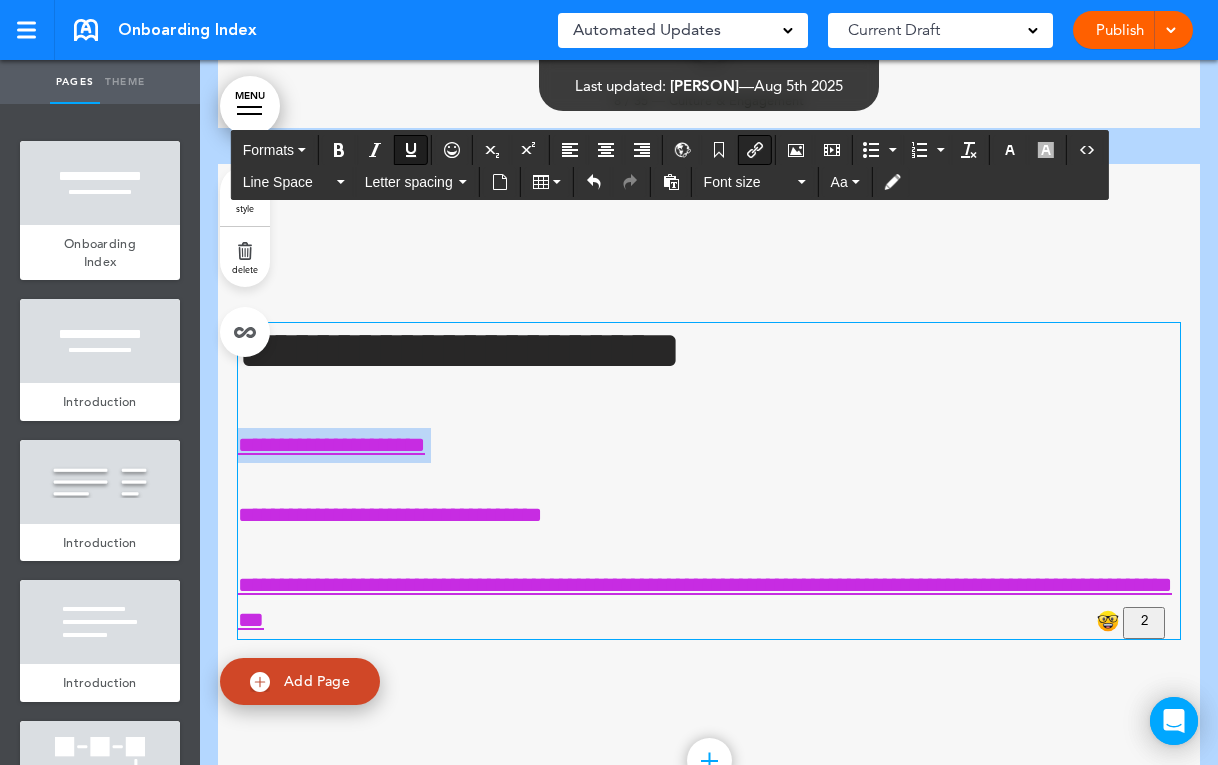 click at bounding box center (755, 150) 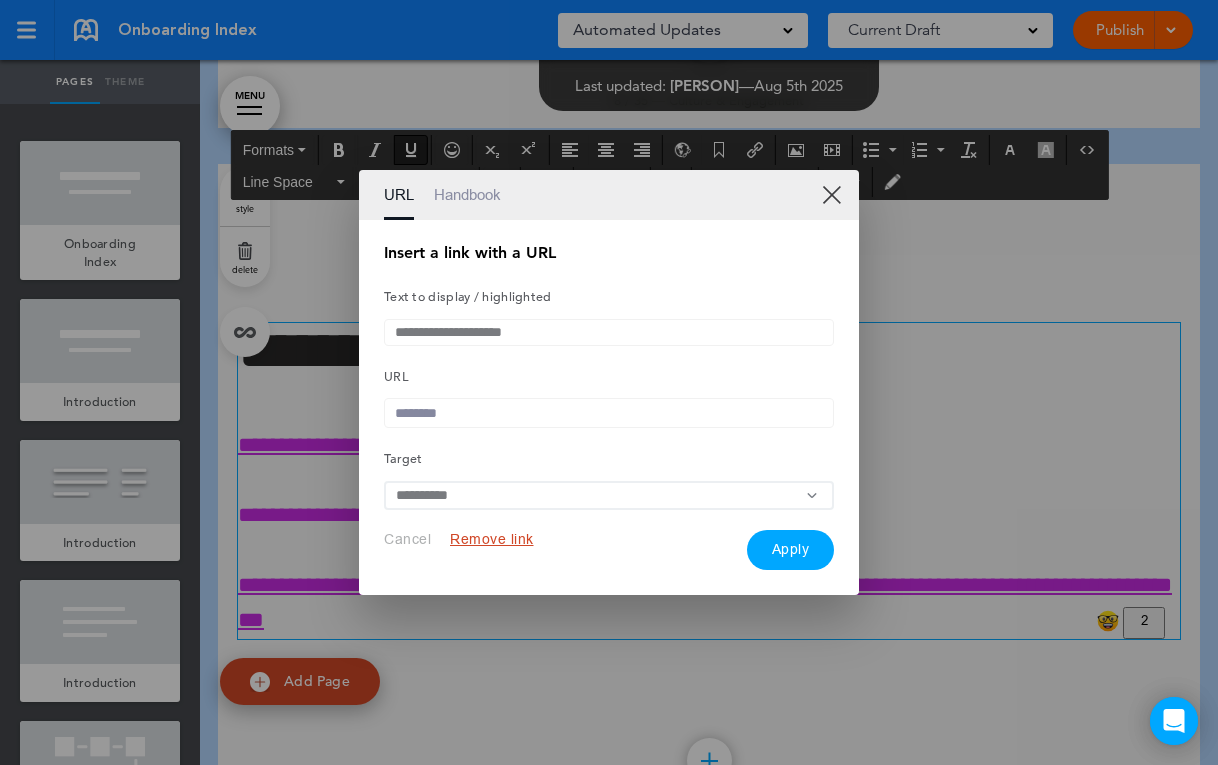 click at bounding box center [609, 413] 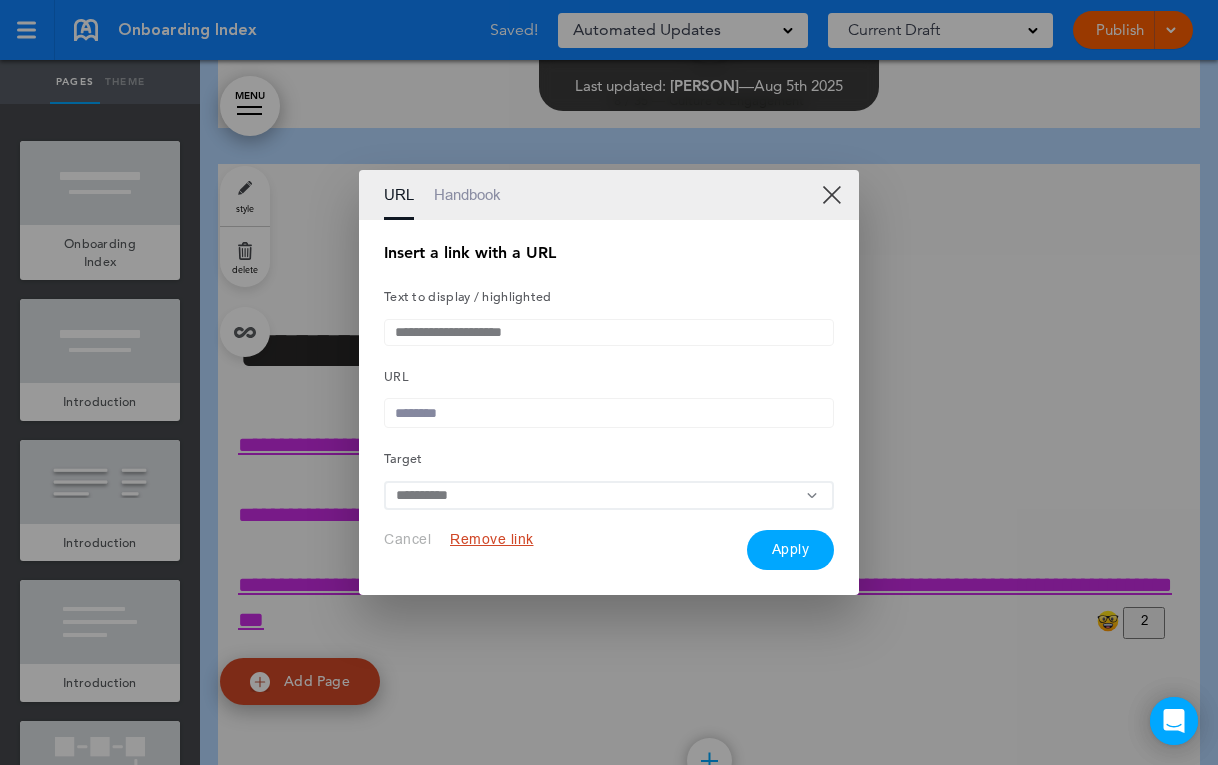paste on "**********" 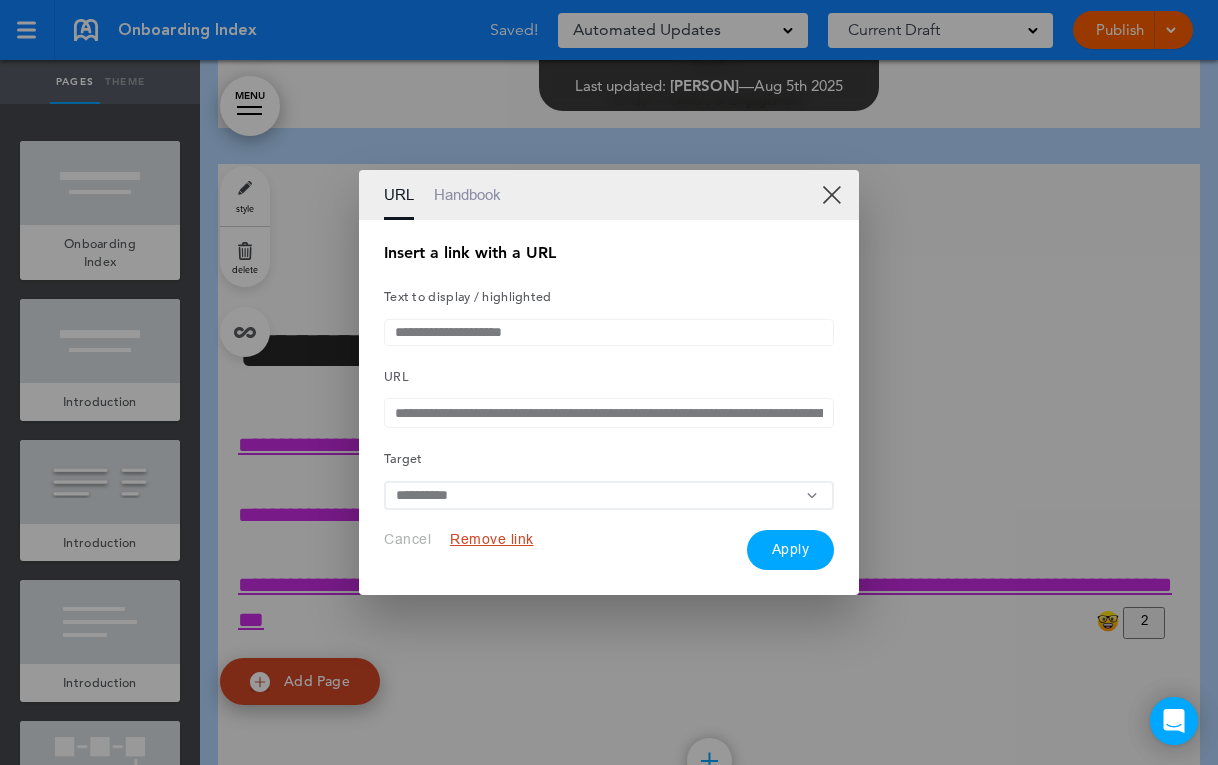 scroll, scrollTop: 0, scrollLeft: 497, axis: horizontal 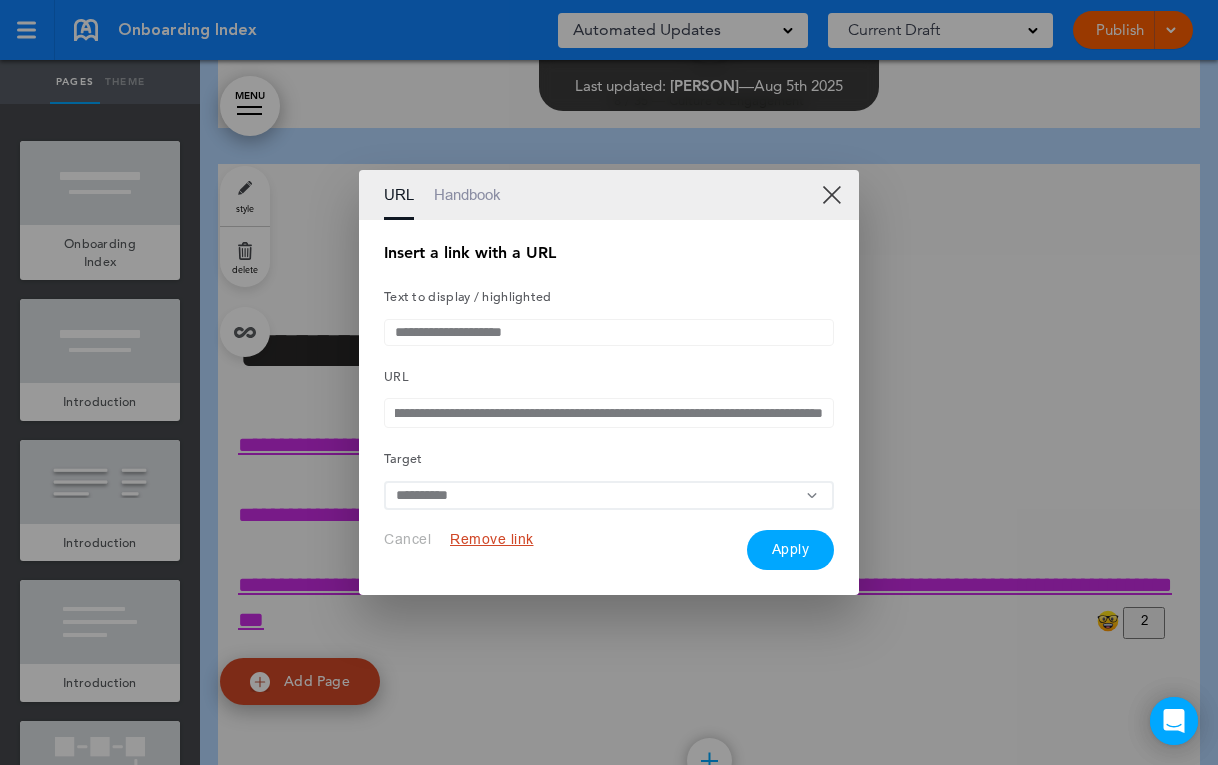 type on "**********" 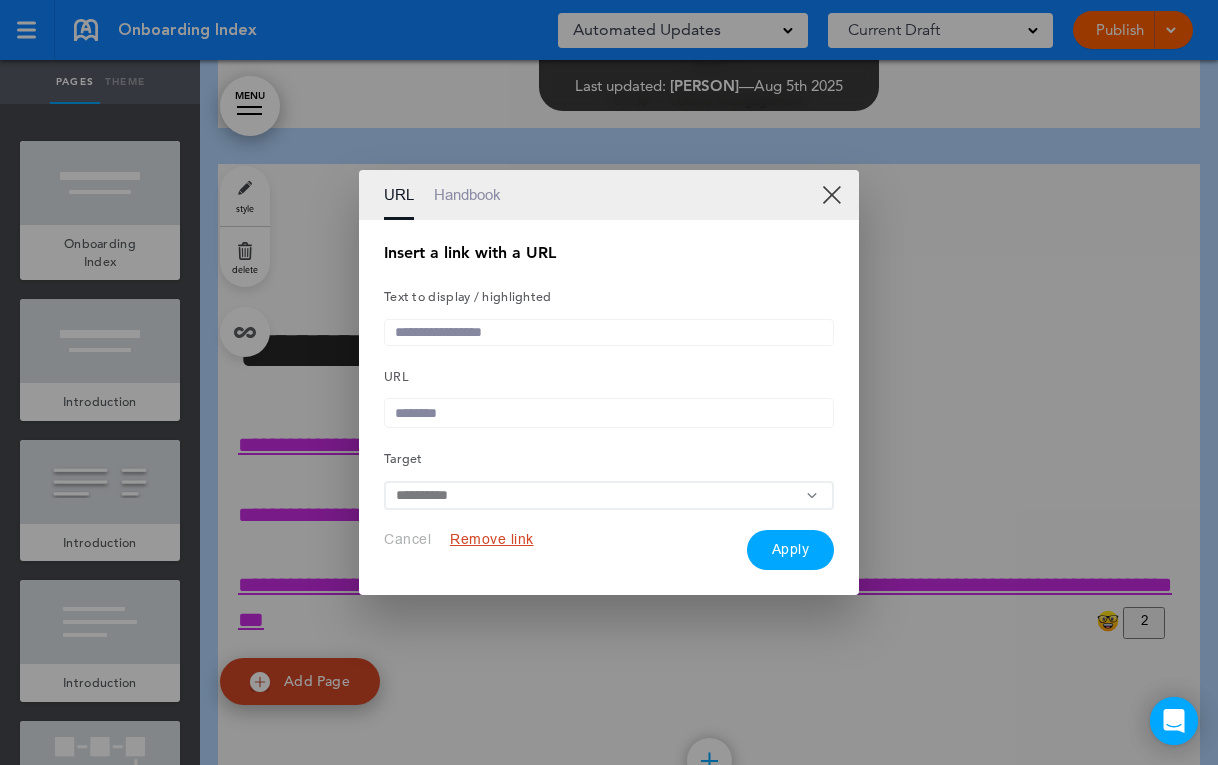 scroll, scrollTop: 0, scrollLeft: 0, axis: both 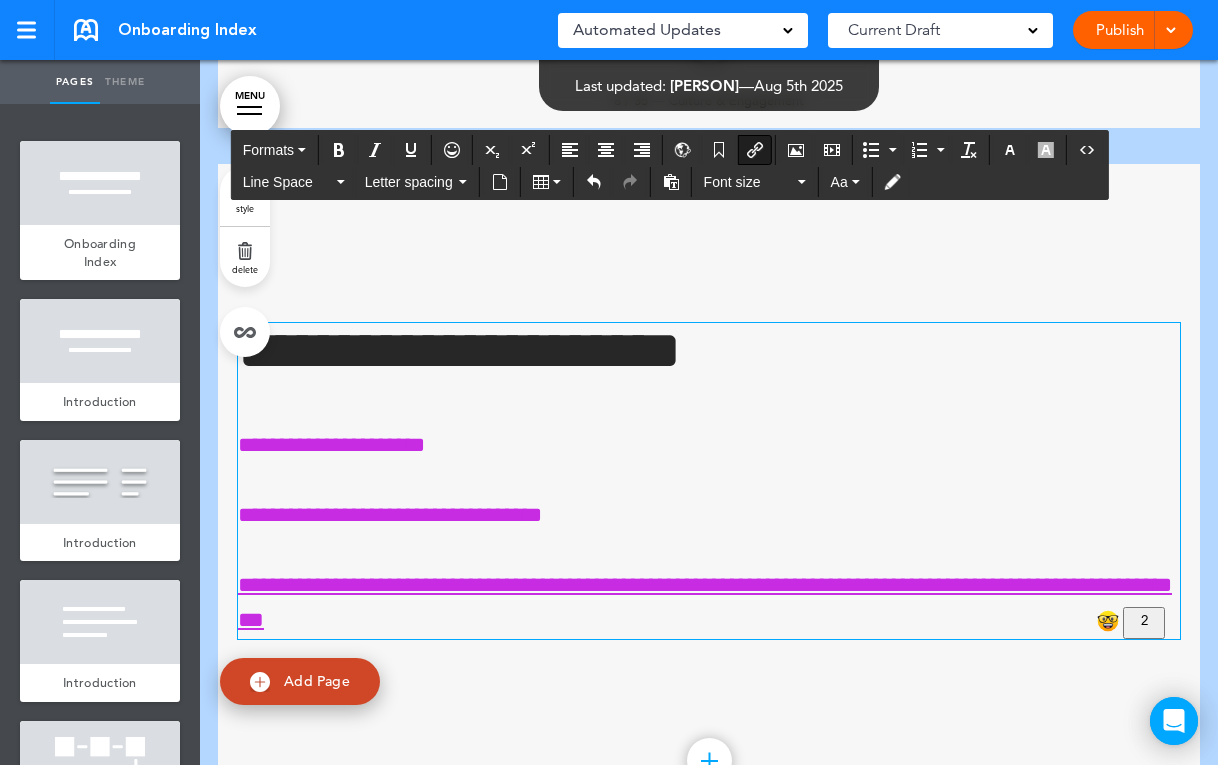 click at bounding box center (755, 150) 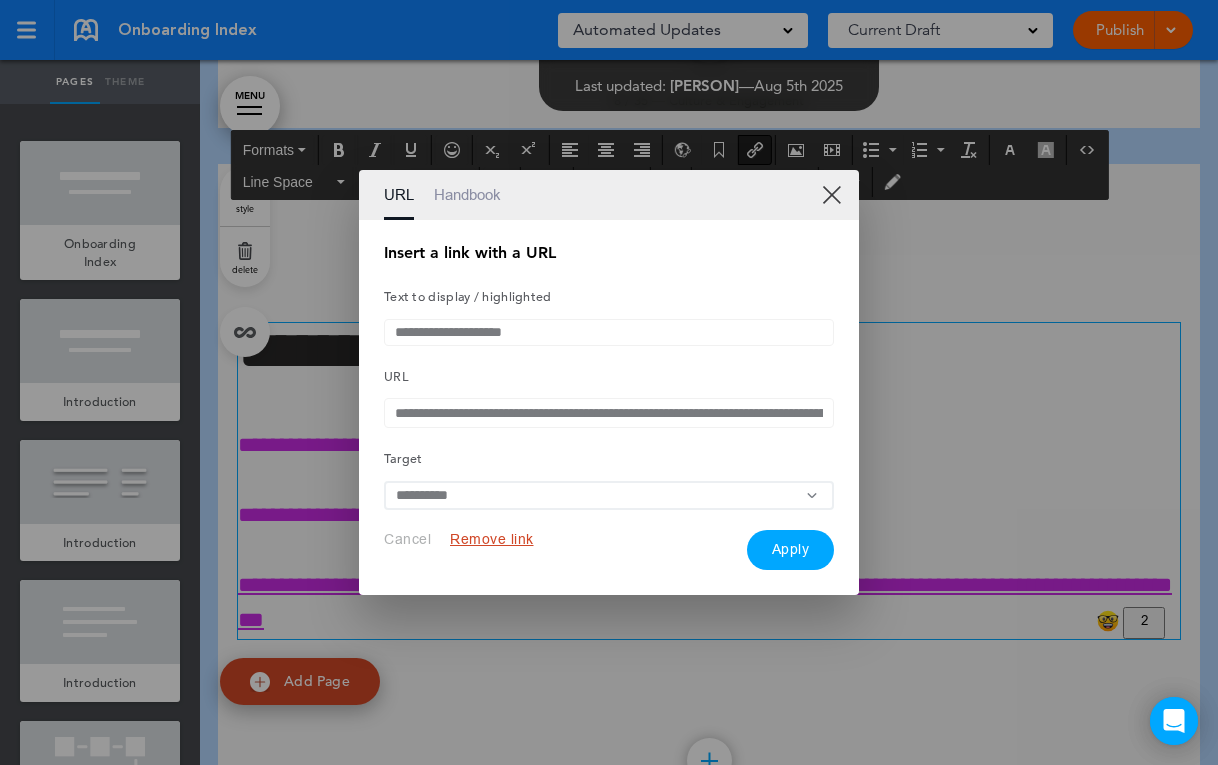 click on "**********" at bounding box center (609, 332) 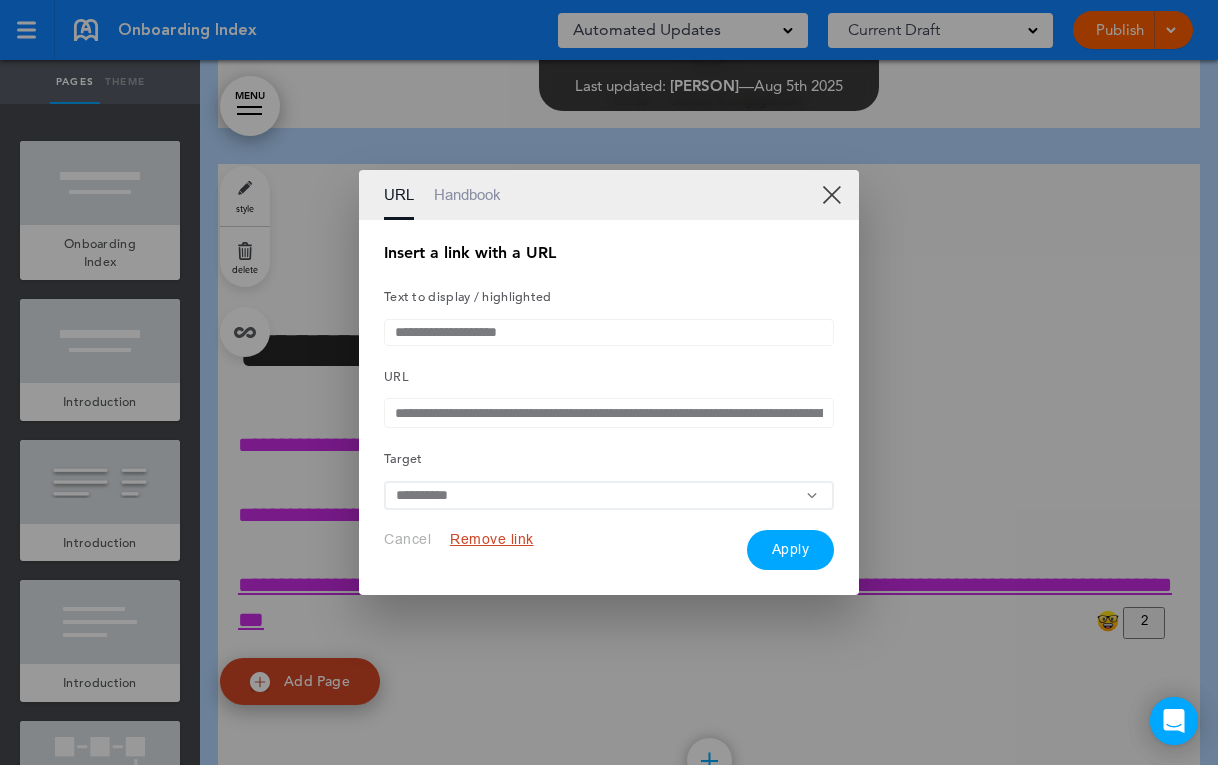 type on "**********" 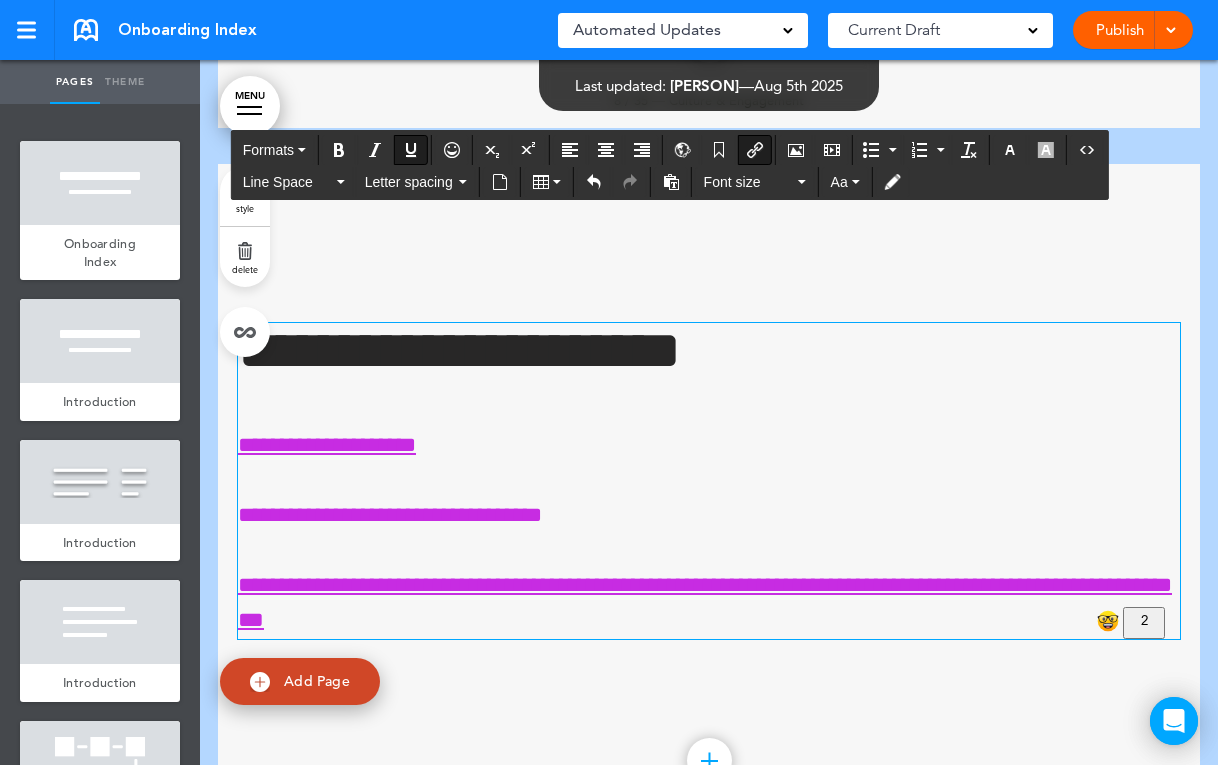 click on "**********" at bounding box center (709, 515) 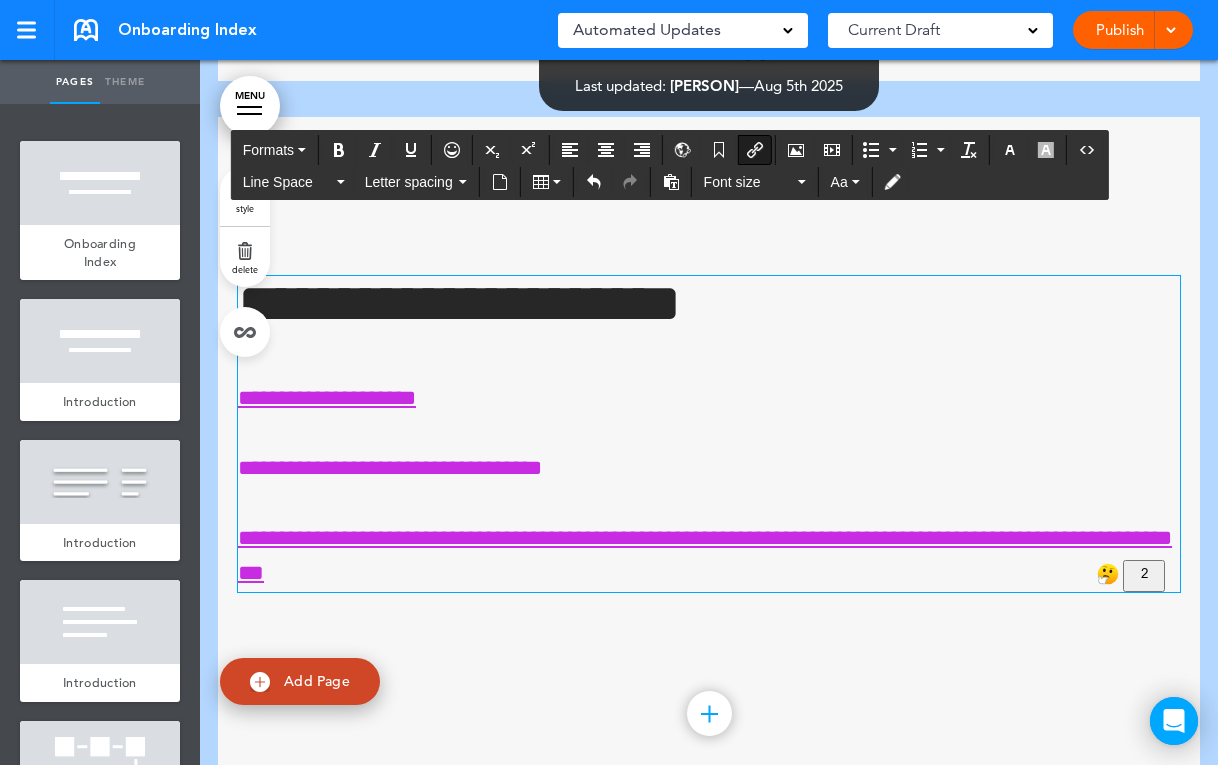 scroll, scrollTop: 6480, scrollLeft: 0, axis: vertical 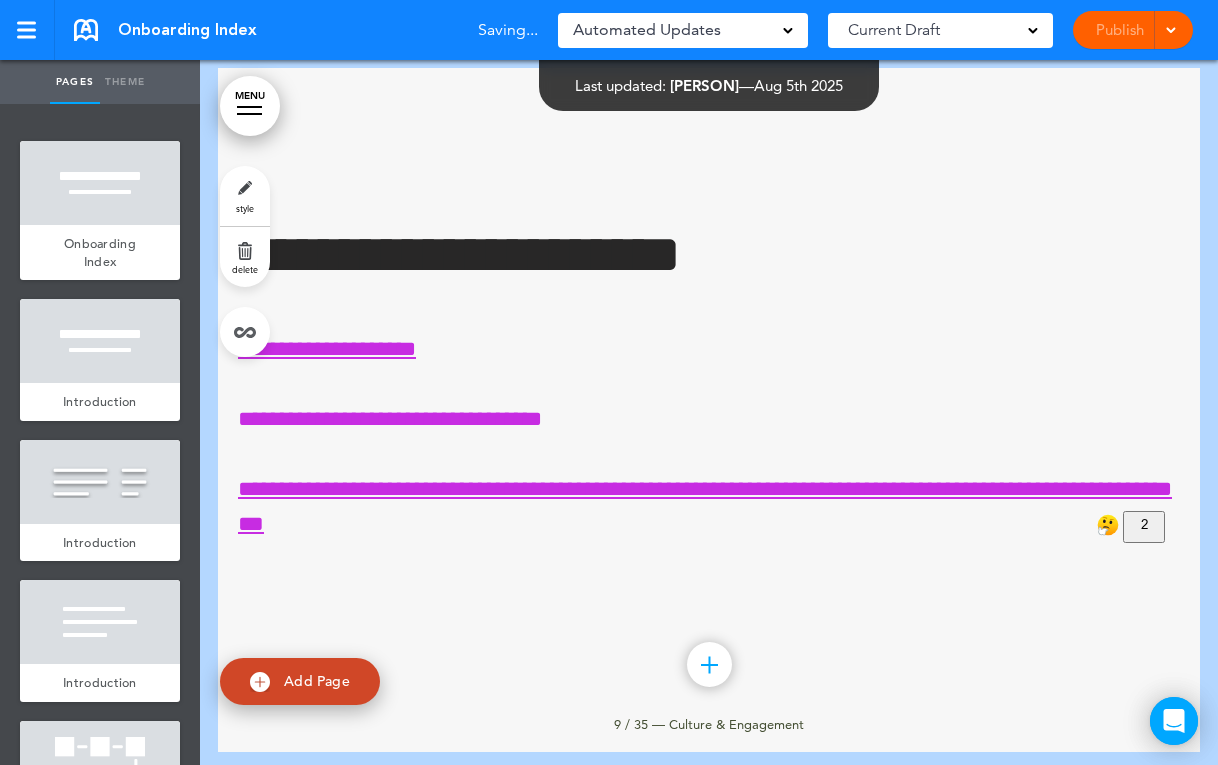 click on "**********" at bounding box center (709, 410) 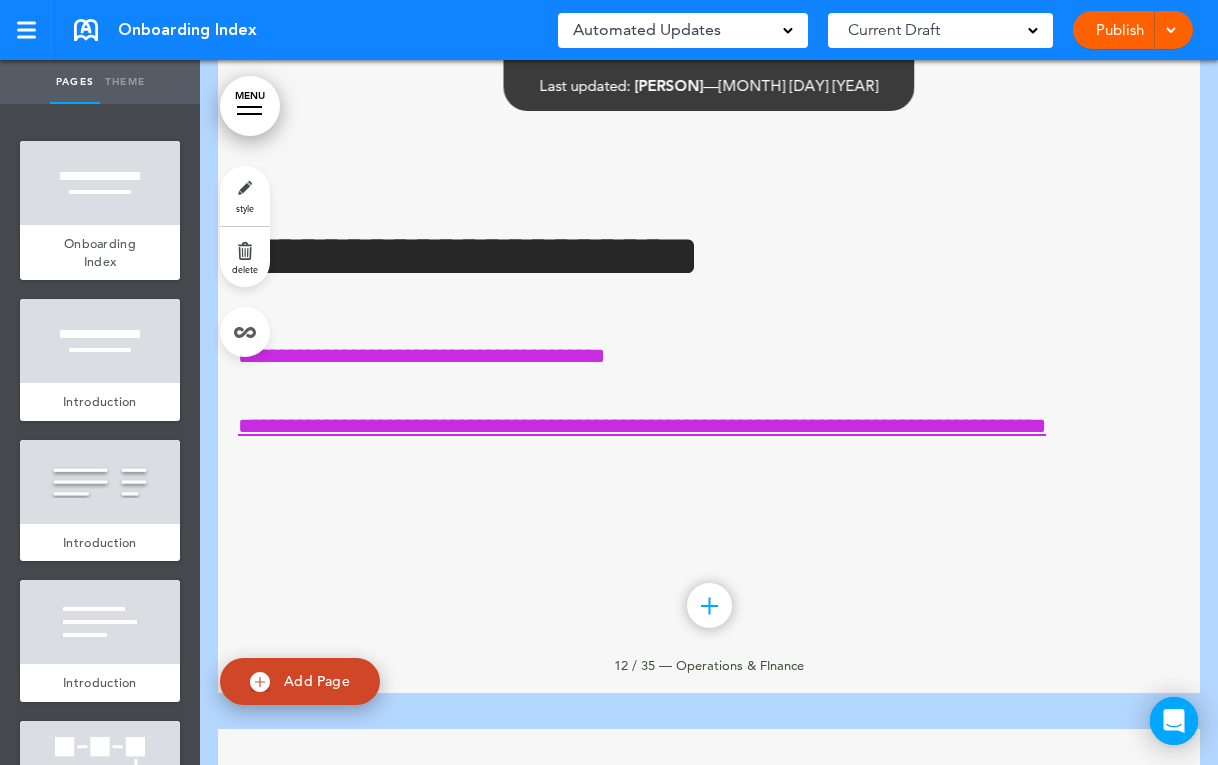 scroll, scrollTop: 8976, scrollLeft: 0, axis: vertical 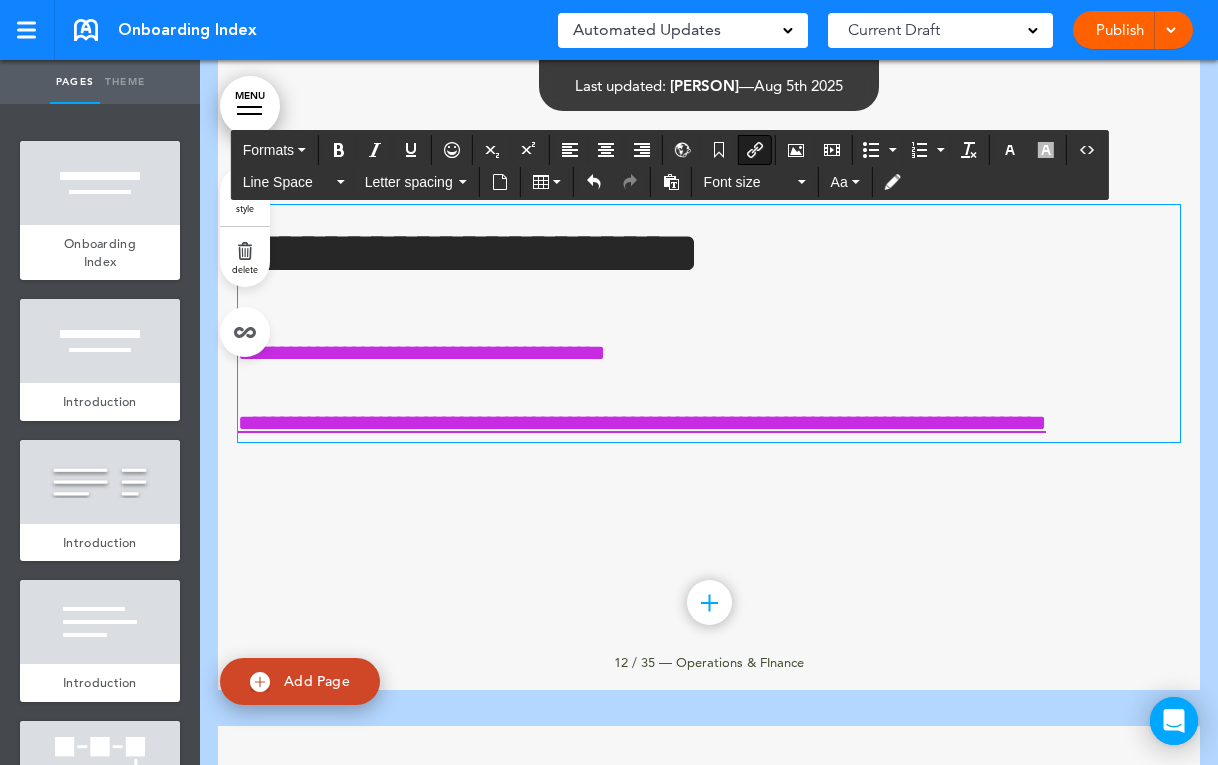 click on "**********" at bounding box center [421, 353] 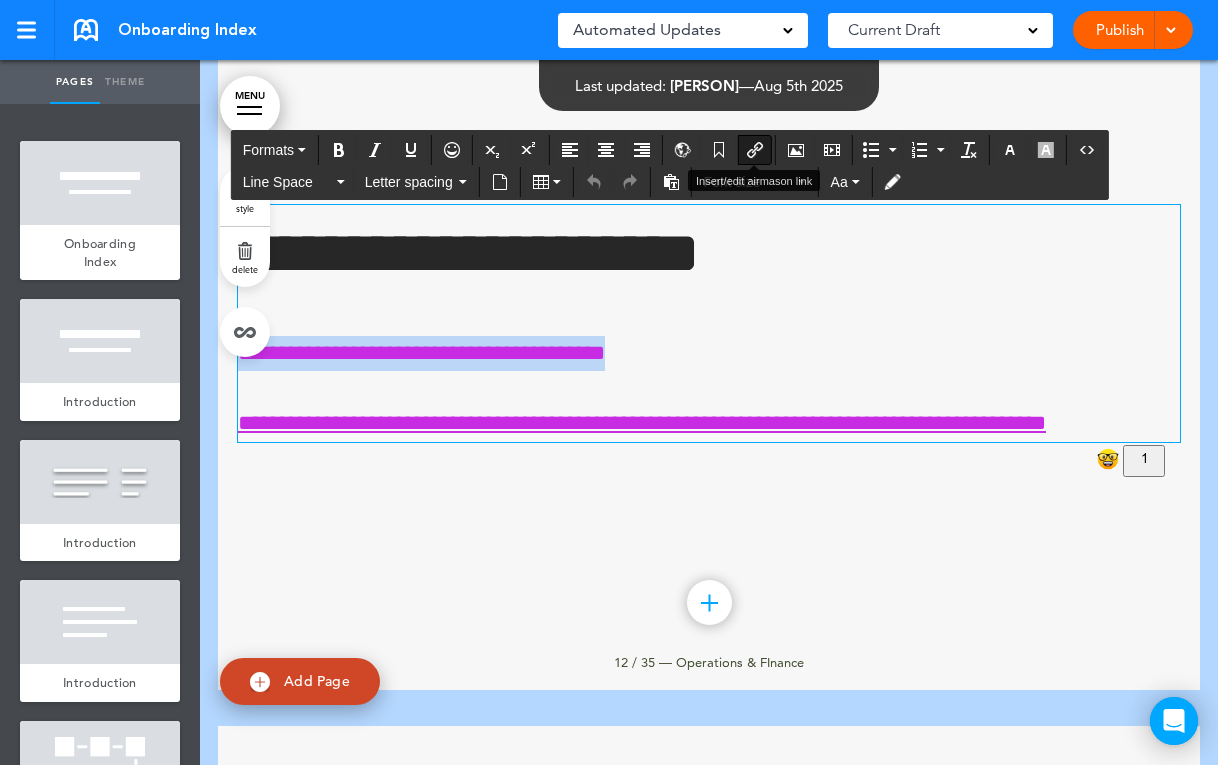 click at bounding box center [755, 150] 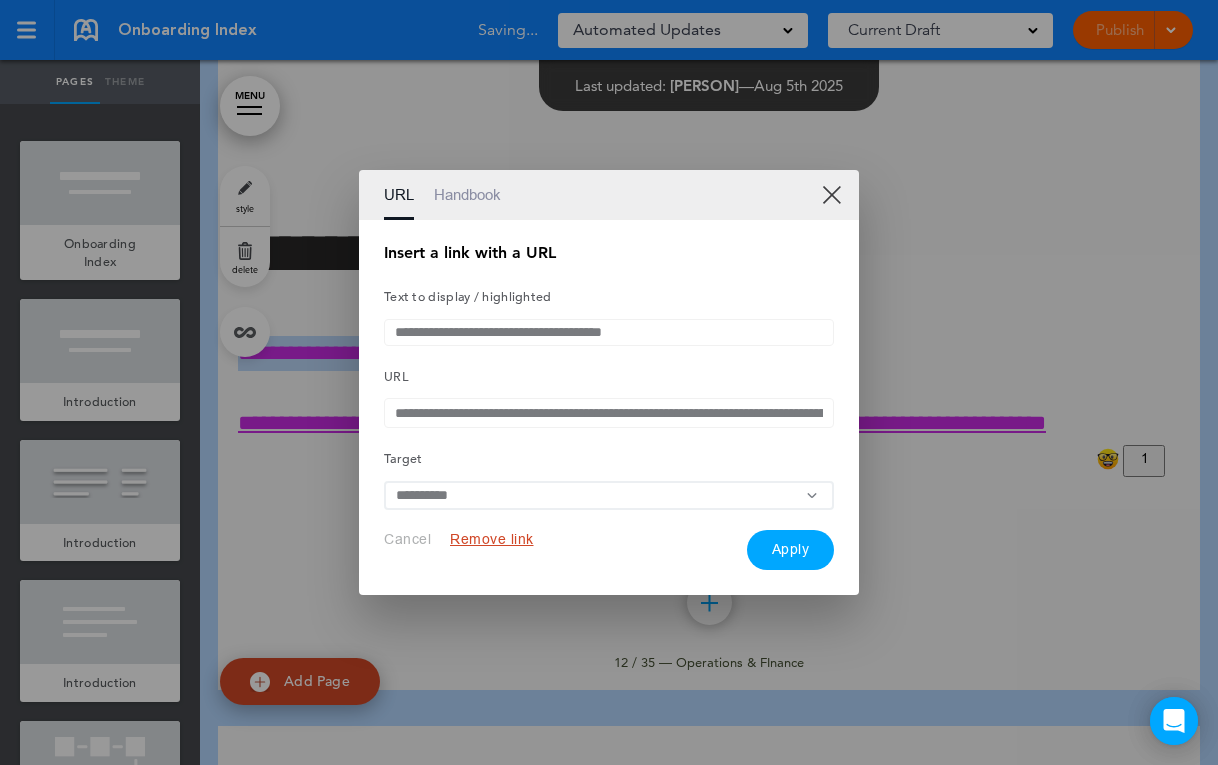 click on "**********" at bounding box center (609, 413) 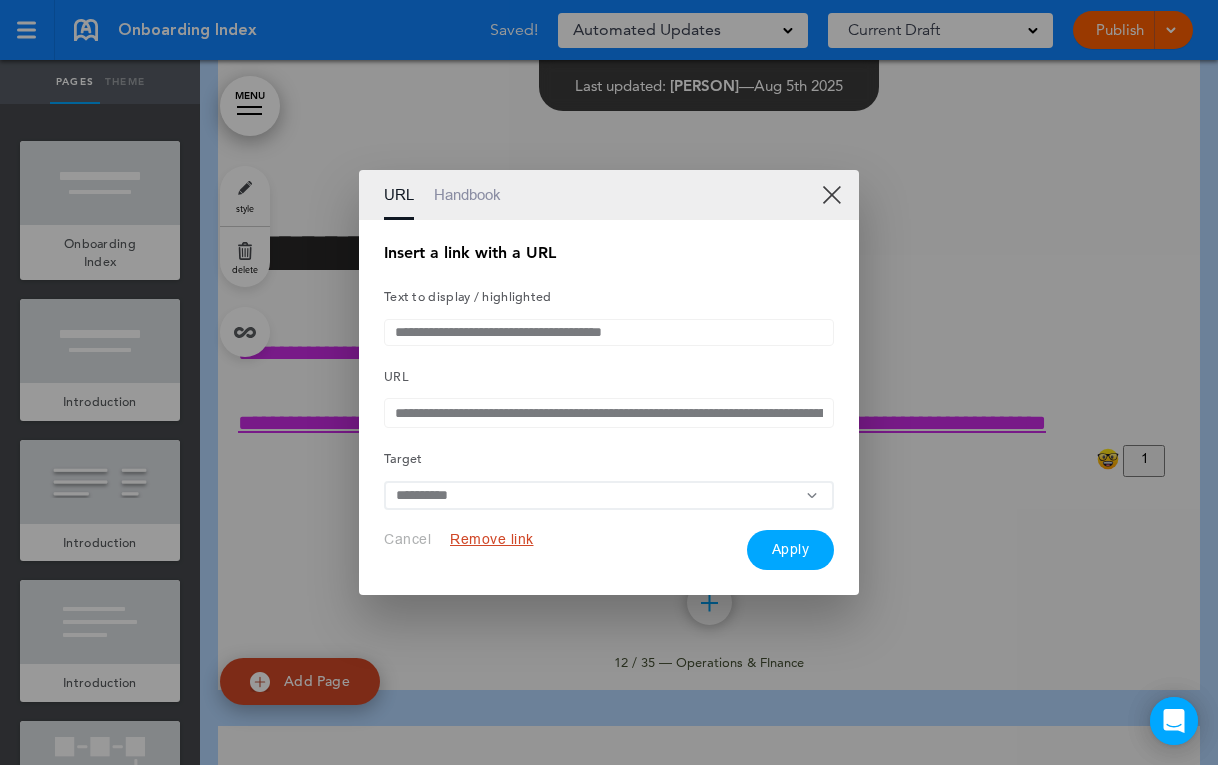 paste 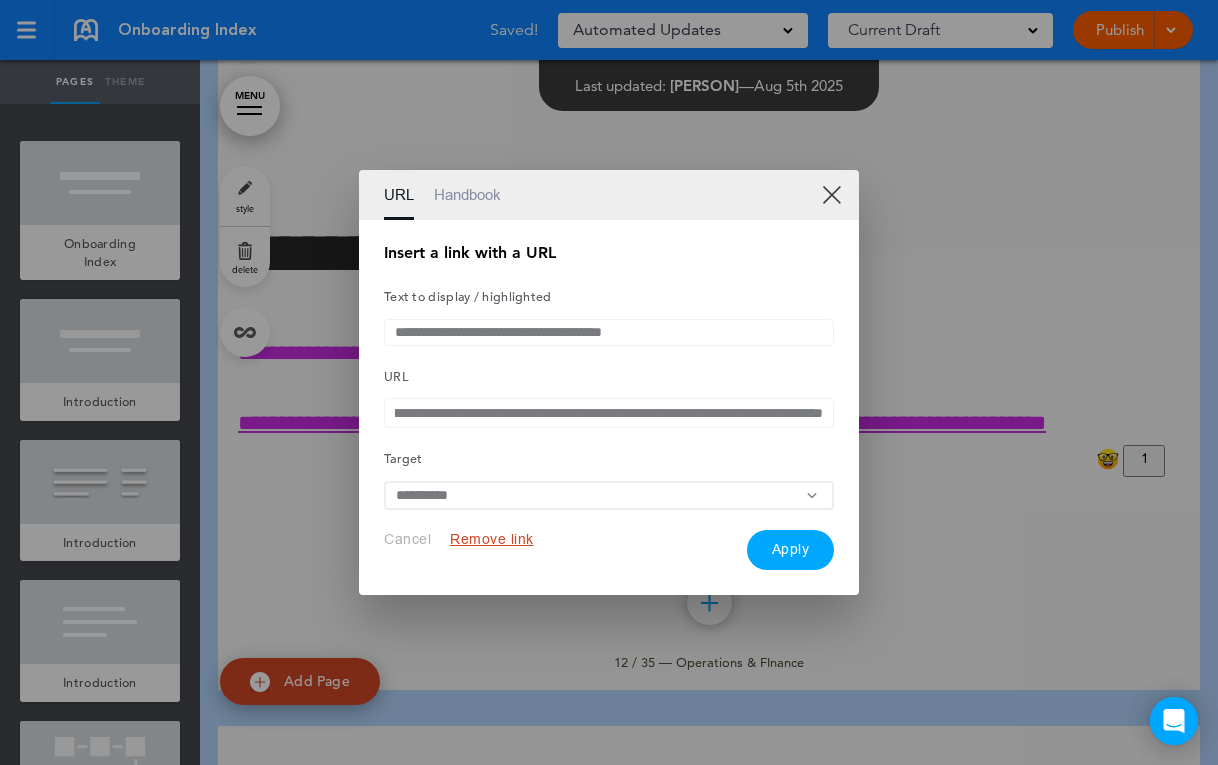 scroll, scrollTop: 0, scrollLeft: 0, axis: both 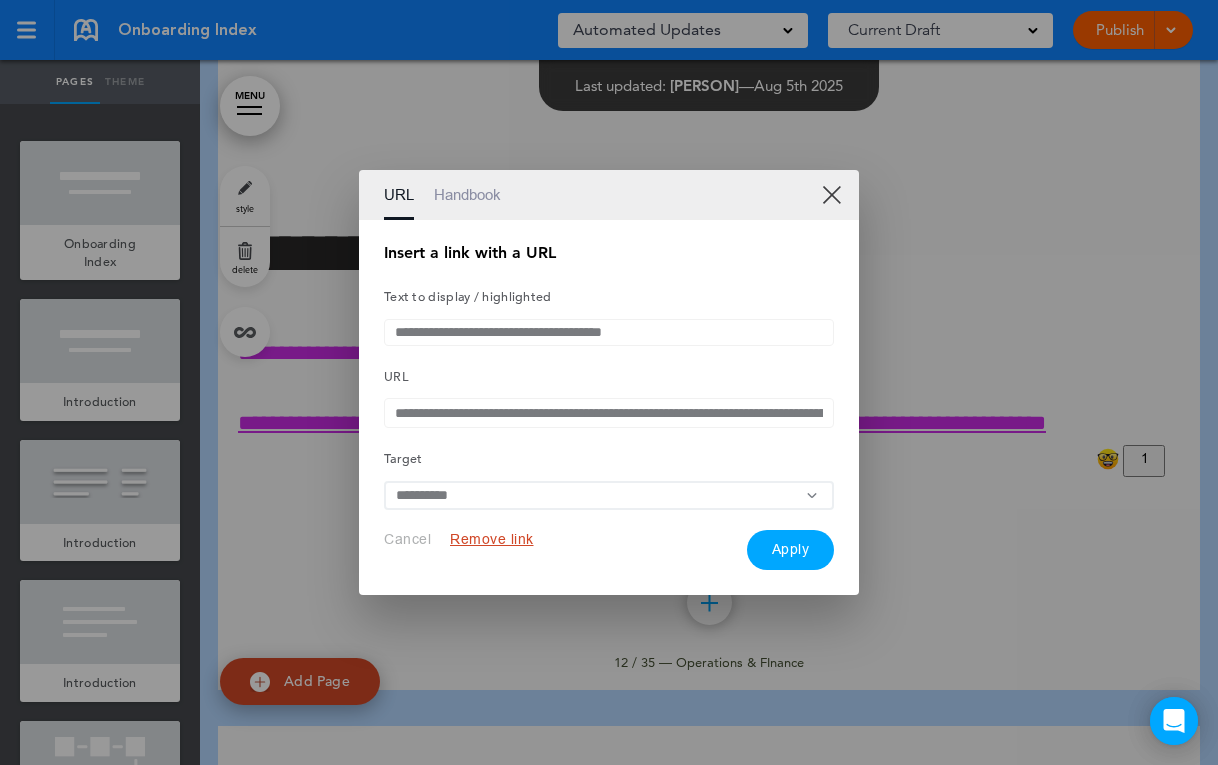 type on "**********" 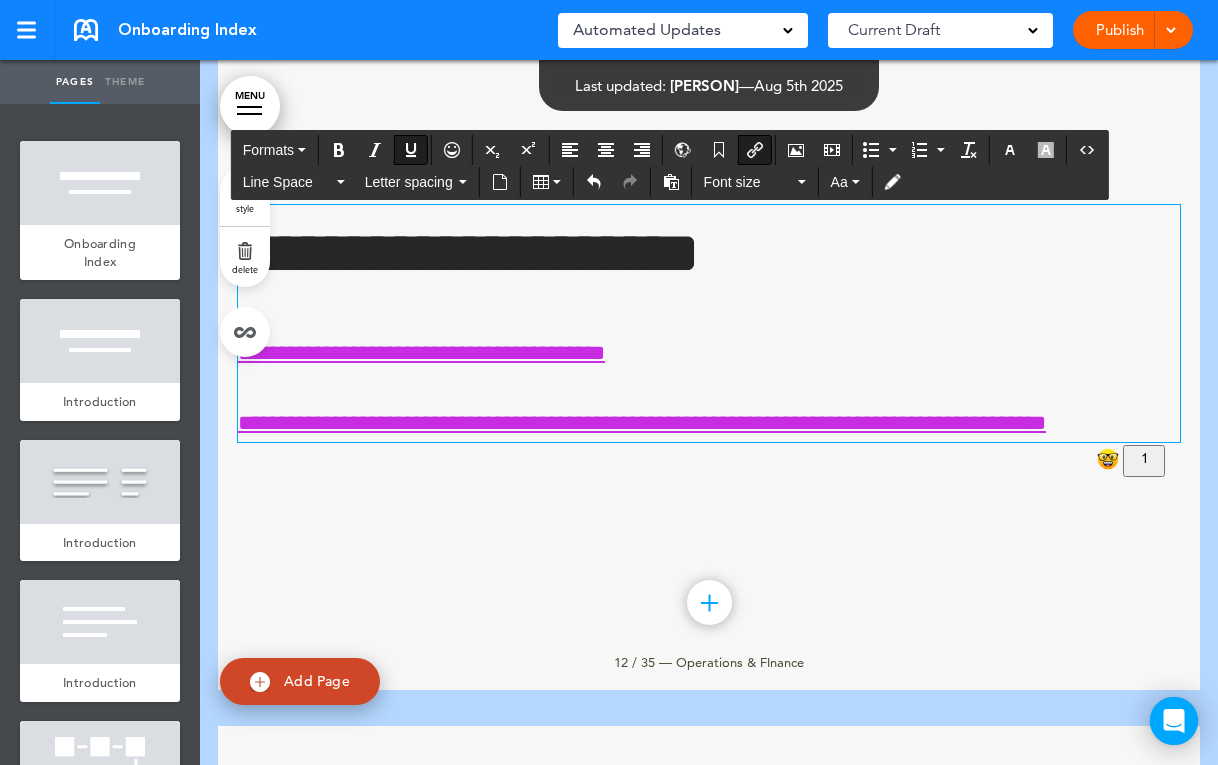click on "**********" at bounding box center [709, 423] 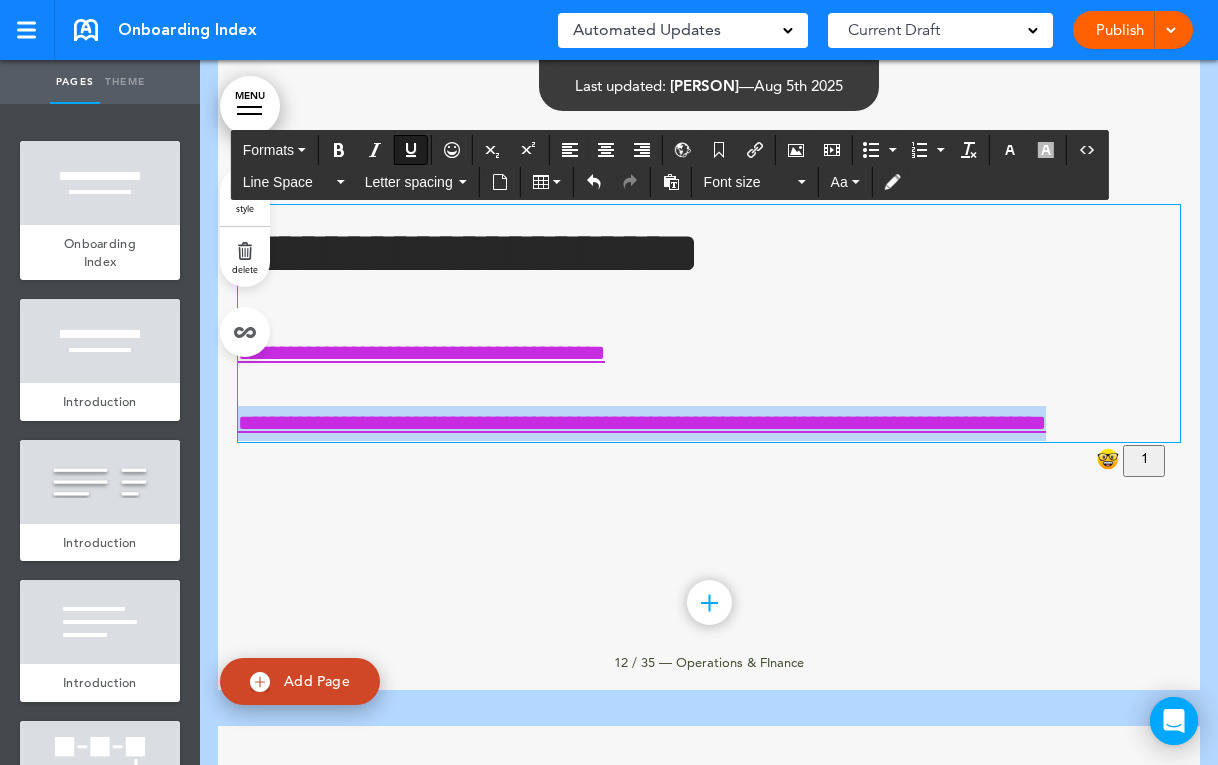 drag, startPoint x: 240, startPoint y: 486, endPoint x: 405, endPoint y: 534, distance: 171.84004 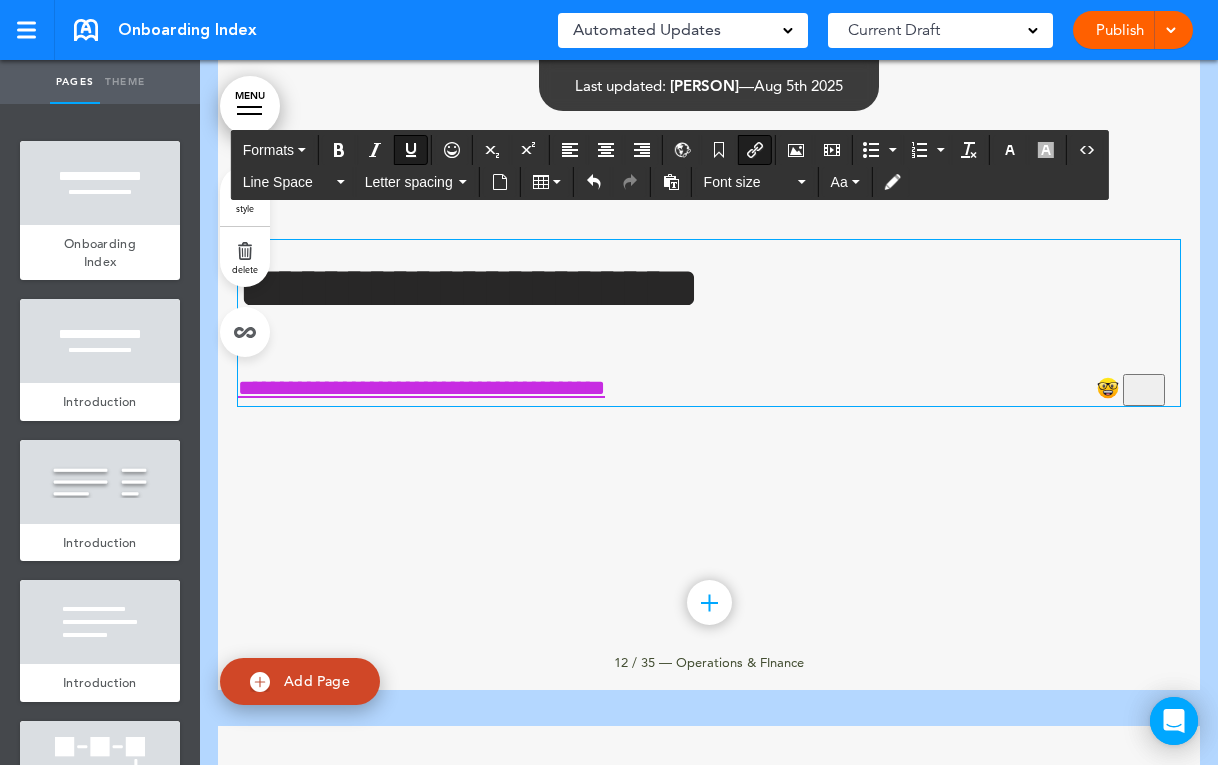 click on "**********" at bounding box center [709, 348] 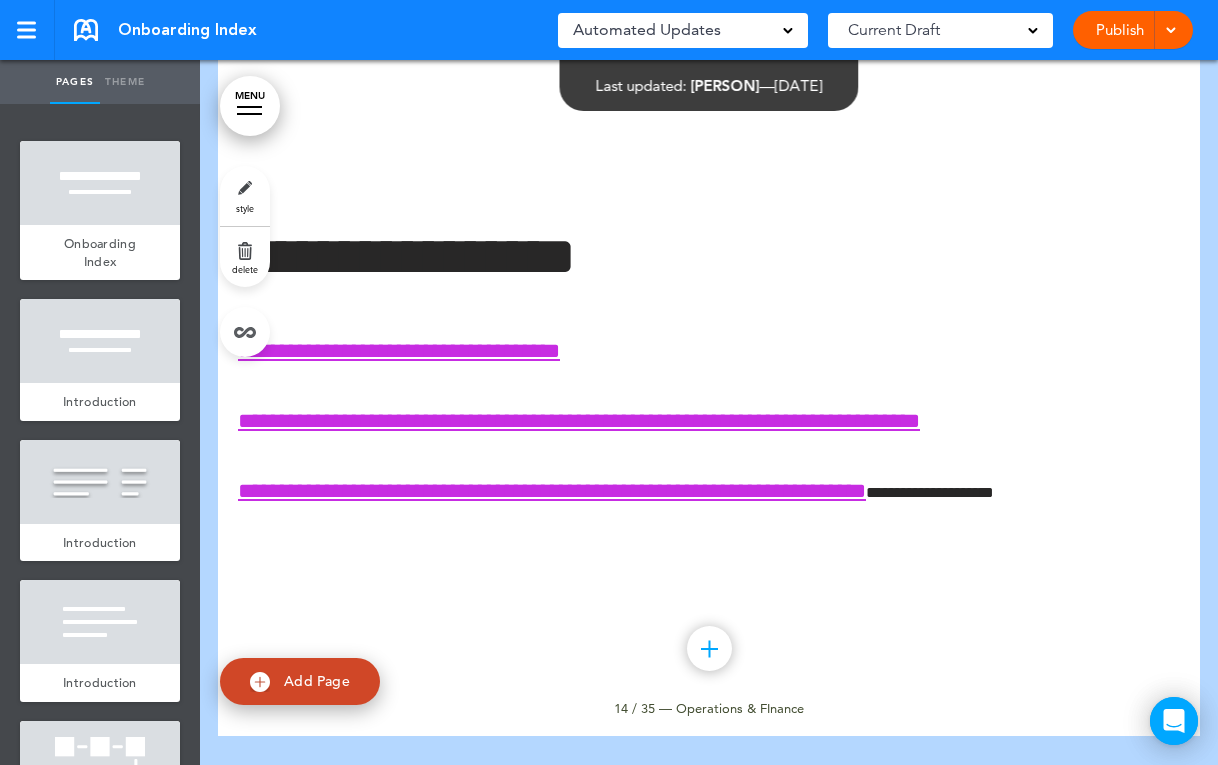 scroll, scrollTop: 10388, scrollLeft: 0, axis: vertical 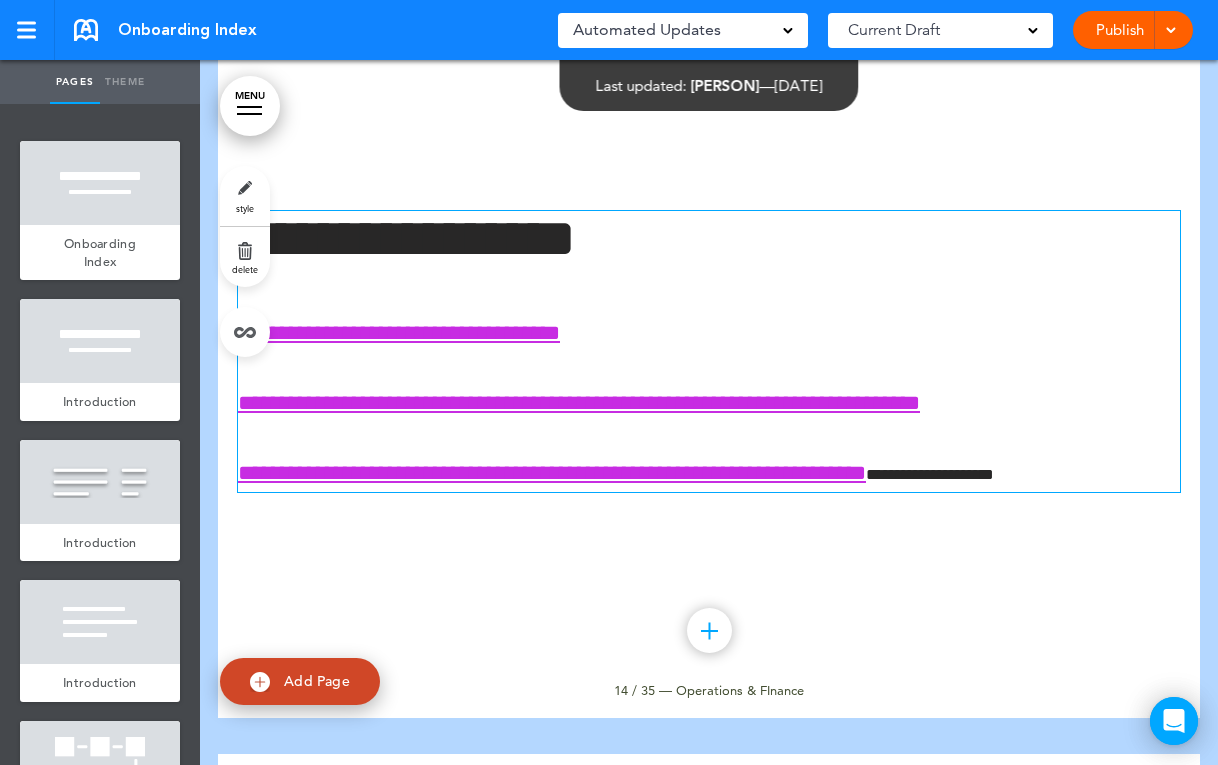 click on "**********" at bounding box center (709, 333) 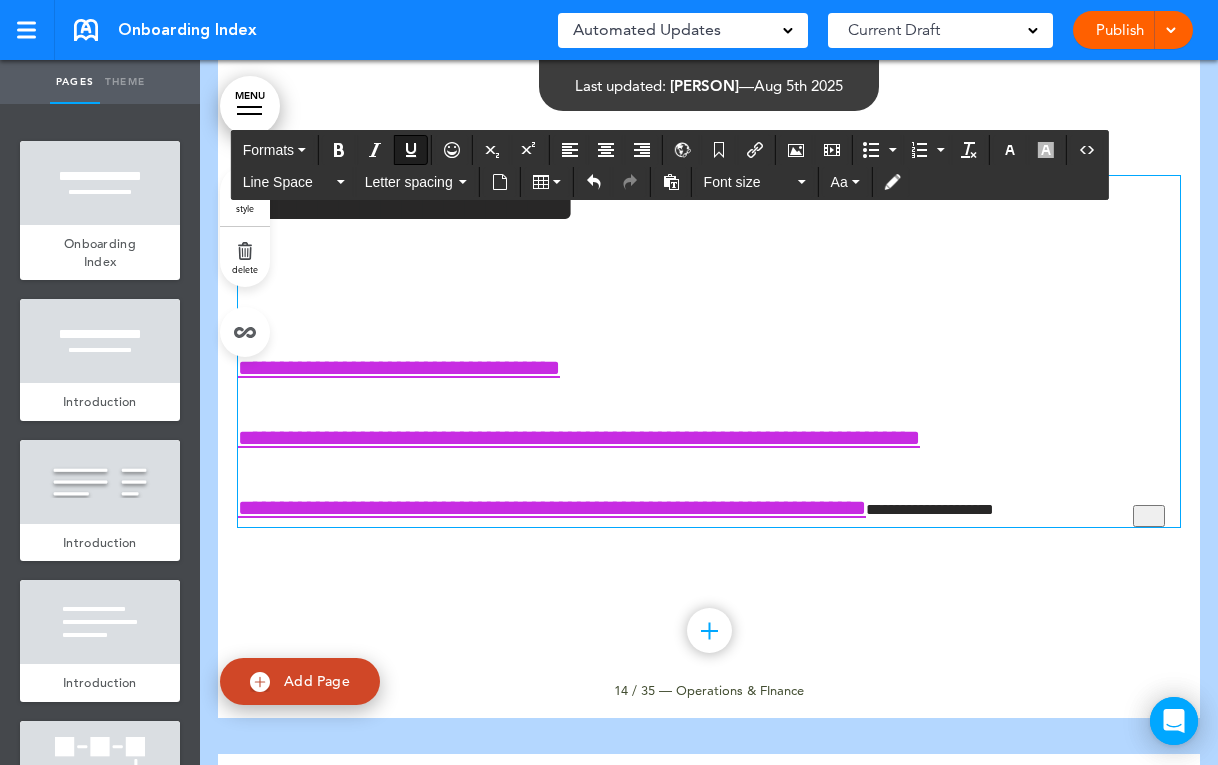 type 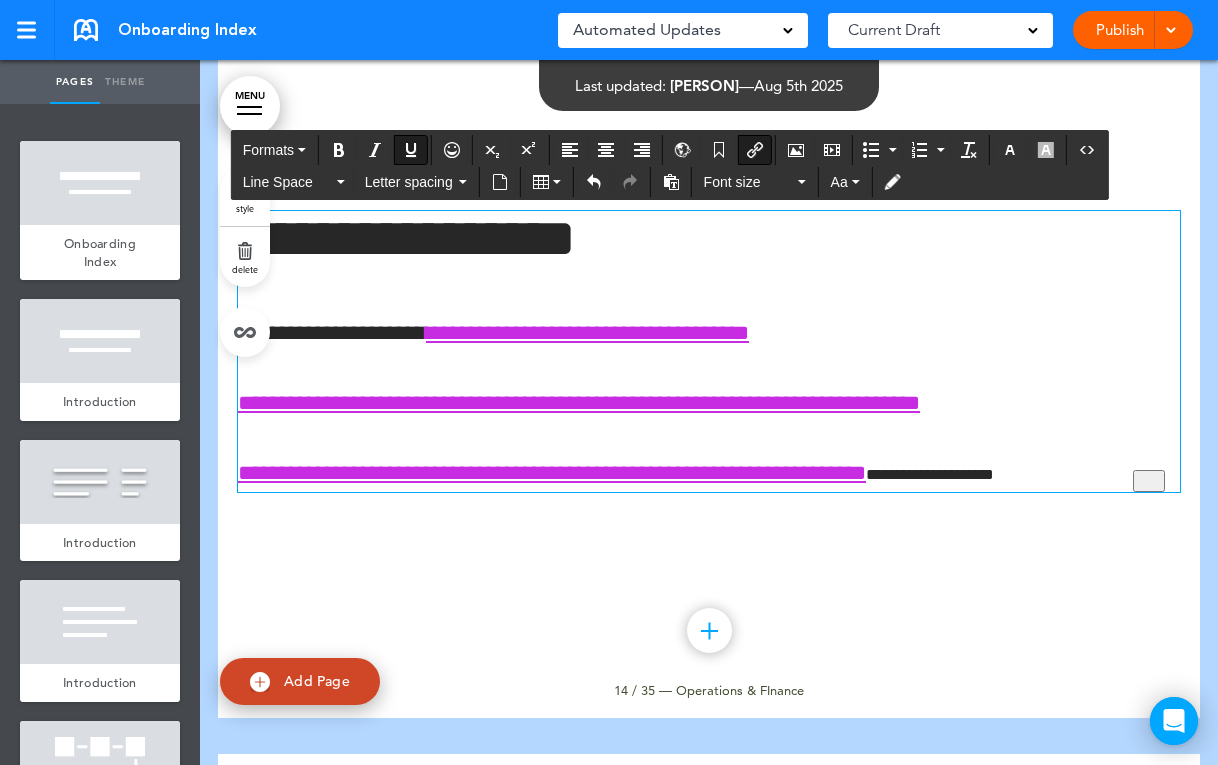 click on "**********" at bounding box center (332, 333) 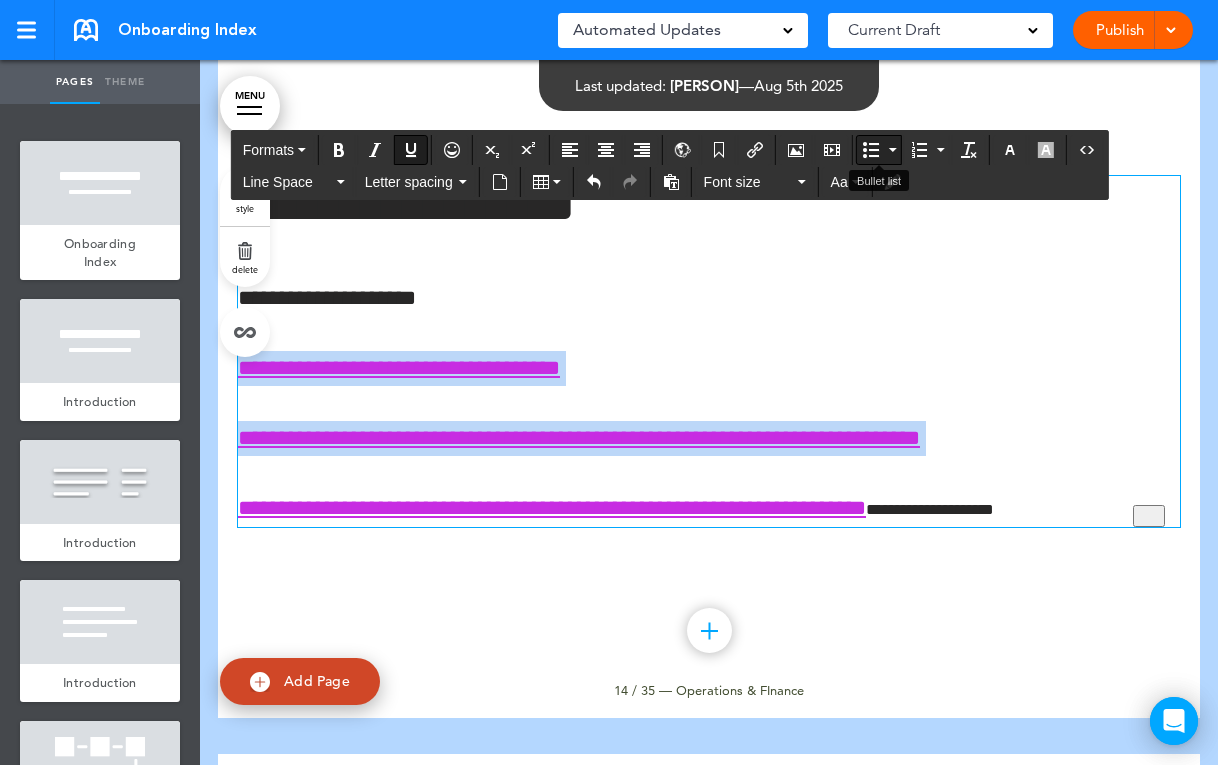 click at bounding box center [871, 150] 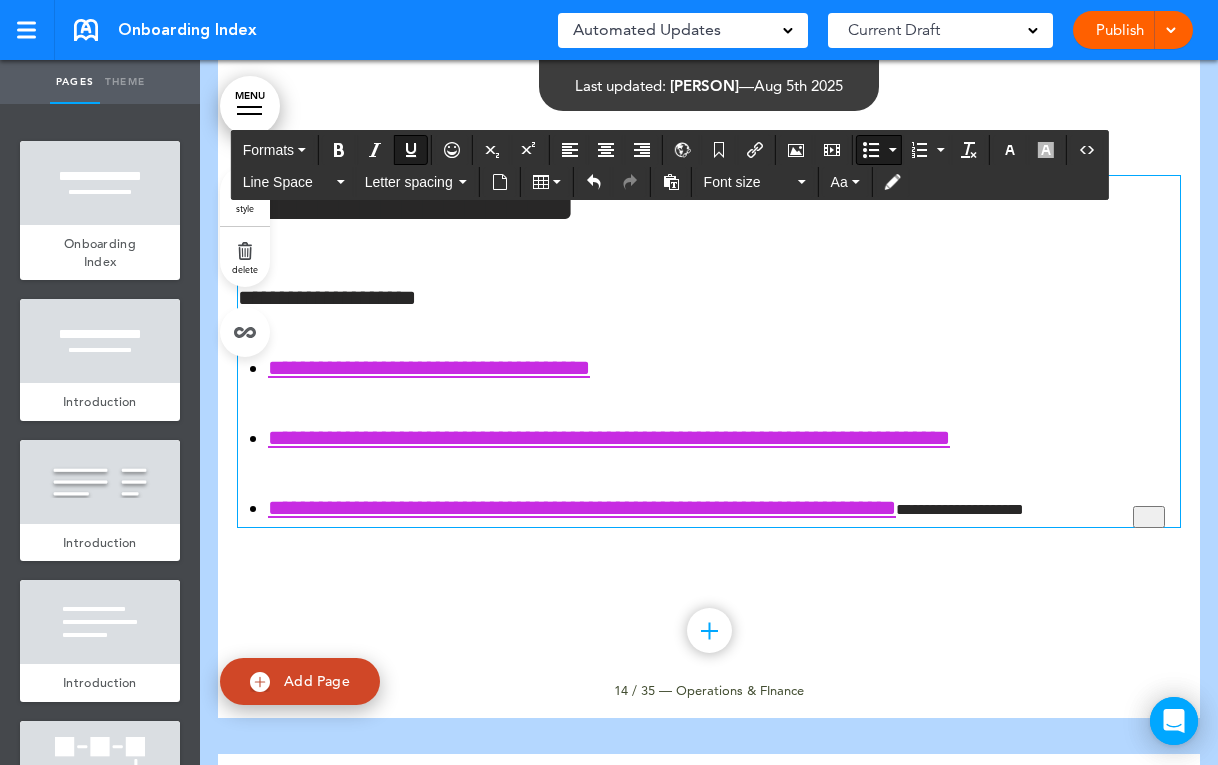 click on "**********" at bounding box center (724, 508) 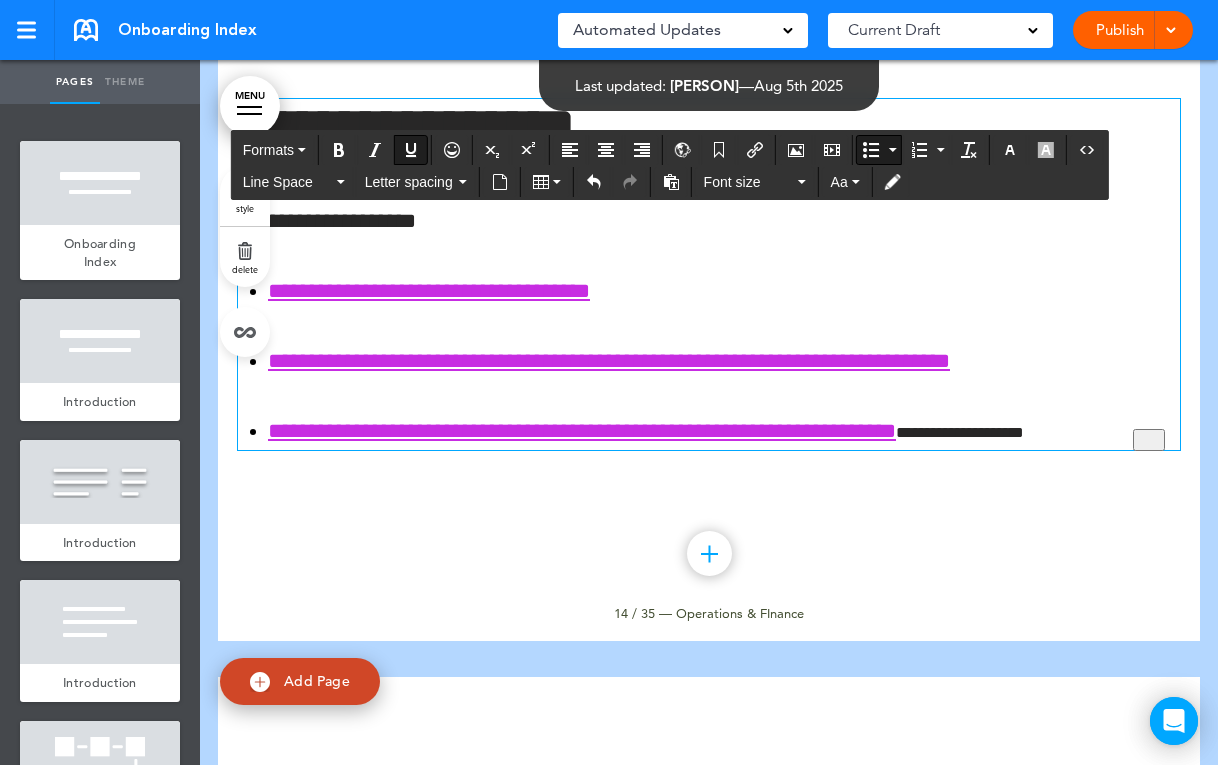 scroll, scrollTop: 10469, scrollLeft: 0, axis: vertical 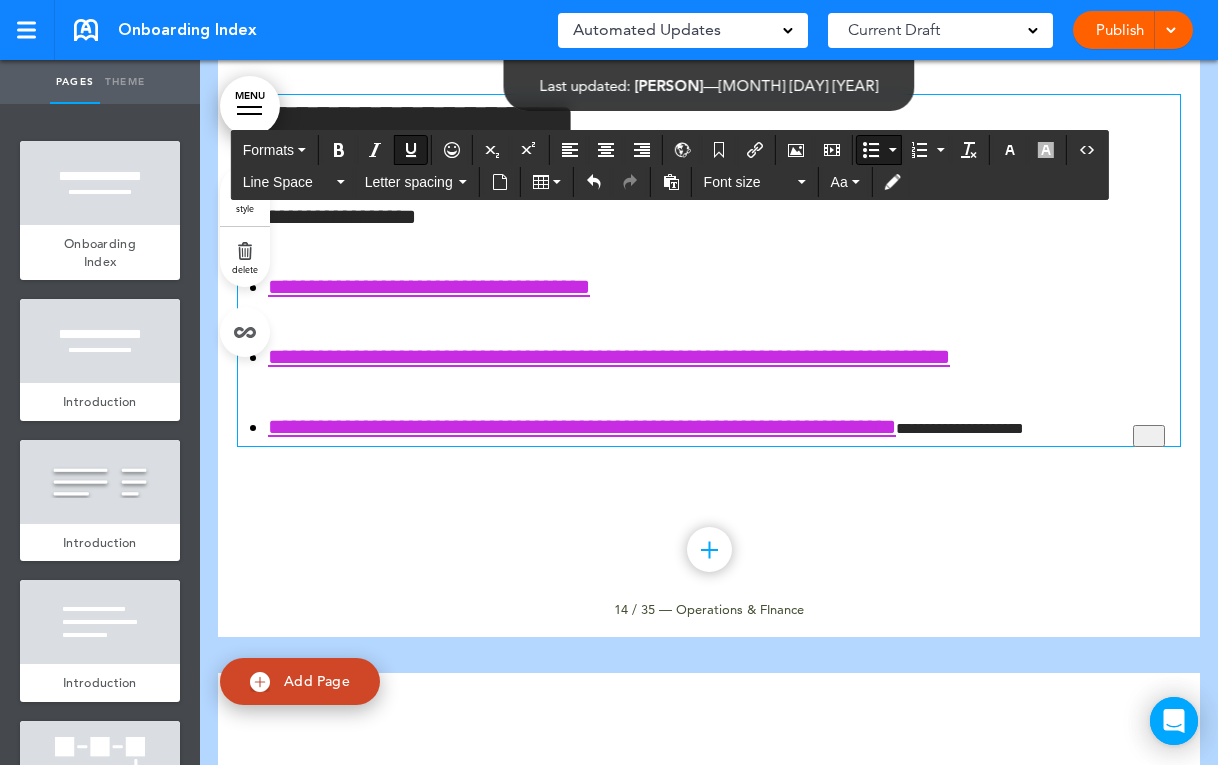 click on "**********" at bounding box center (724, 427) 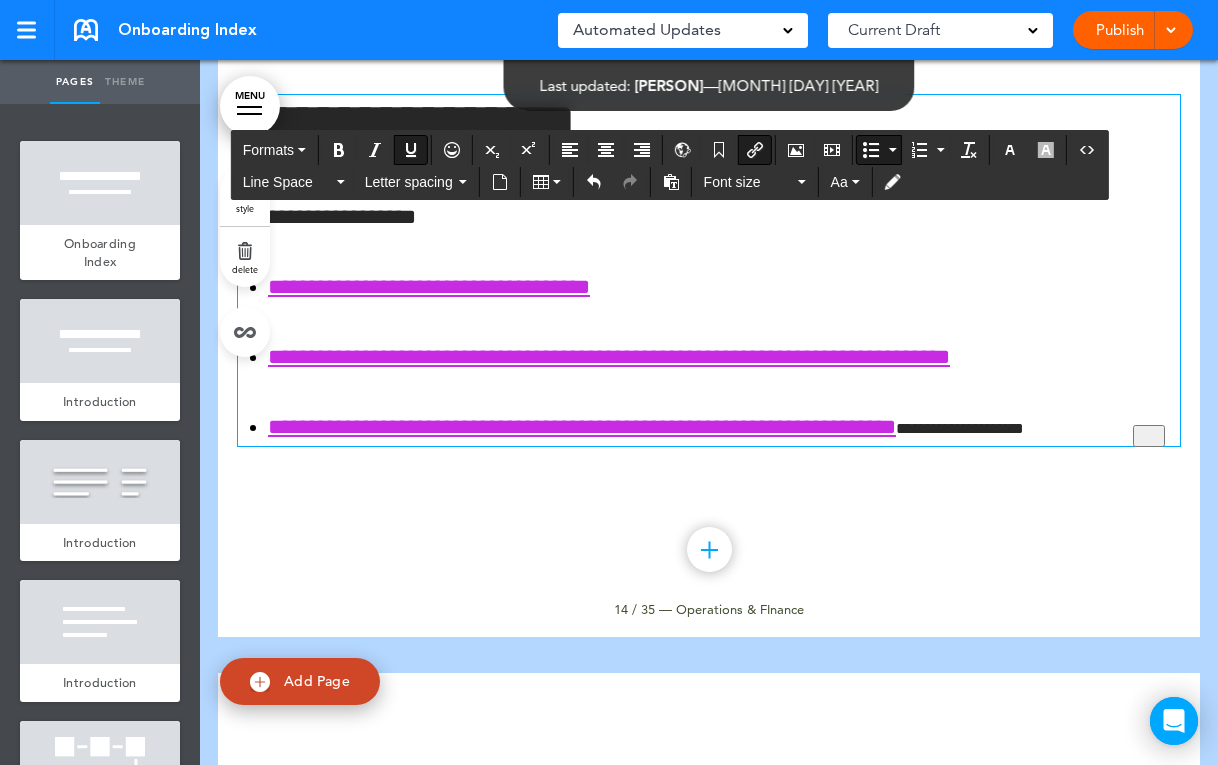 click at bounding box center (871, 150) 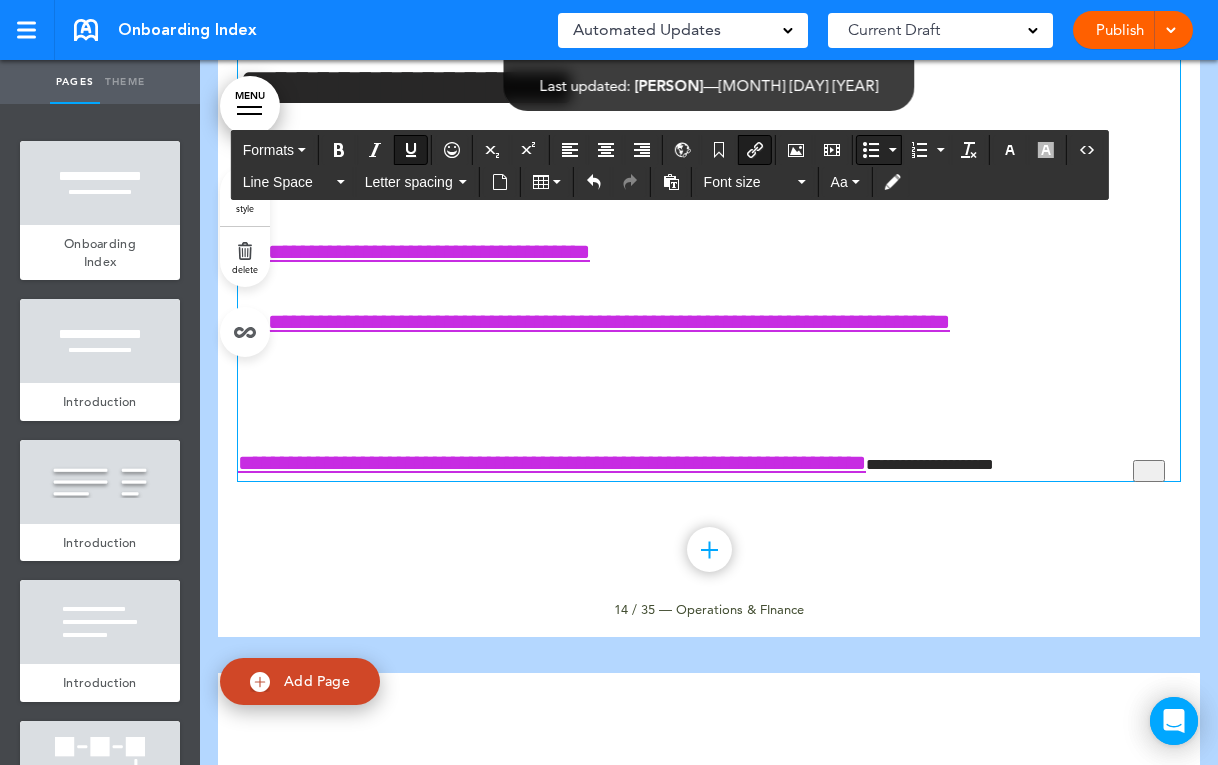 scroll, scrollTop: 10434, scrollLeft: 0, axis: vertical 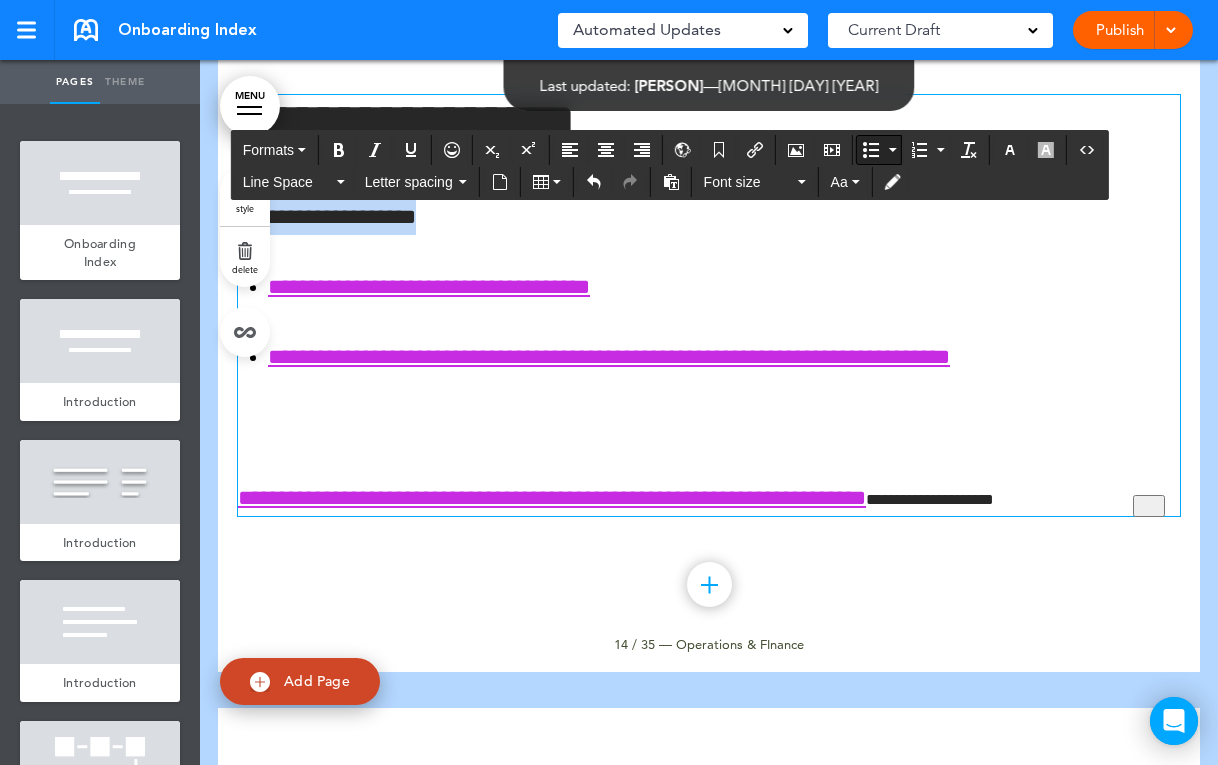 copy on "**********" 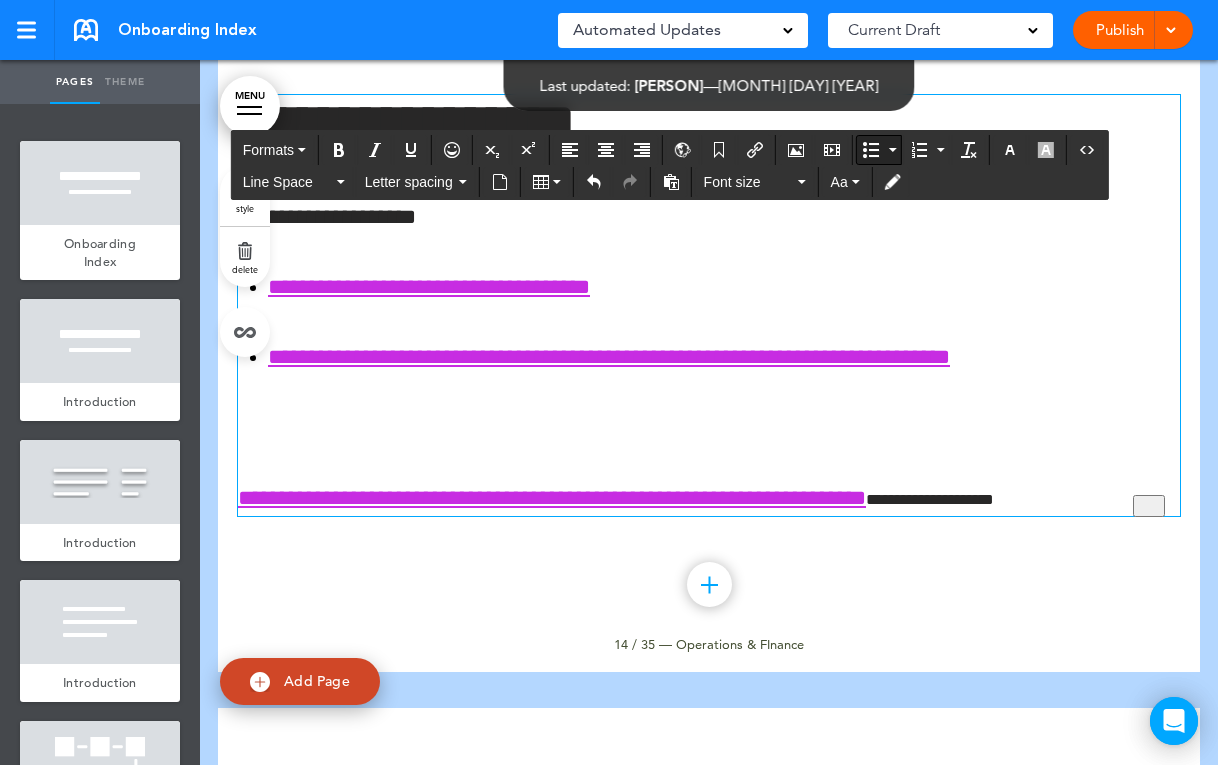 scroll, scrollTop: 10434, scrollLeft: 0, axis: vertical 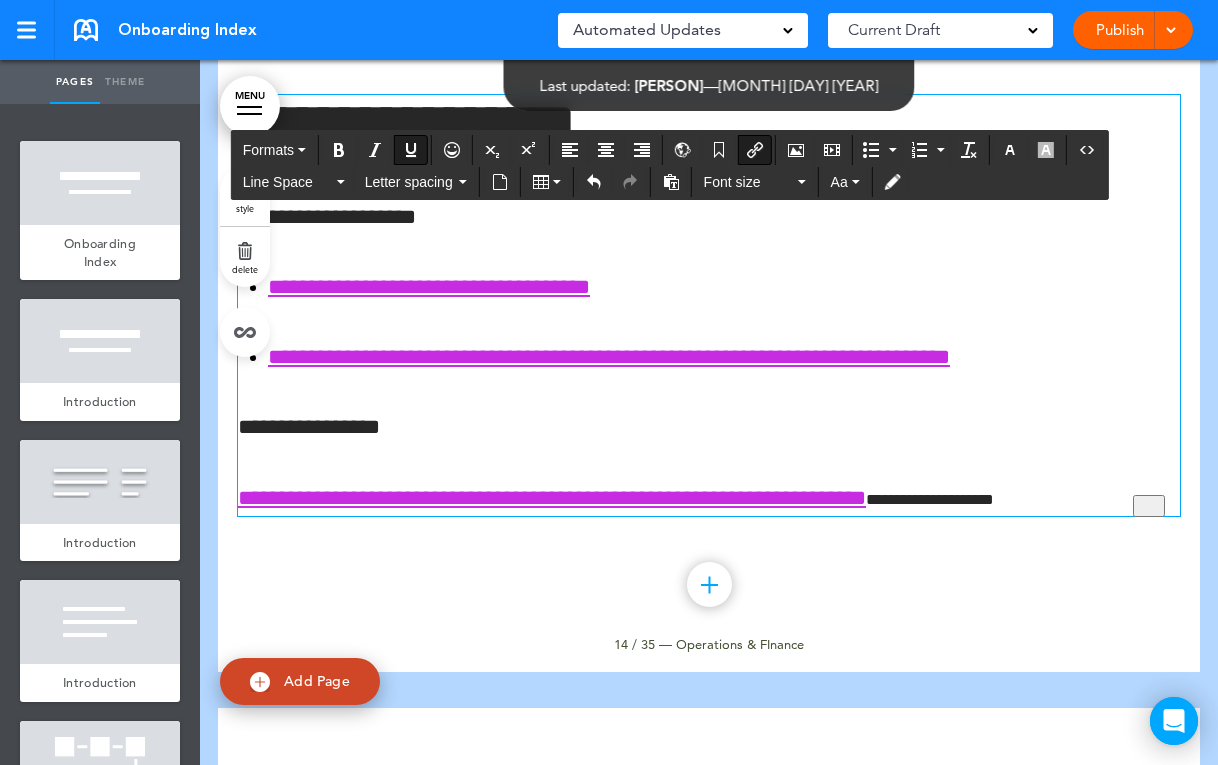 click on "**********" at bounding box center [709, 427] 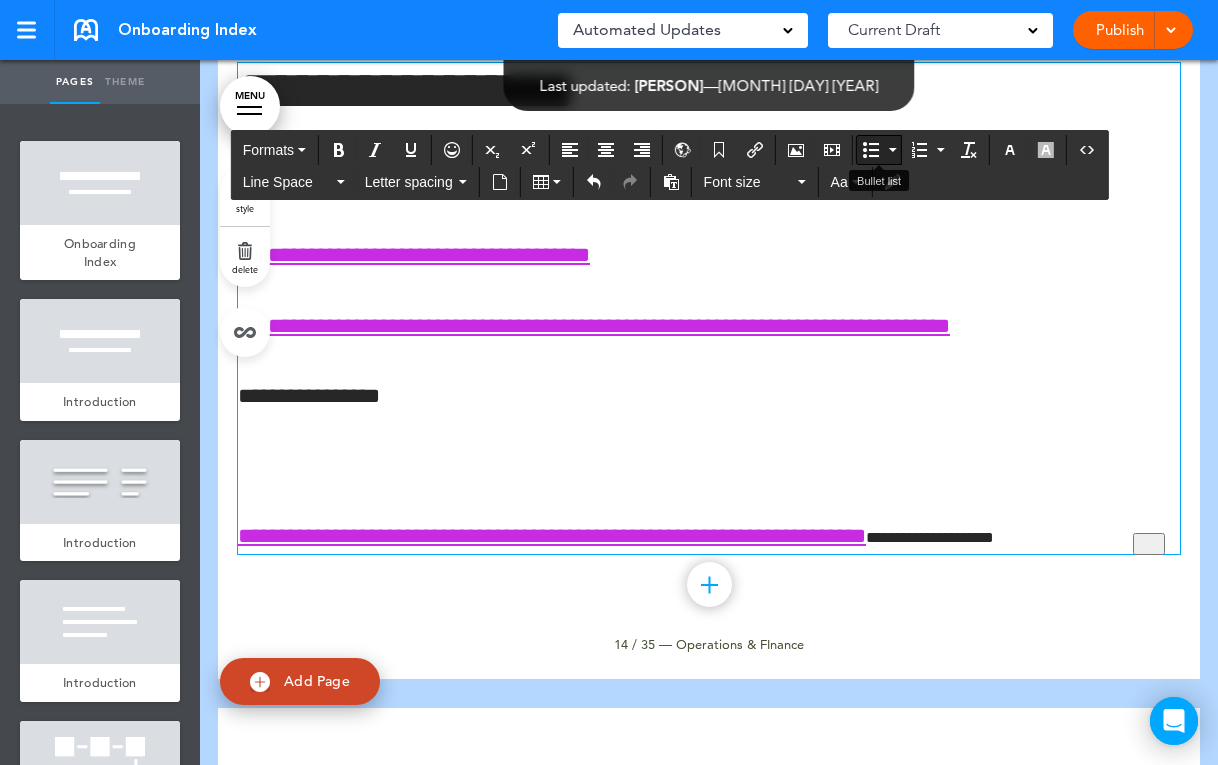 click at bounding box center (871, 150) 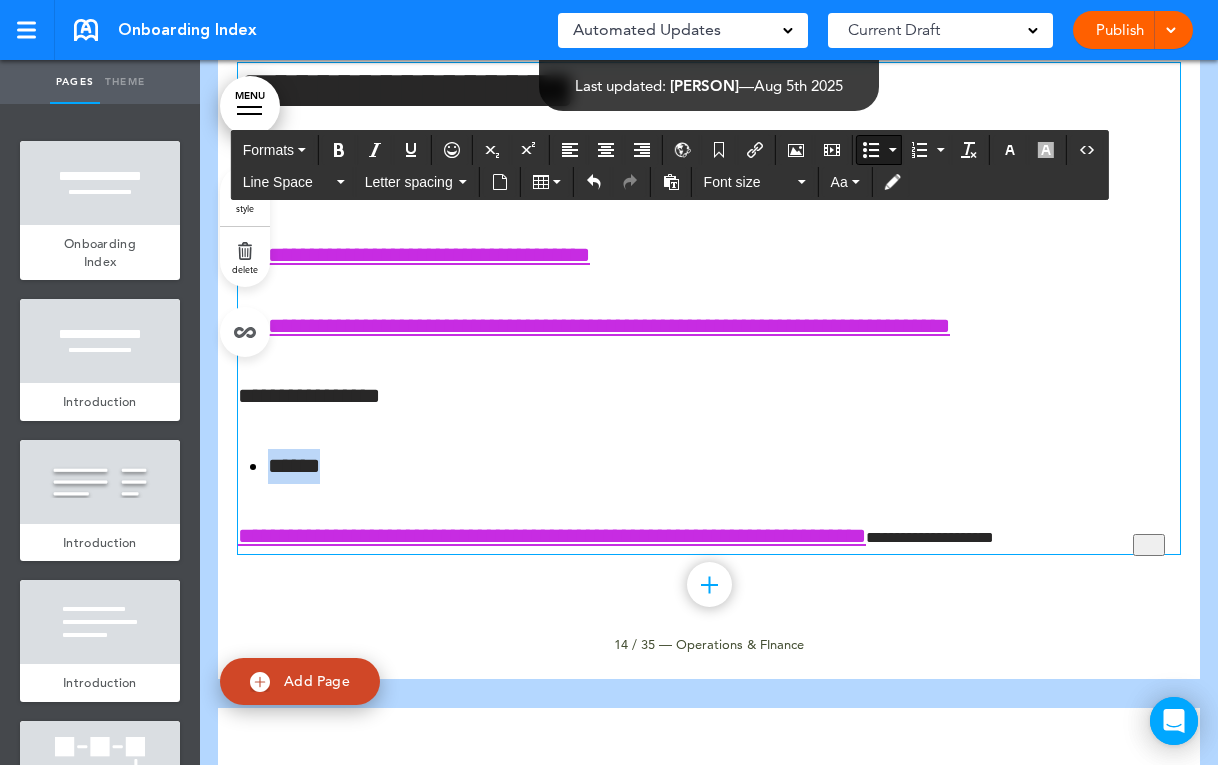 drag, startPoint x: 272, startPoint y: 549, endPoint x: 345, endPoint y: 545, distance: 73.109505 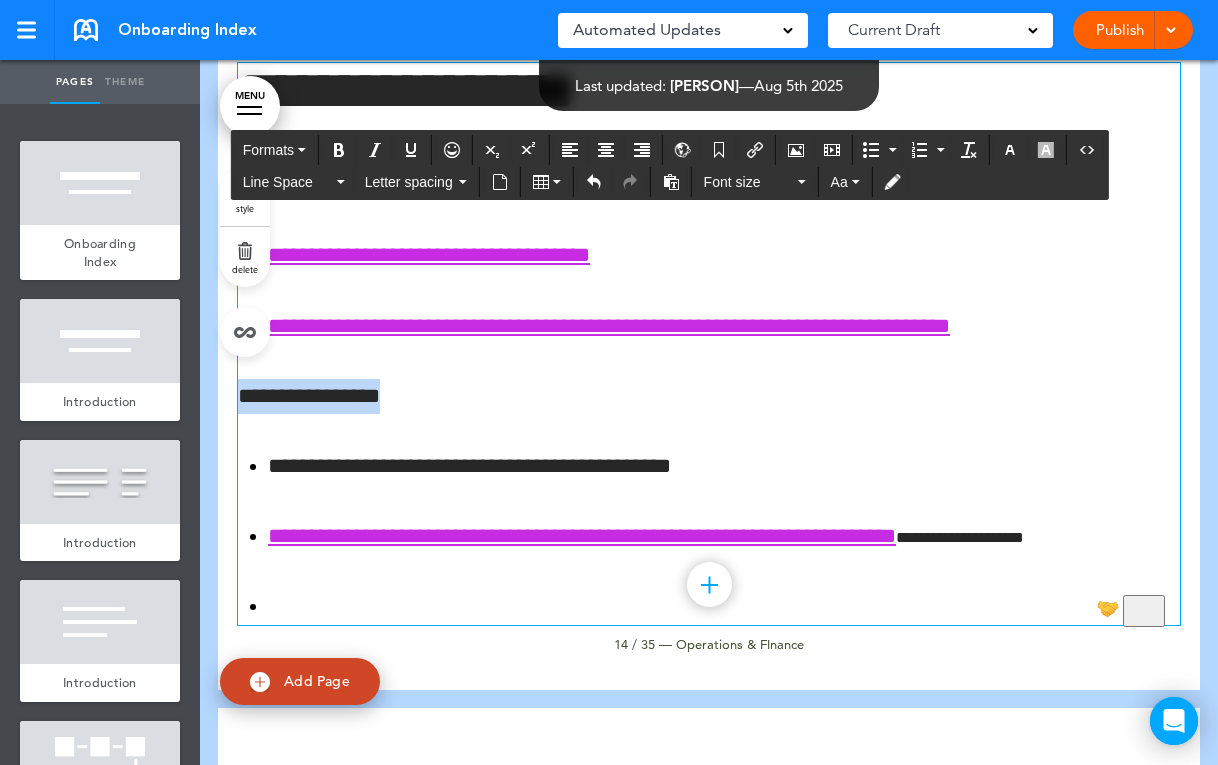drag, startPoint x: 241, startPoint y: 483, endPoint x: 412, endPoint y: 512, distance: 173.44164 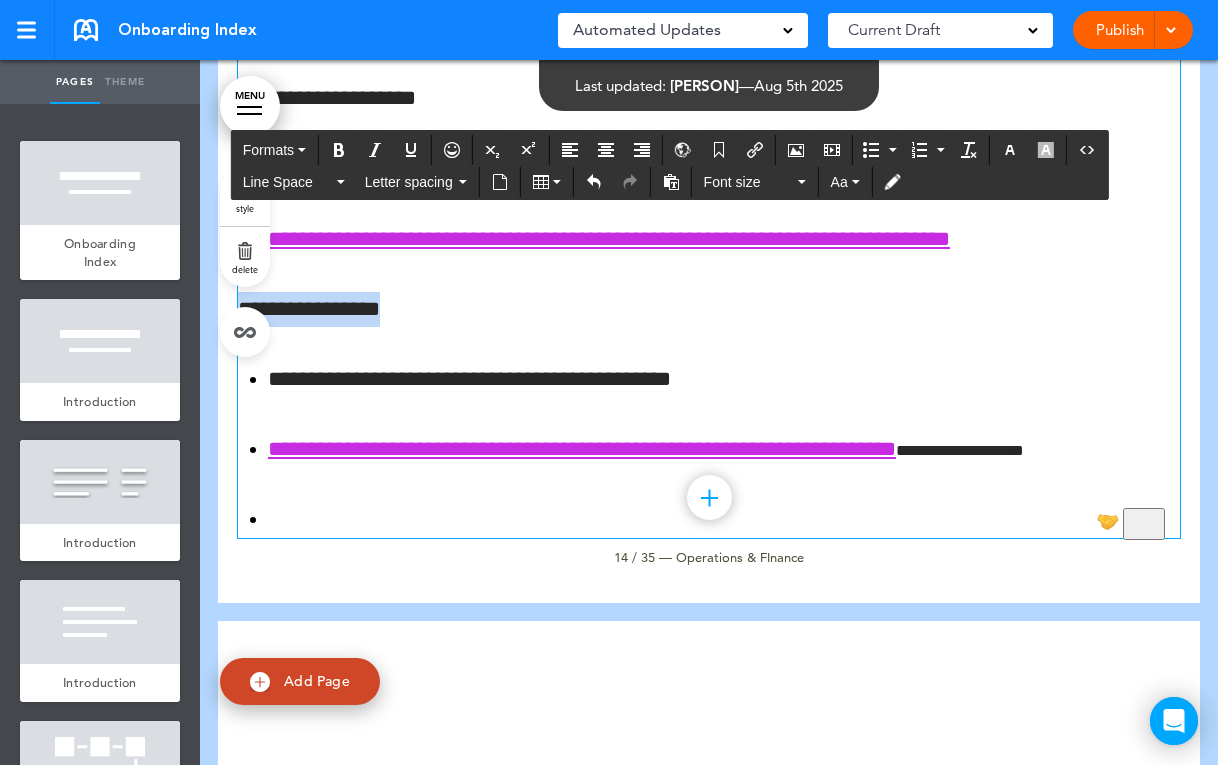 scroll, scrollTop: 10540, scrollLeft: 0, axis: vertical 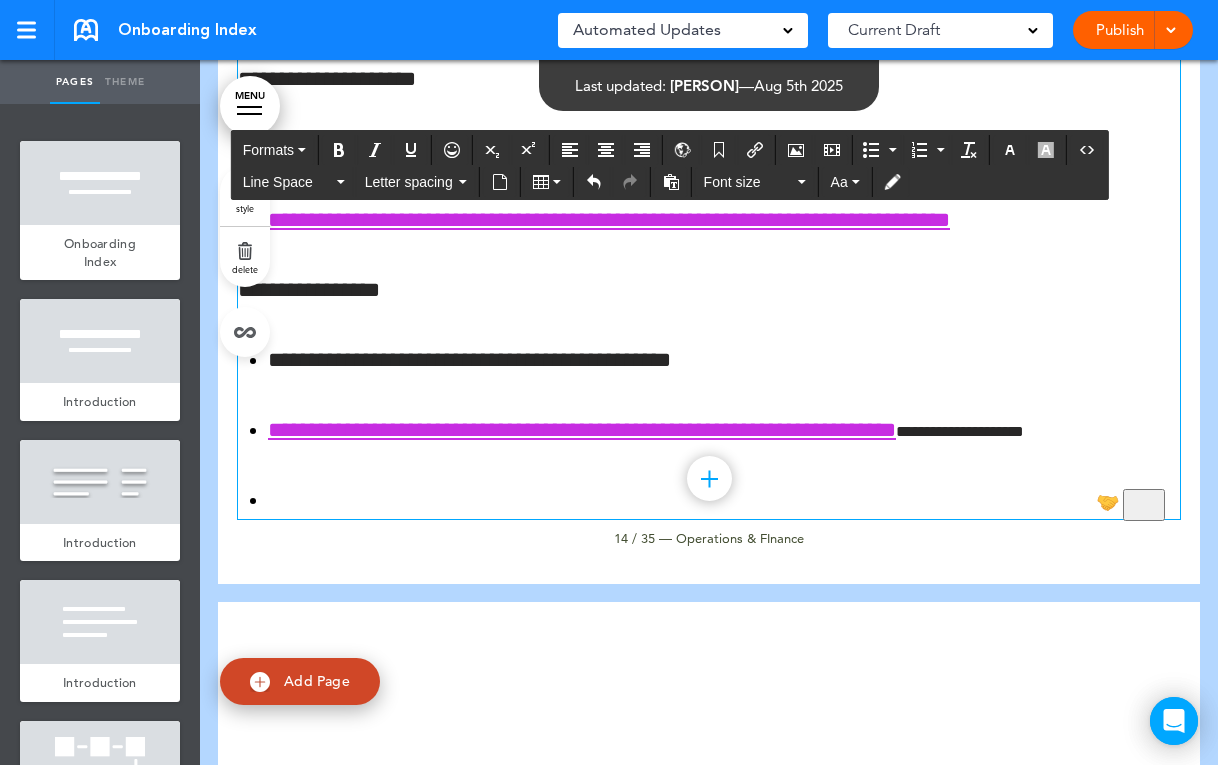 click at bounding box center [724, 500] 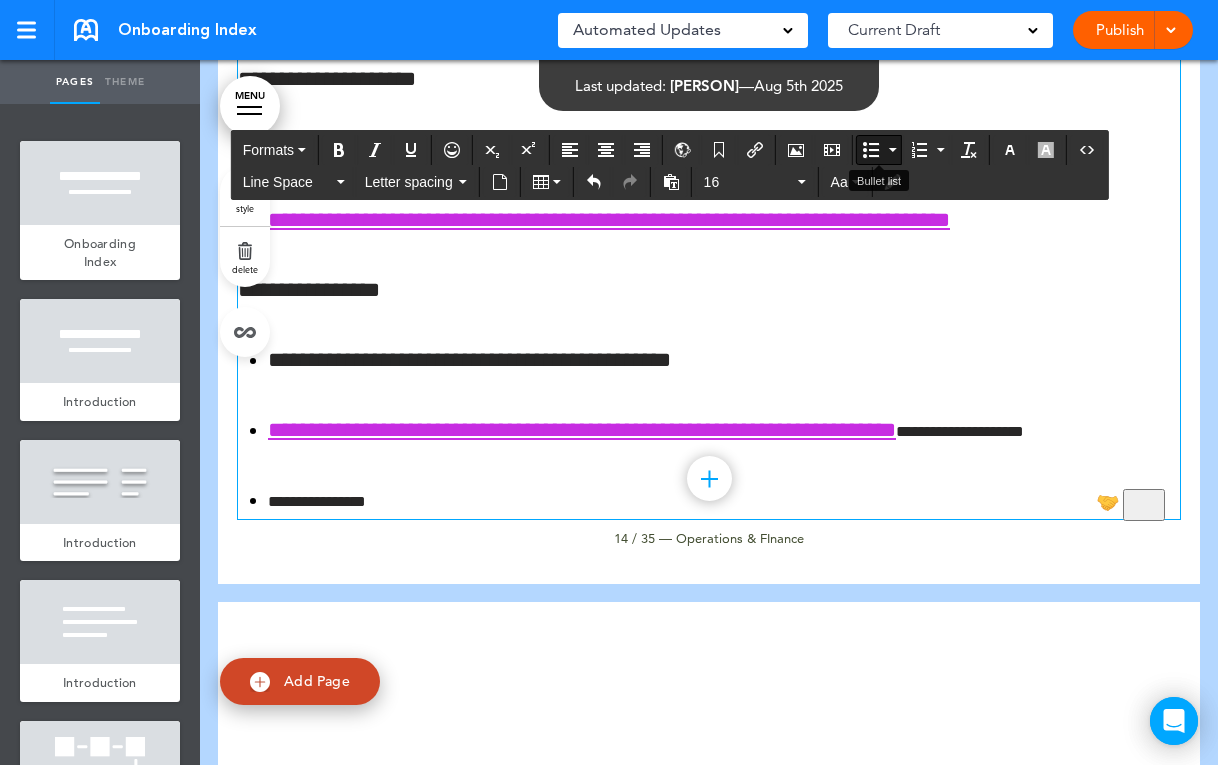 click at bounding box center (871, 150) 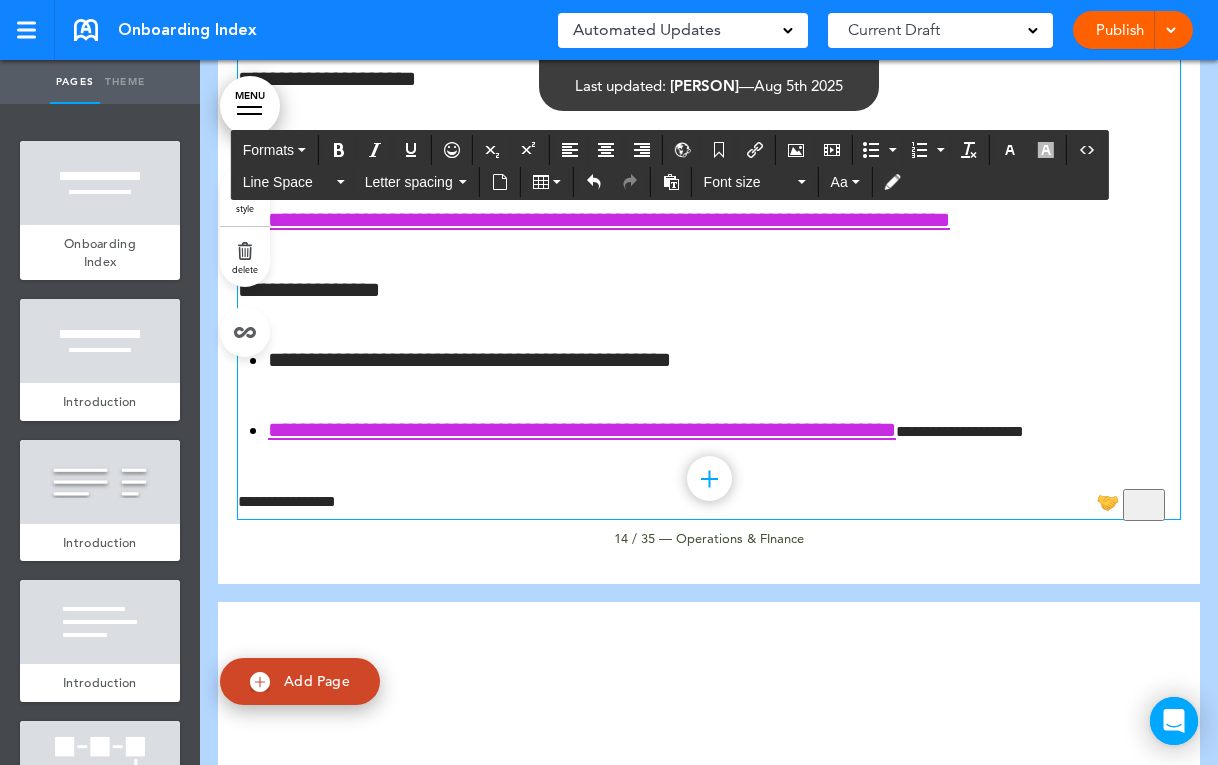 click on "**********" at bounding box center [309, 290] 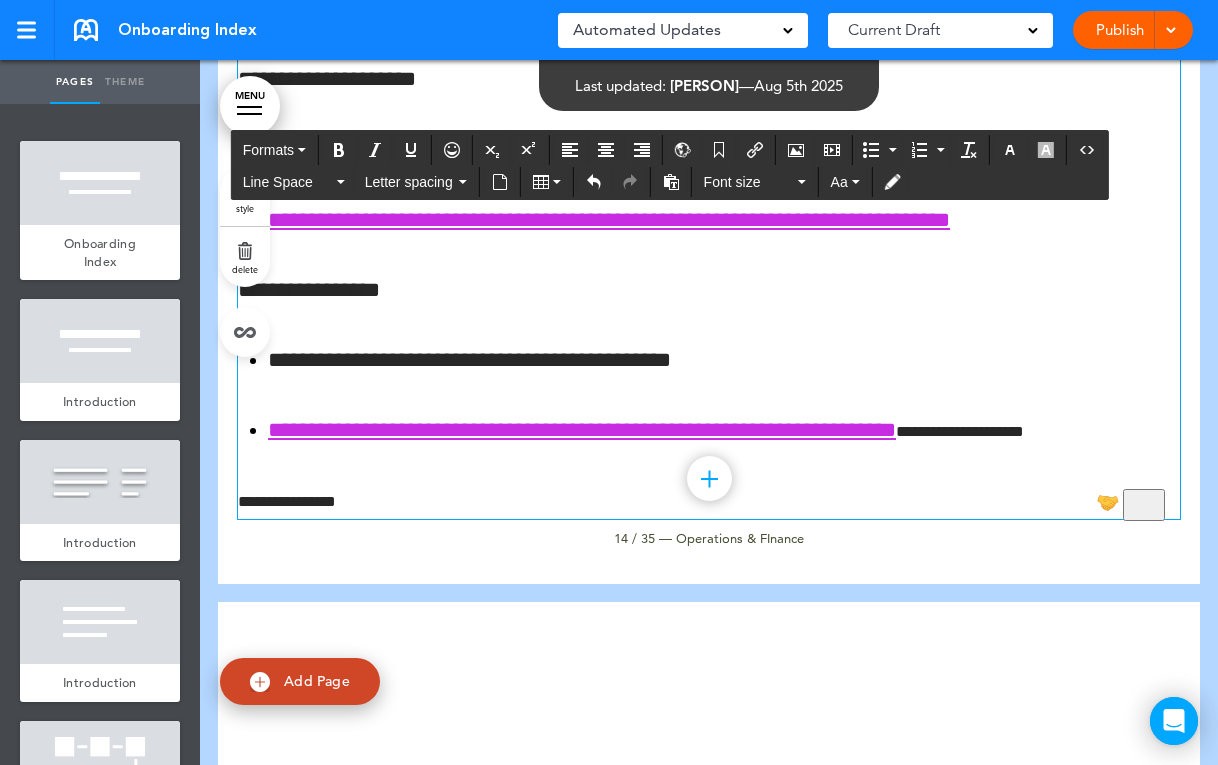 click on "**********" at bounding box center (309, 290) 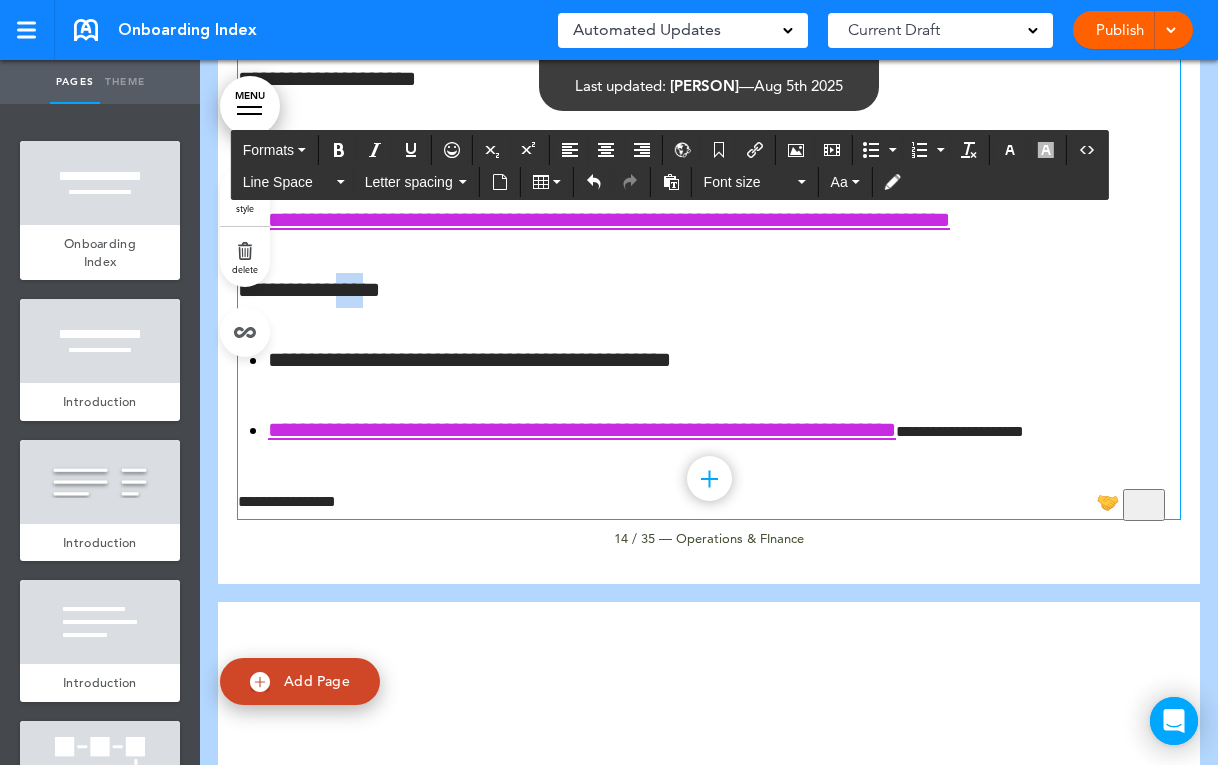 drag, startPoint x: 371, startPoint y: 376, endPoint x: 401, endPoint y: 376, distance: 30 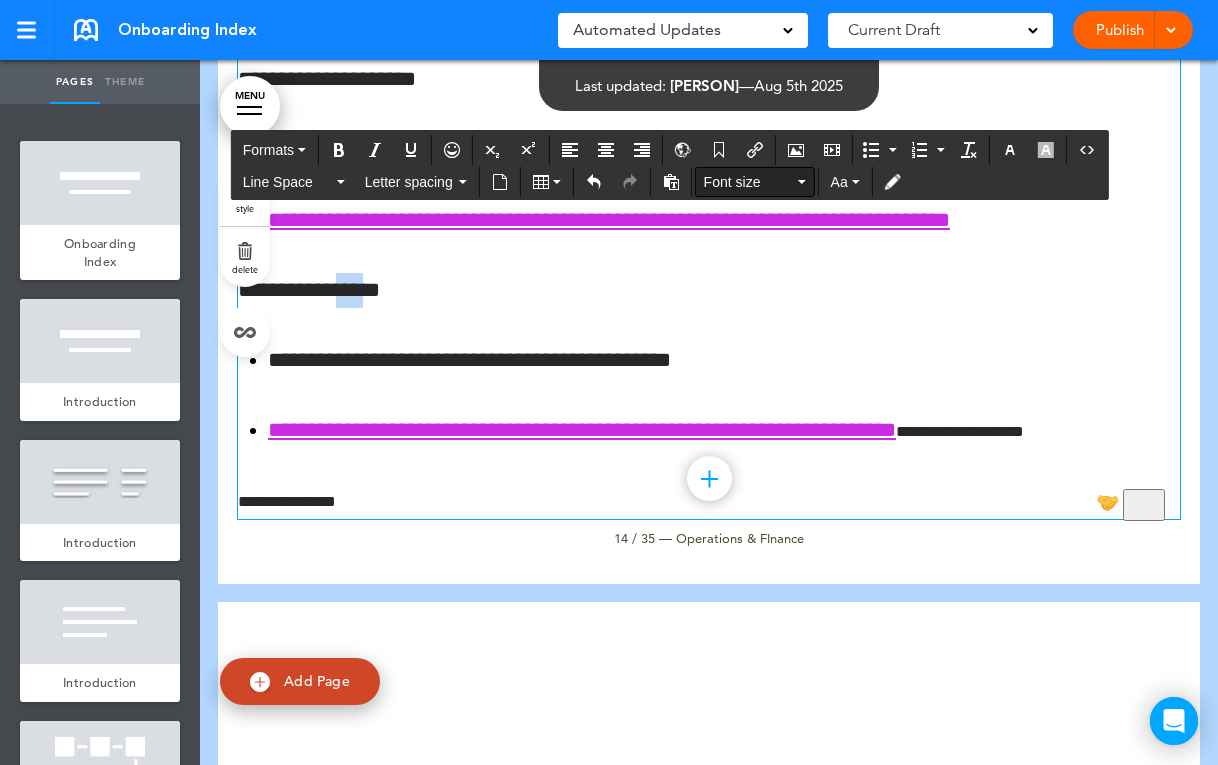 click on "Font size" at bounding box center [755, 182] 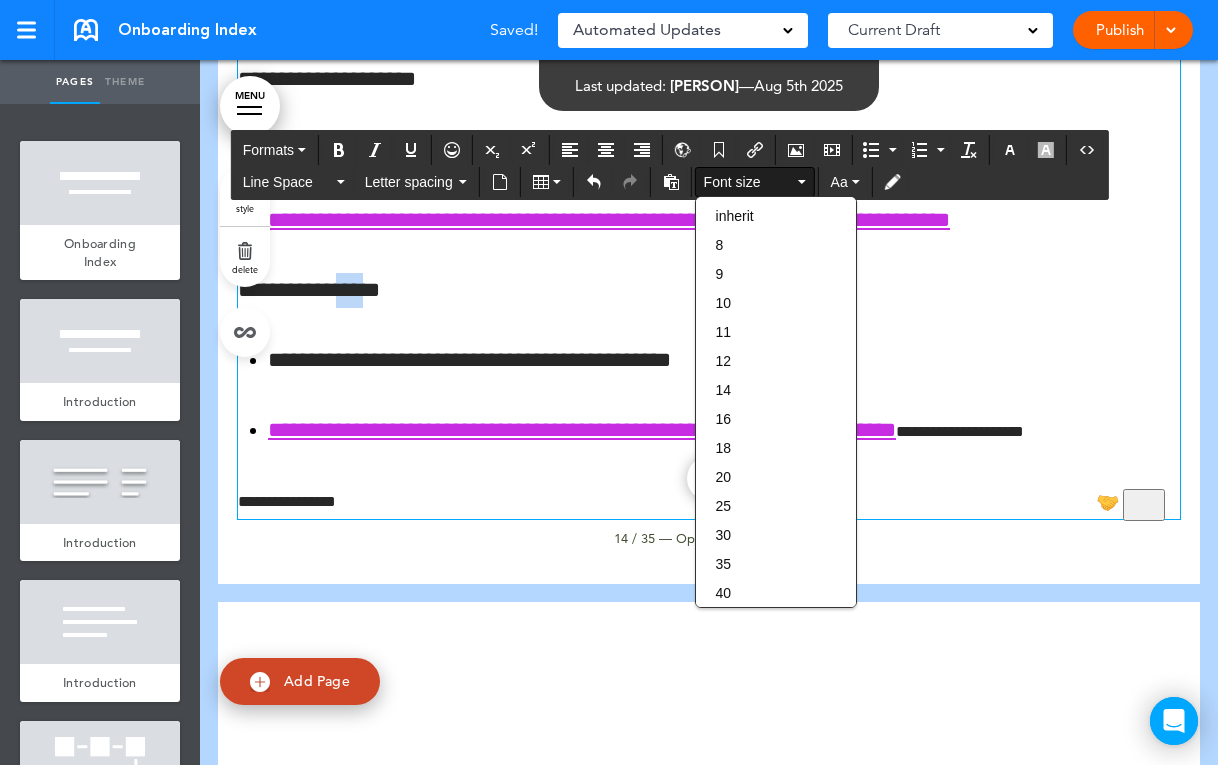 click on "**********" at bounding box center (309, 290) 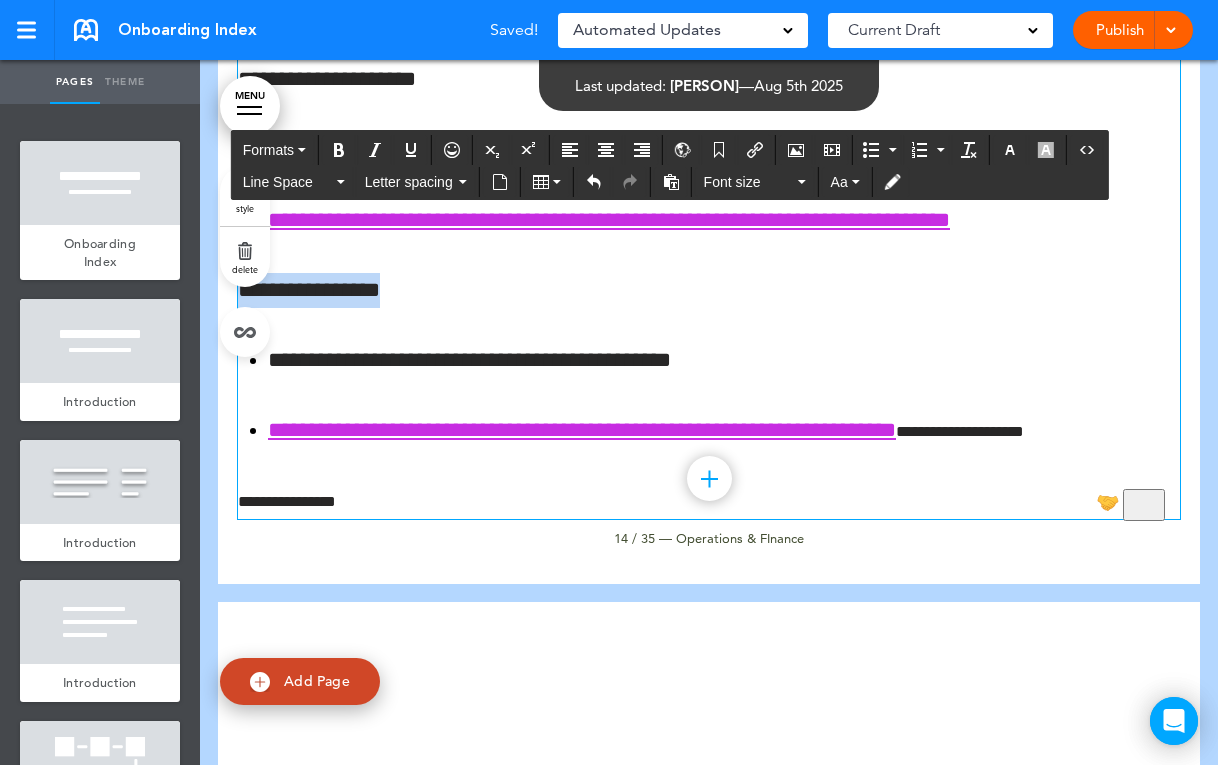 drag, startPoint x: 242, startPoint y: 377, endPoint x: 418, endPoint y: 374, distance: 176.02557 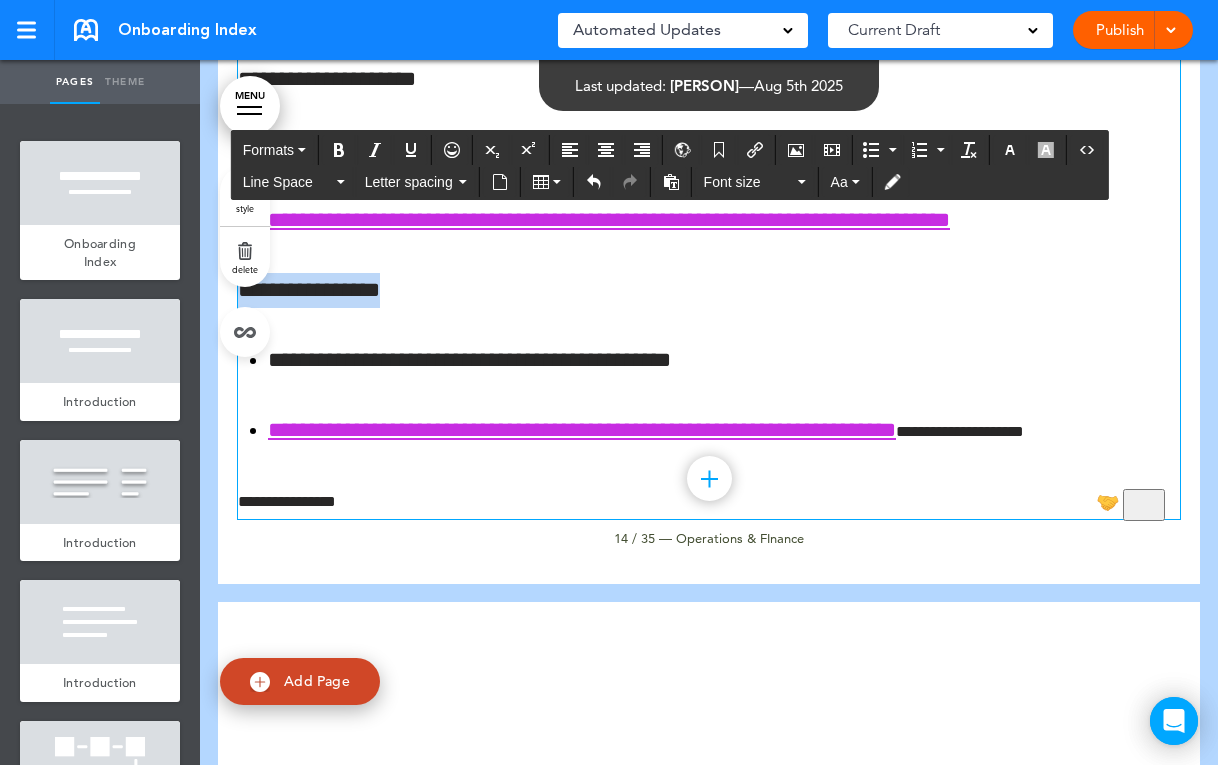 copy on "**********" 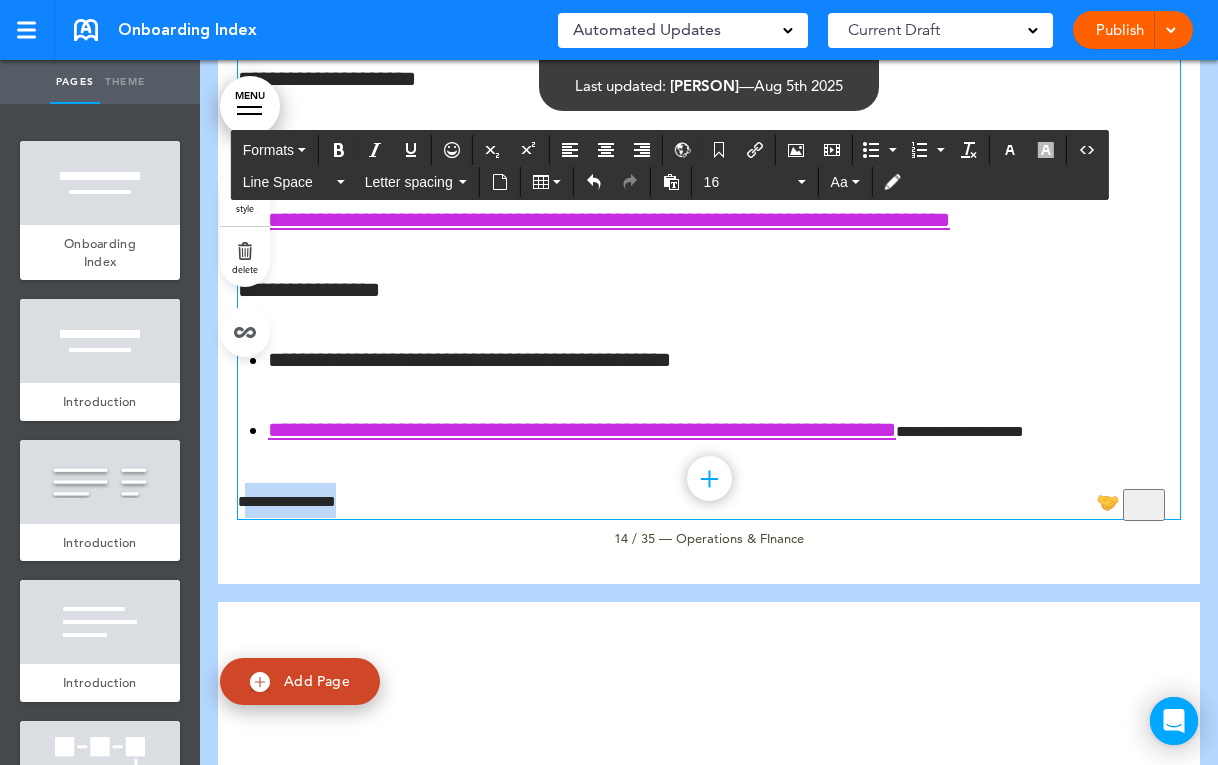 drag, startPoint x: 244, startPoint y: 590, endPoint x: 373, endPoint y: 590, distance: 129 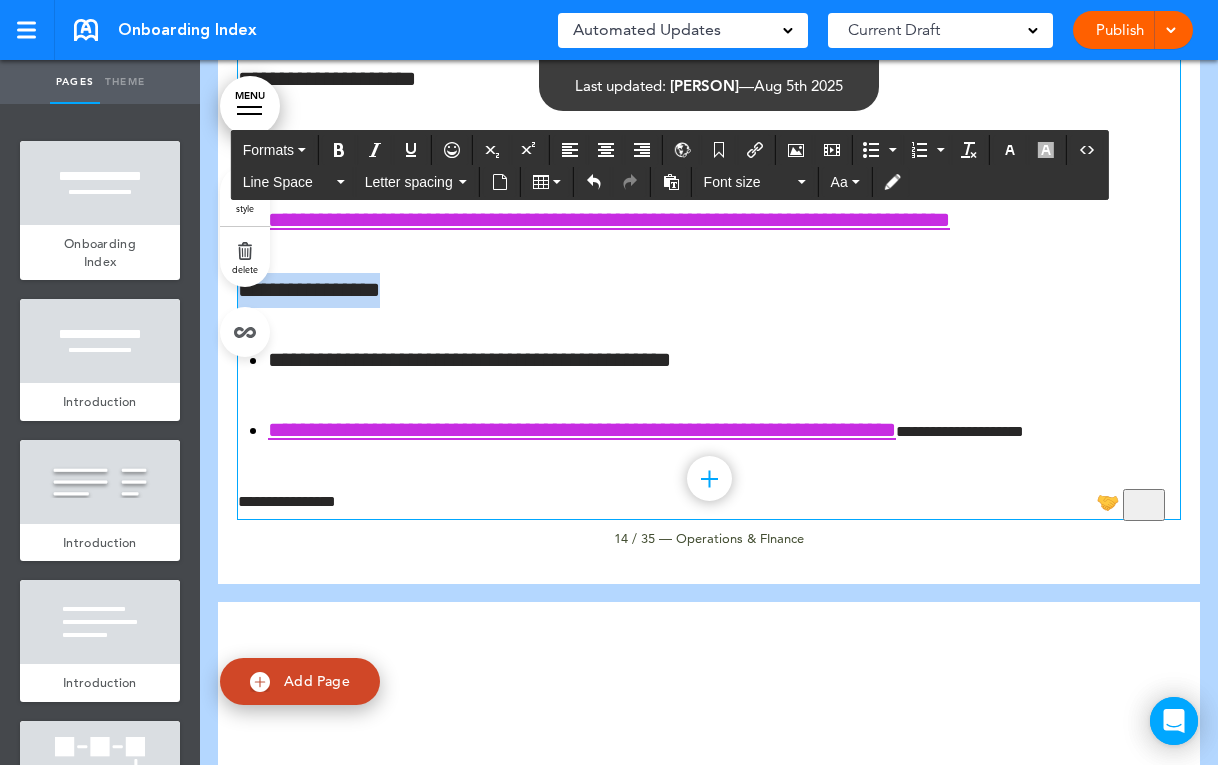 drag, startPoint x: 242, startPoint y: 376, endPoint x: 432, endPoint y: 376, distance: 190 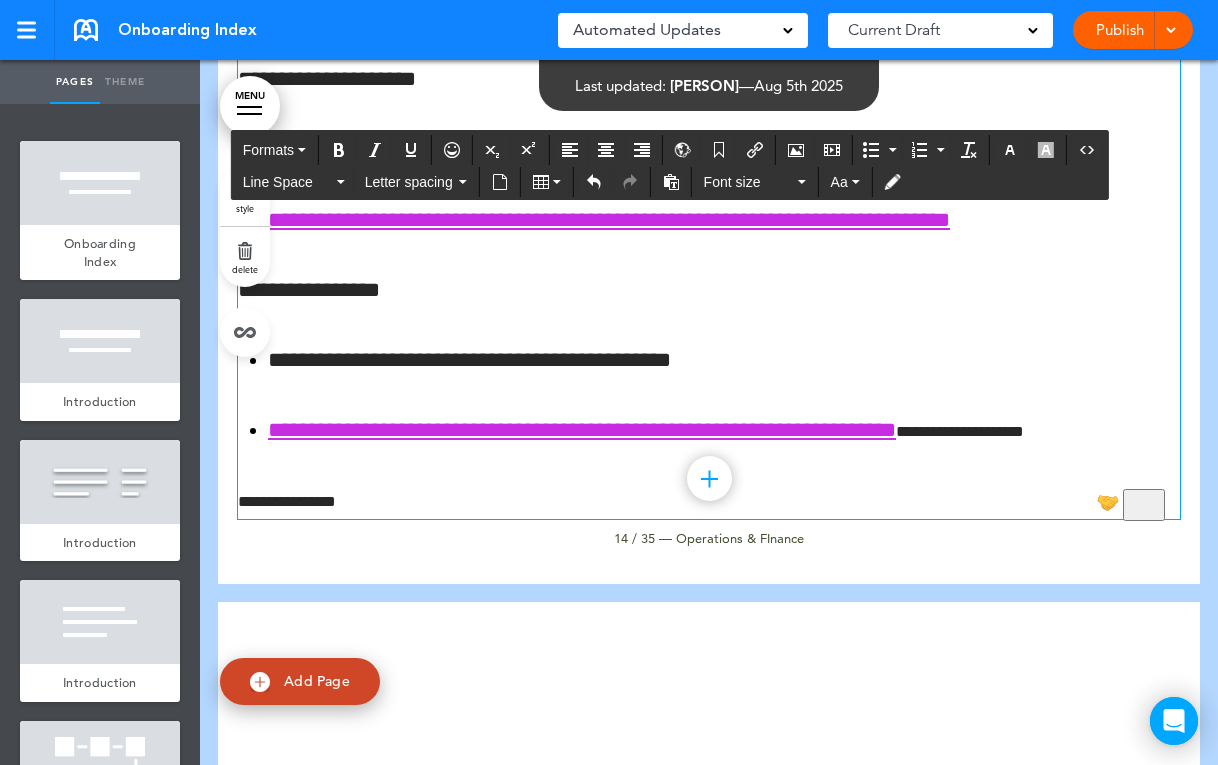 click on "**********" at bounding box center (709, 500) 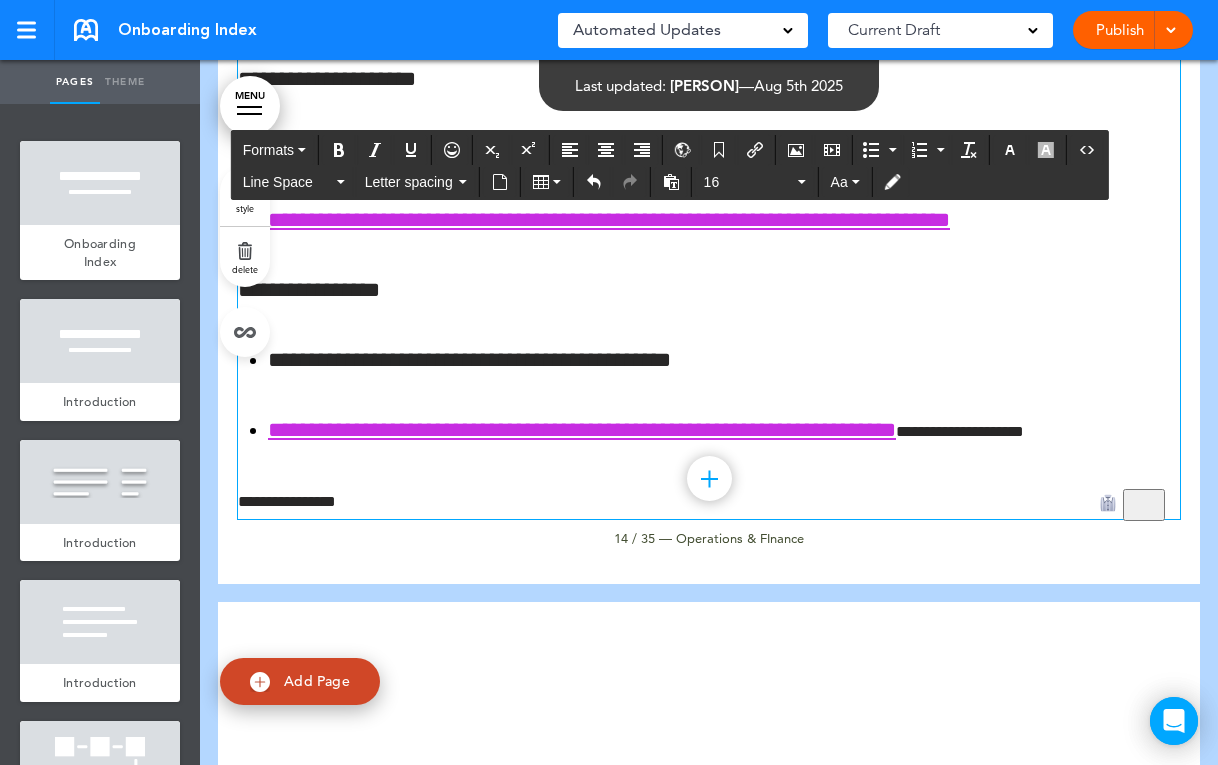 click on "**********" at bounding box center (709, 500) 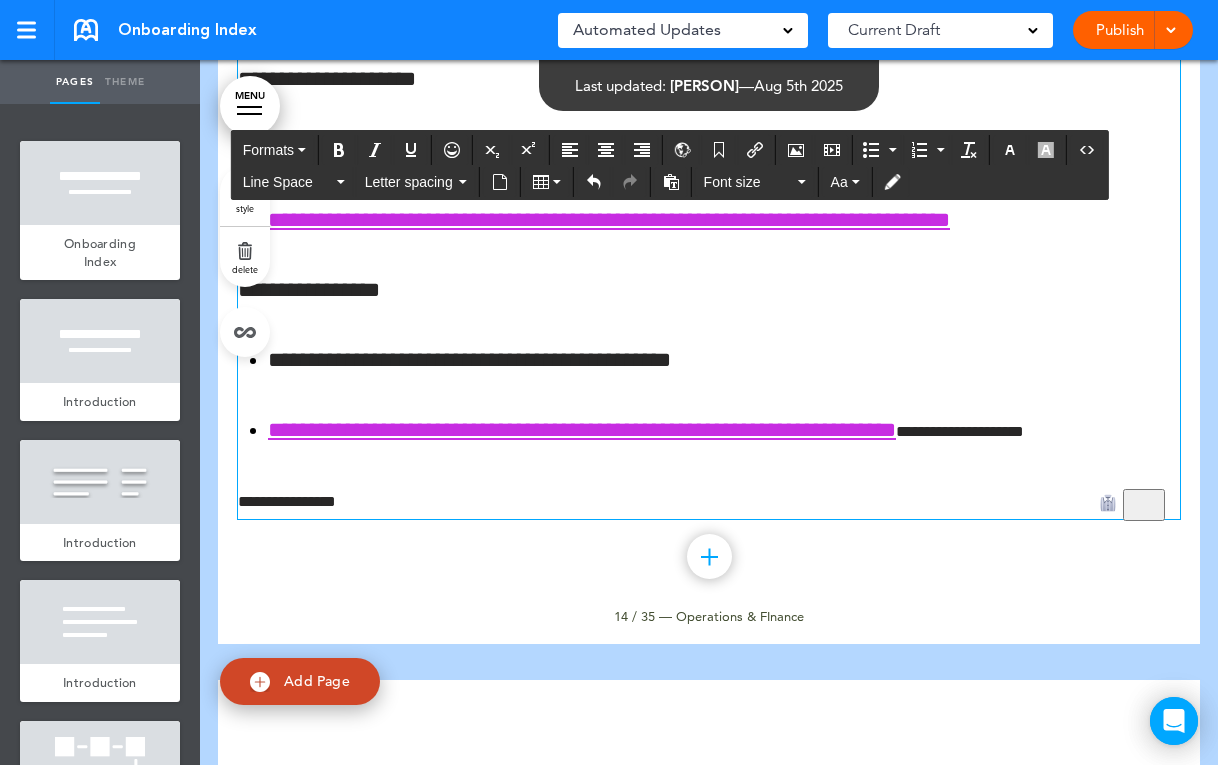 click on "**********" at bounding box center [309, 290] 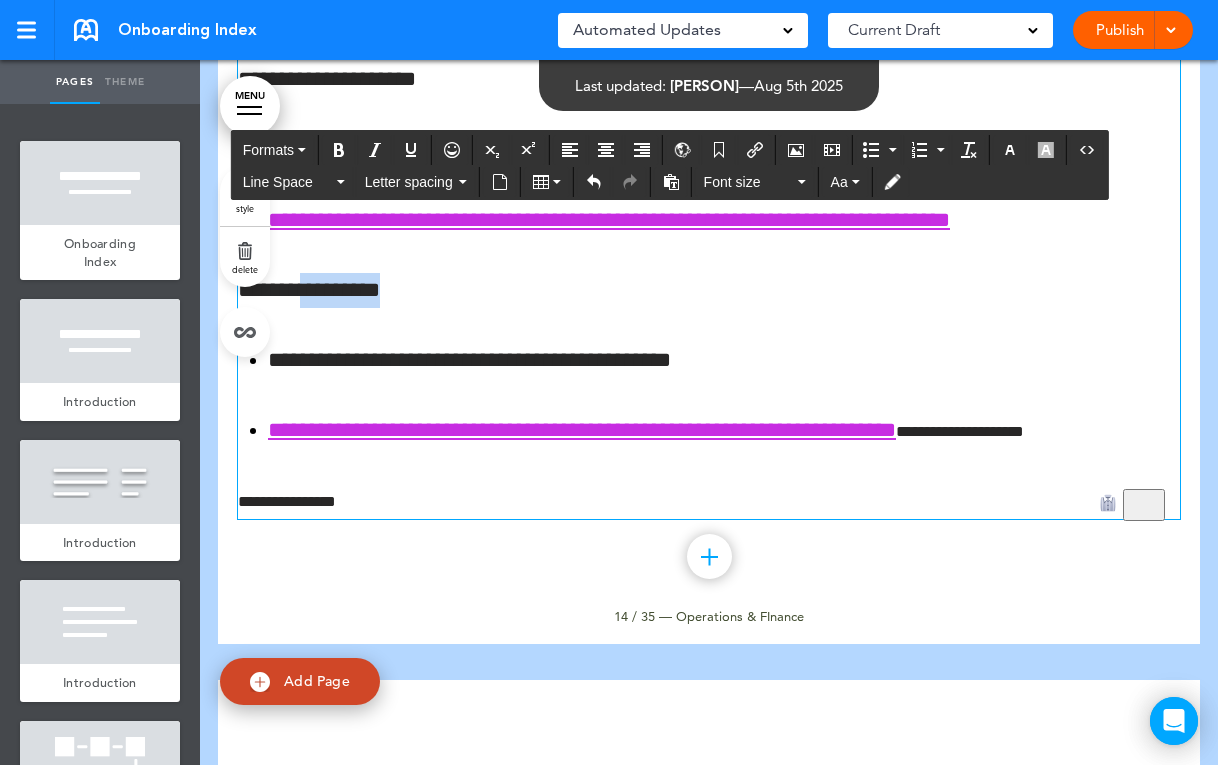 drag, startPoint x: 421, startPoint y: 371, endPoint x: 320, endPoint y: 371, distance: 101 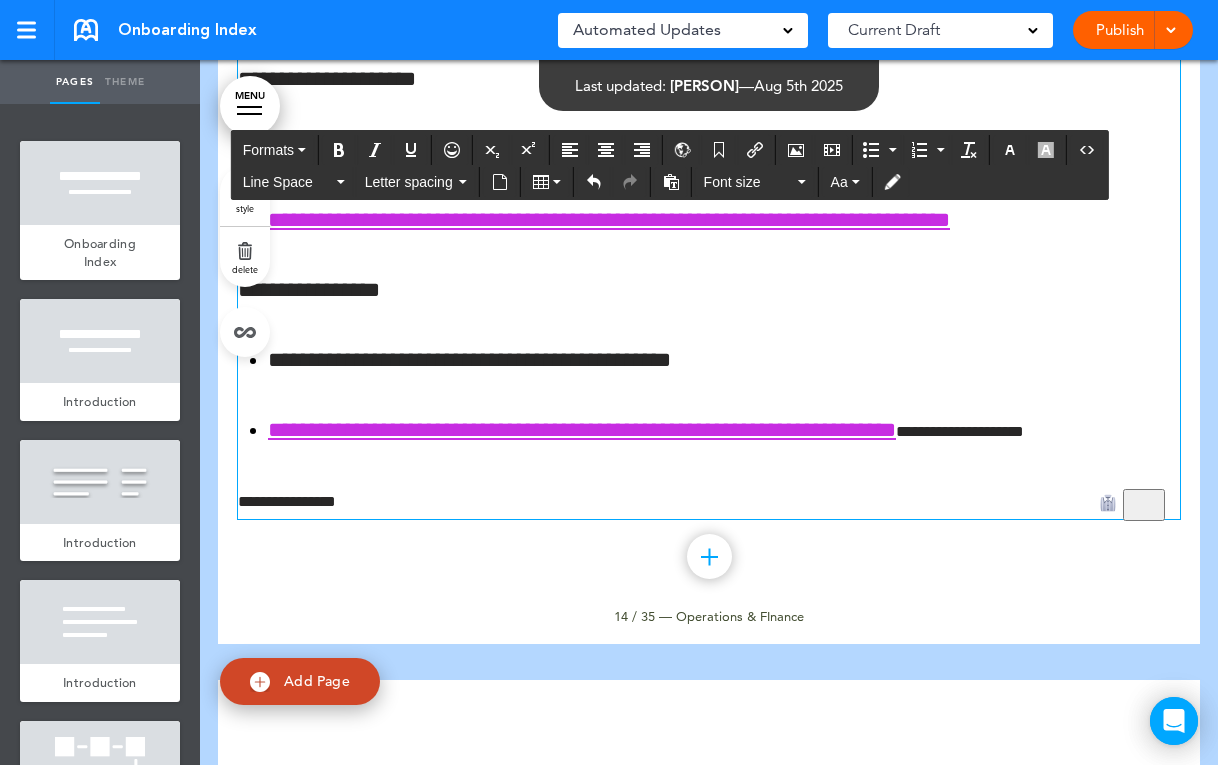 click on "**********" at bounding box center [709, 500] 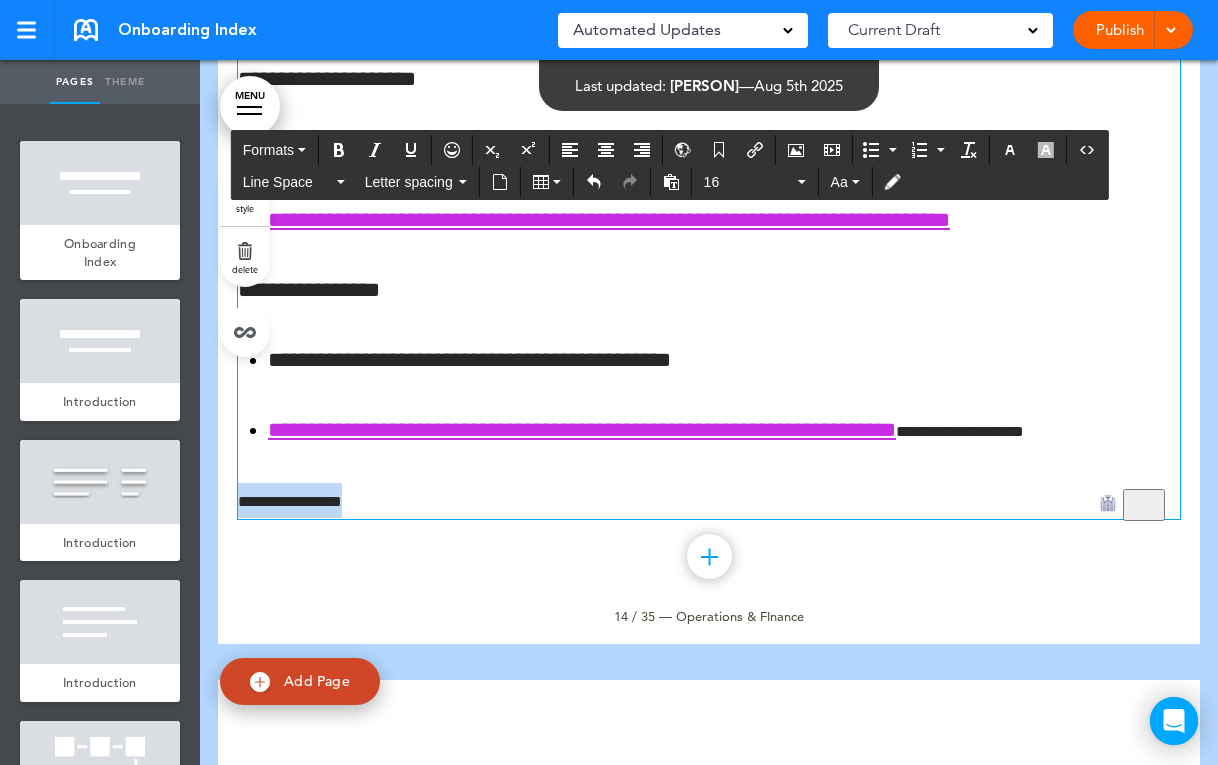 click on "**********" at bounding box center [290, 501] 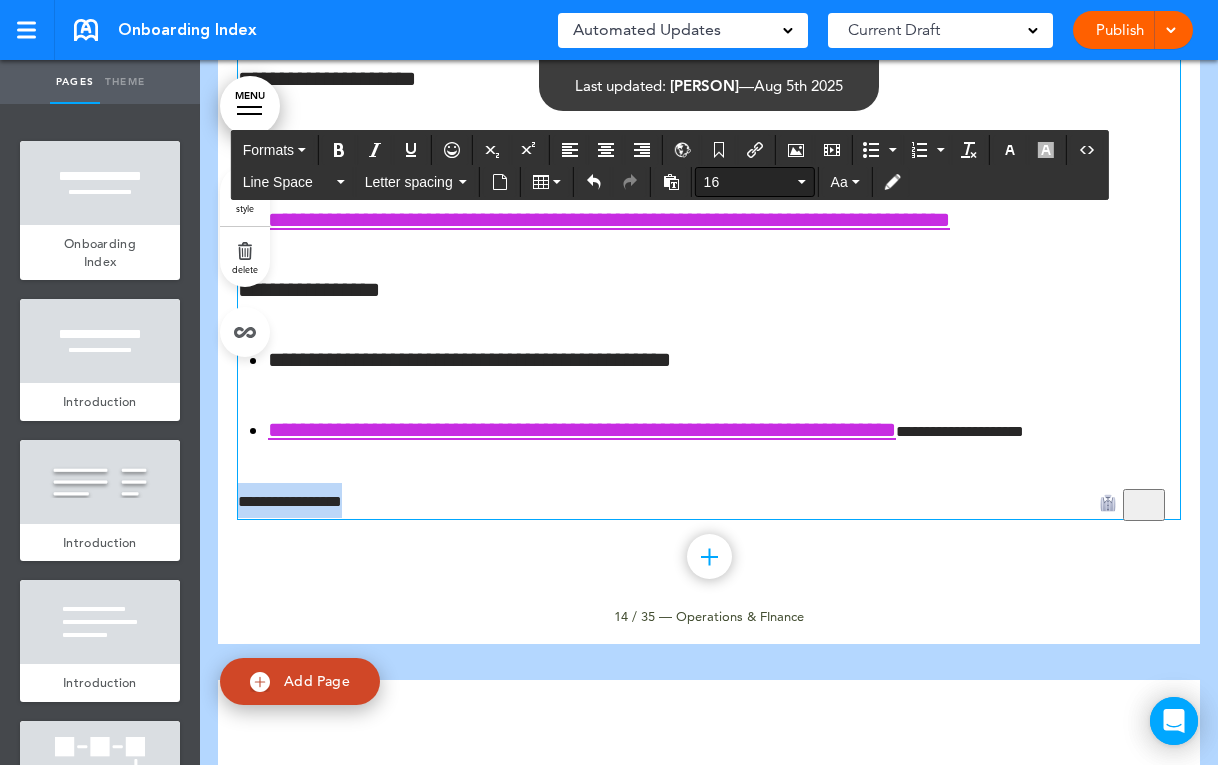 click on "16" at bounding box center (749, 182) 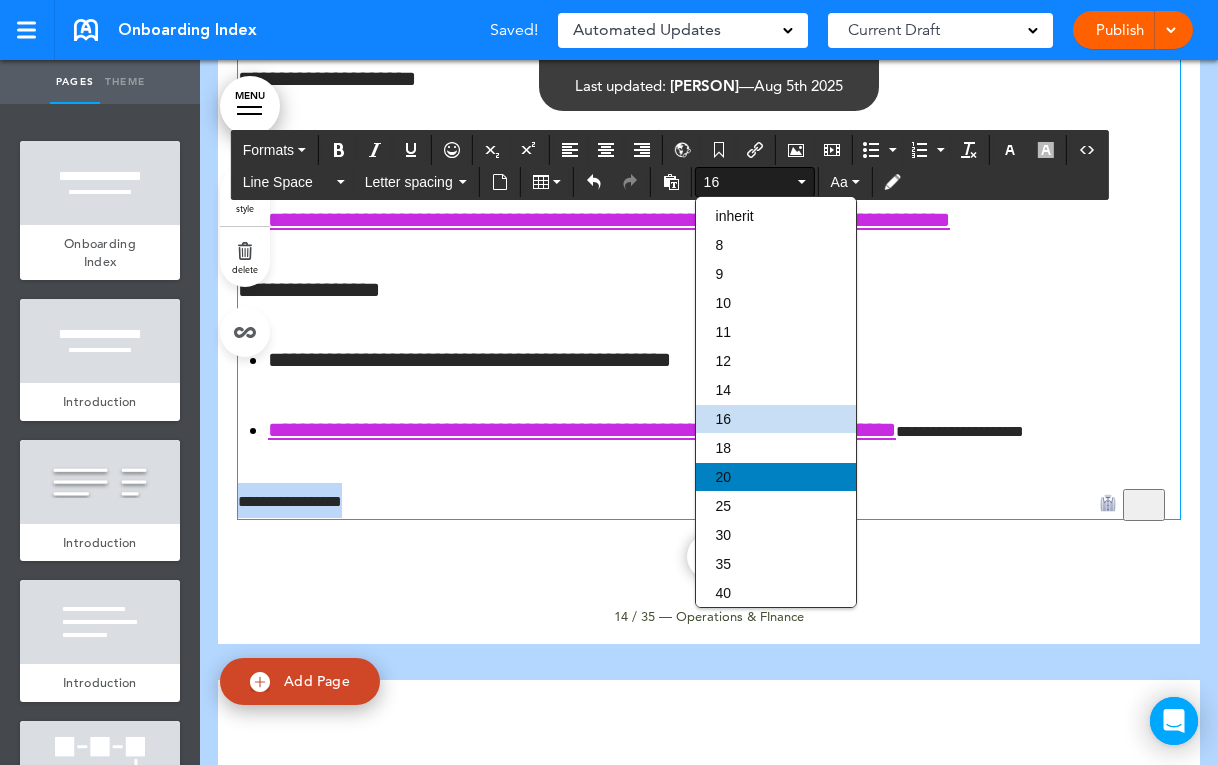 click on "20" at bounding box center (776, 477) 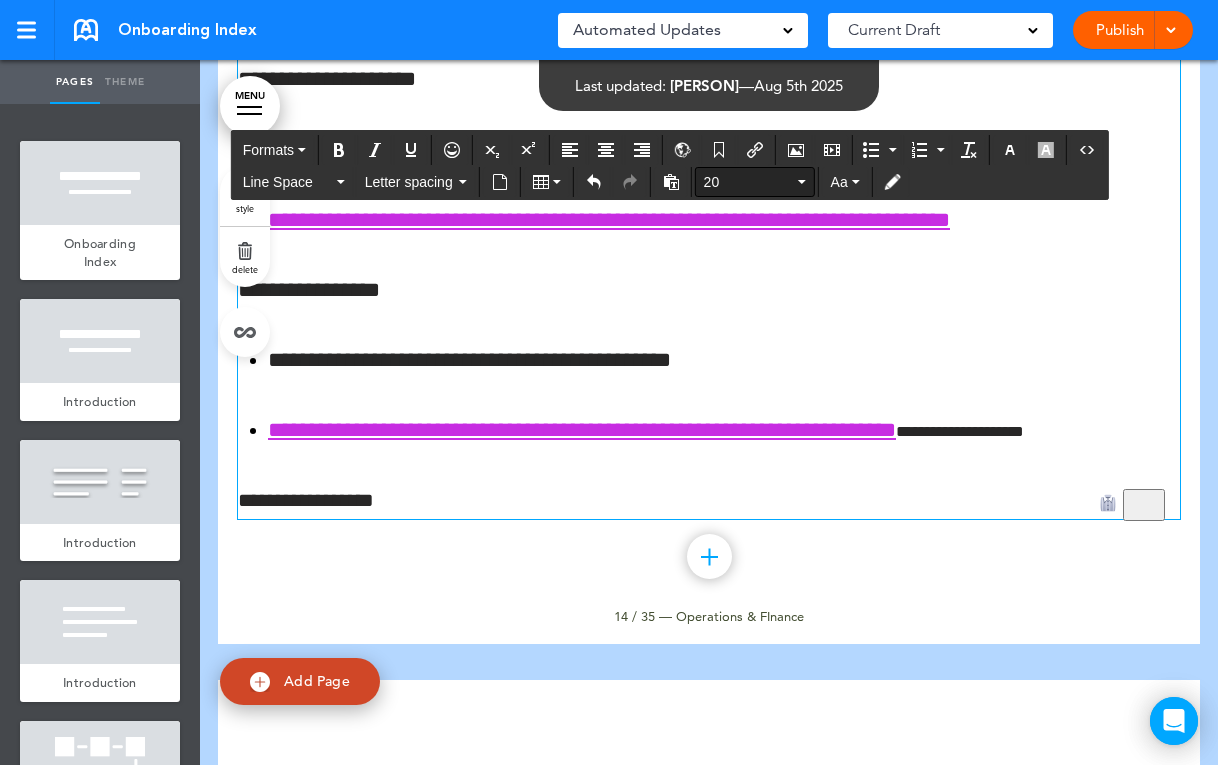 click on "20" at bounding box center (749, 182) 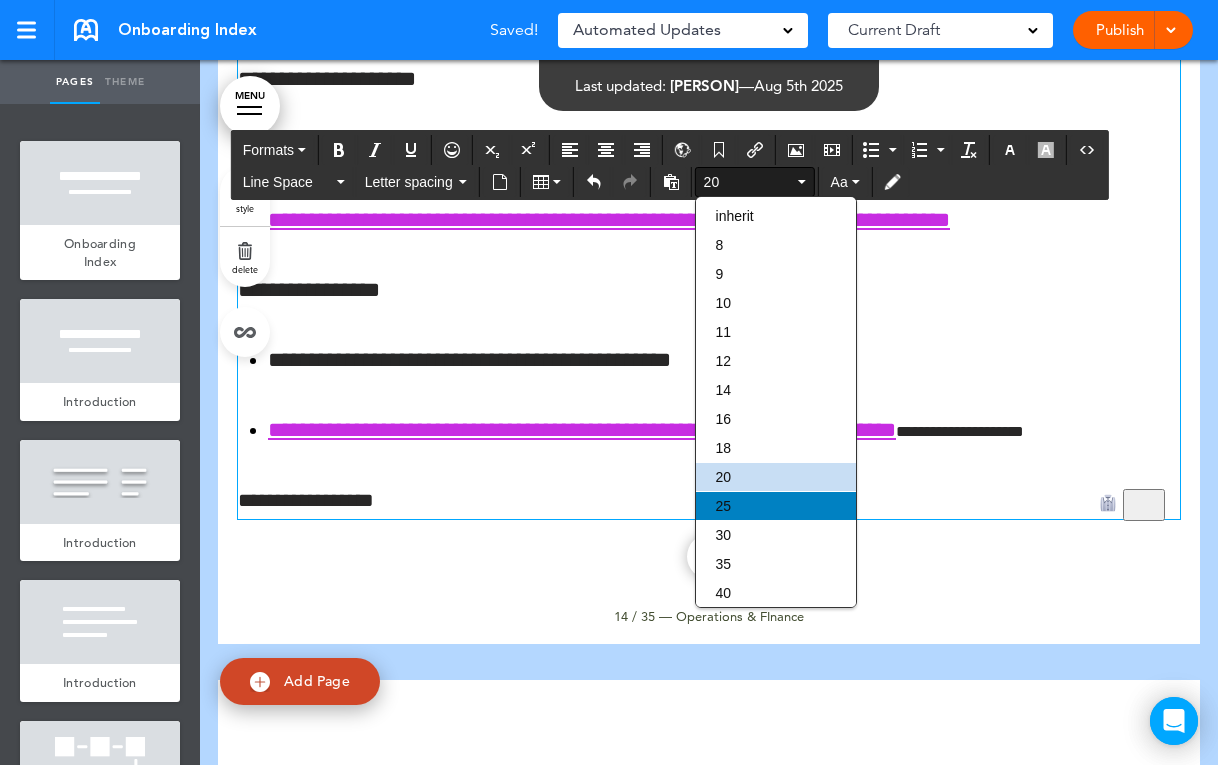 click on "25" at bounding box center [776, 506] 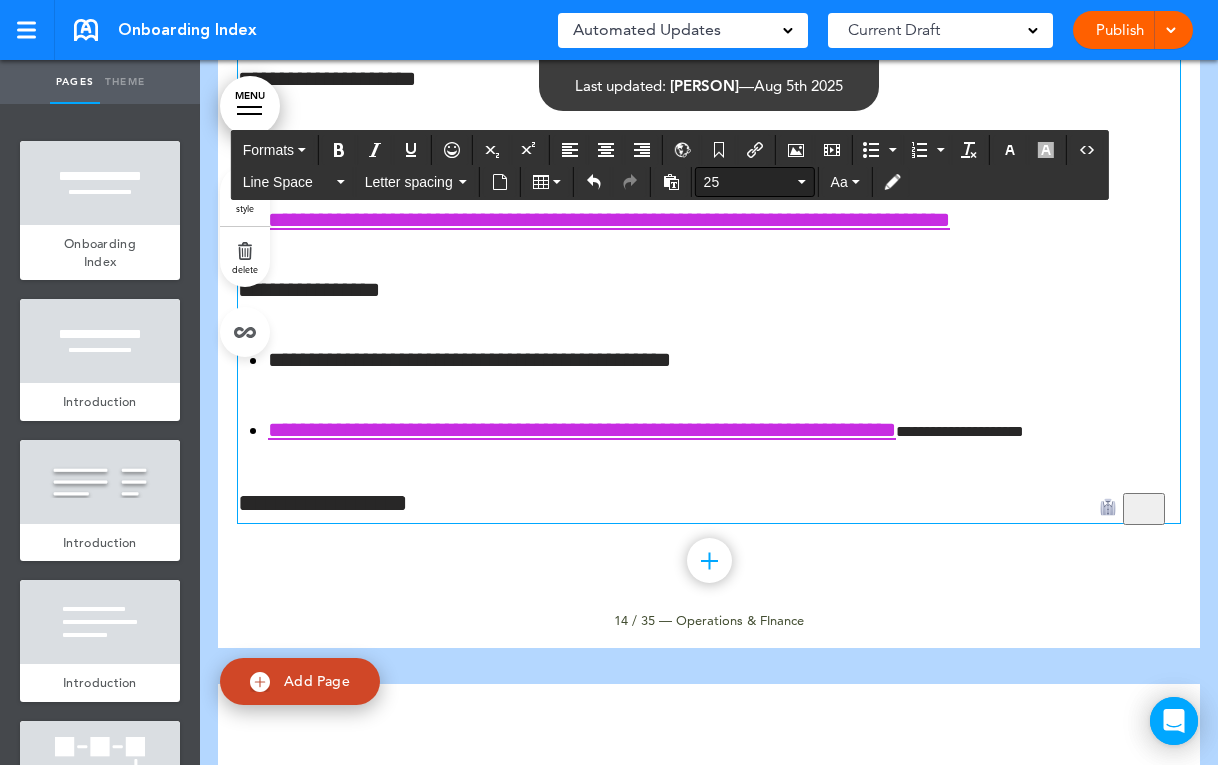 click on "25" at bounding box center (749, 182) 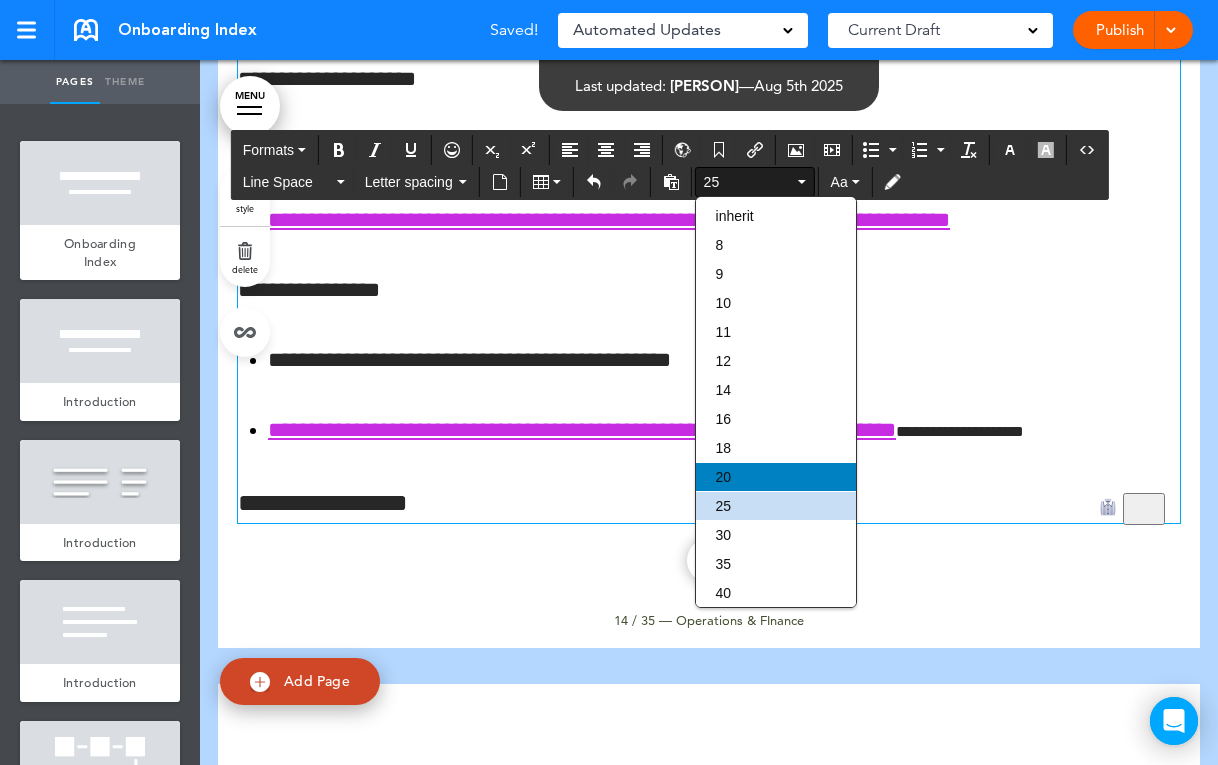 click on "20" at bounding box center (776, 477) 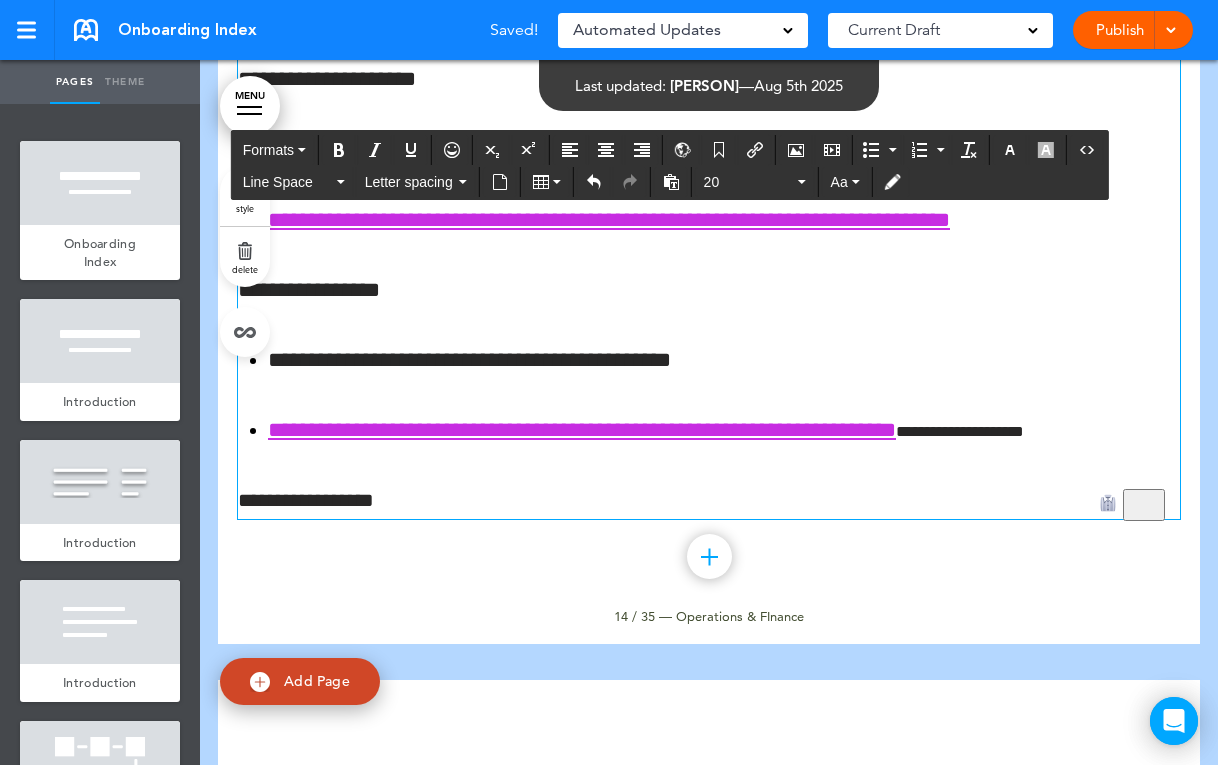 click on "**********" at bounding box center (709, 500) 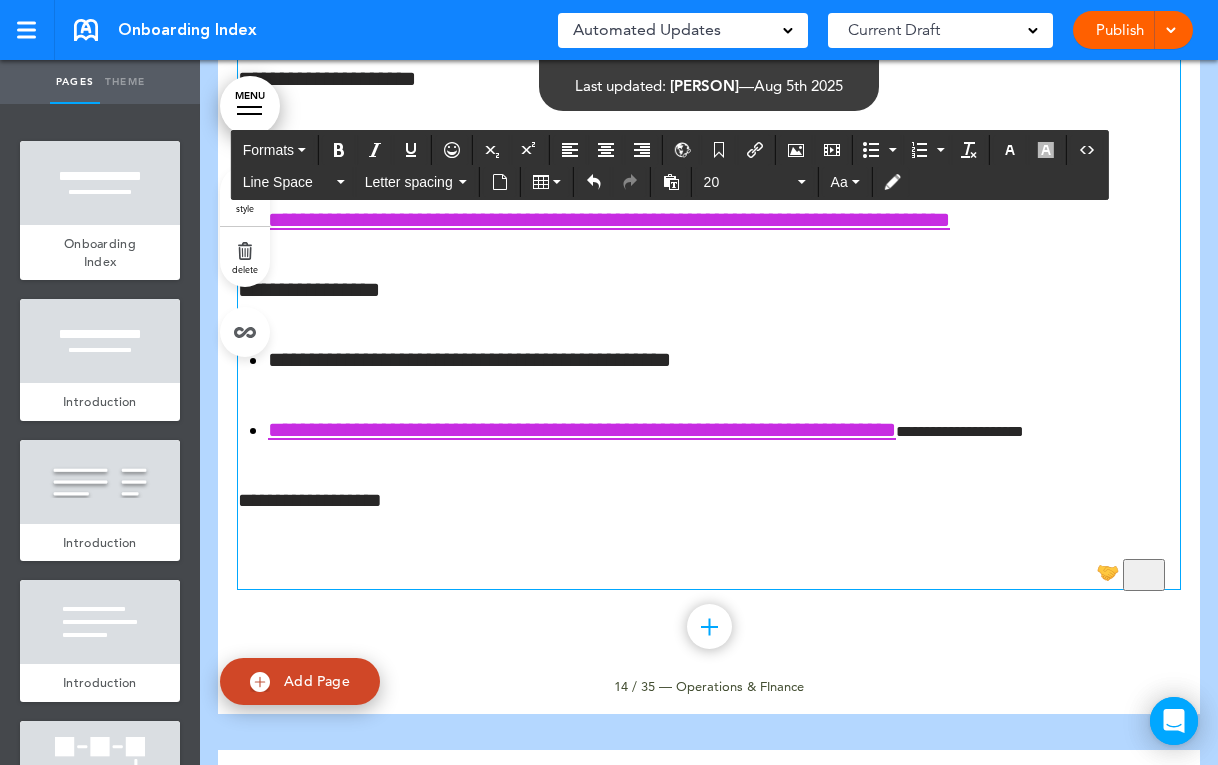 click on "**********" at bounding box center [709, 500] 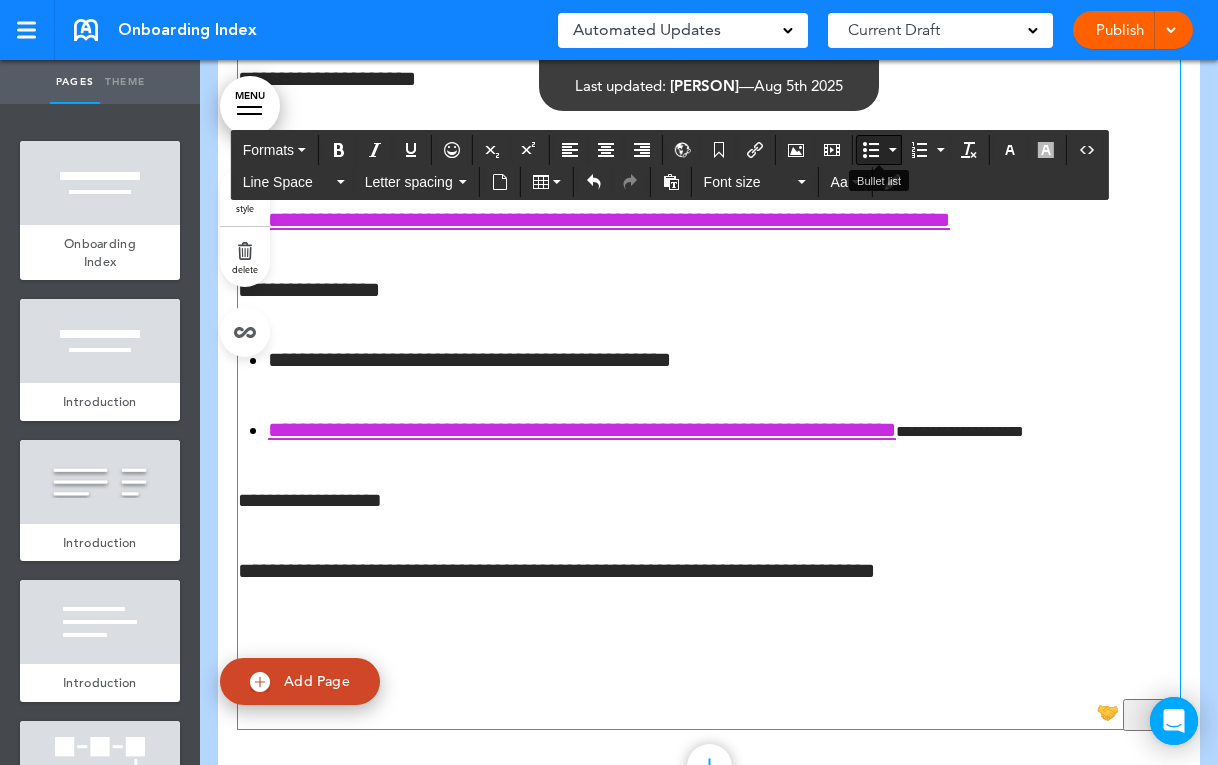 click at bounding box center [871, 150] 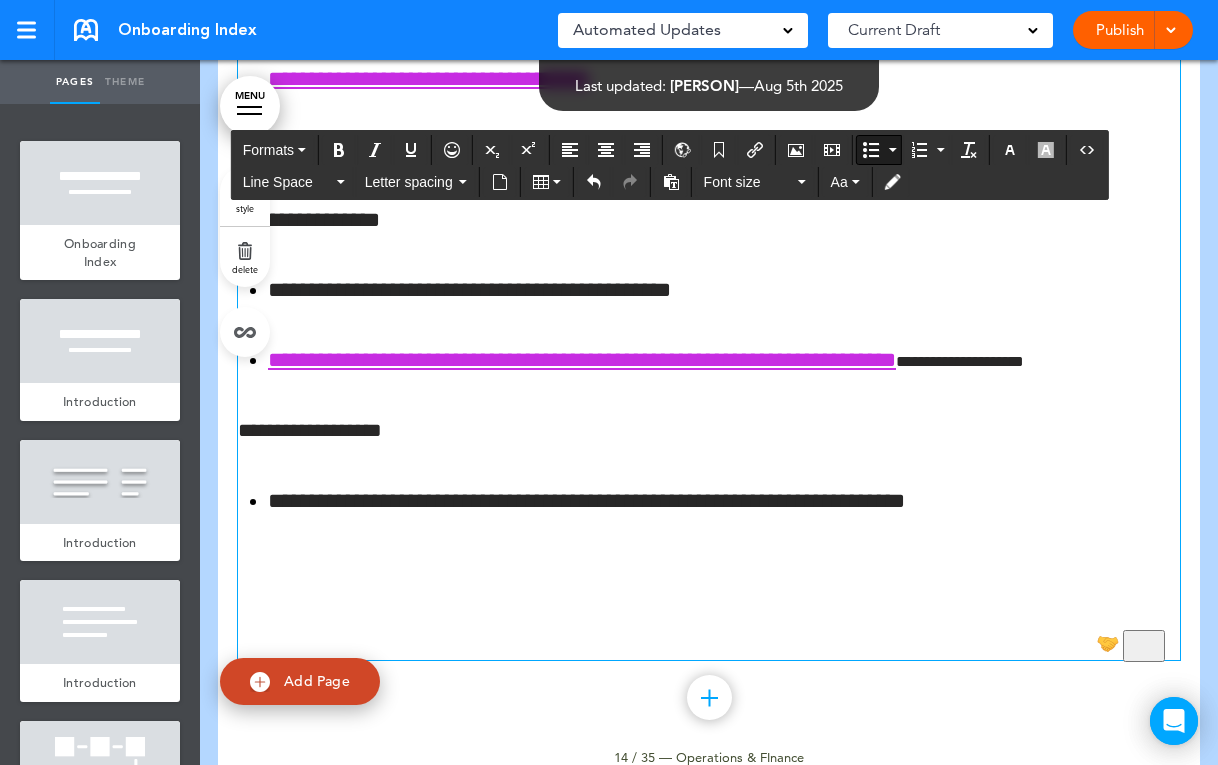scroll, scrollTop: 10621, scrollLeft: 0, axis: vertical 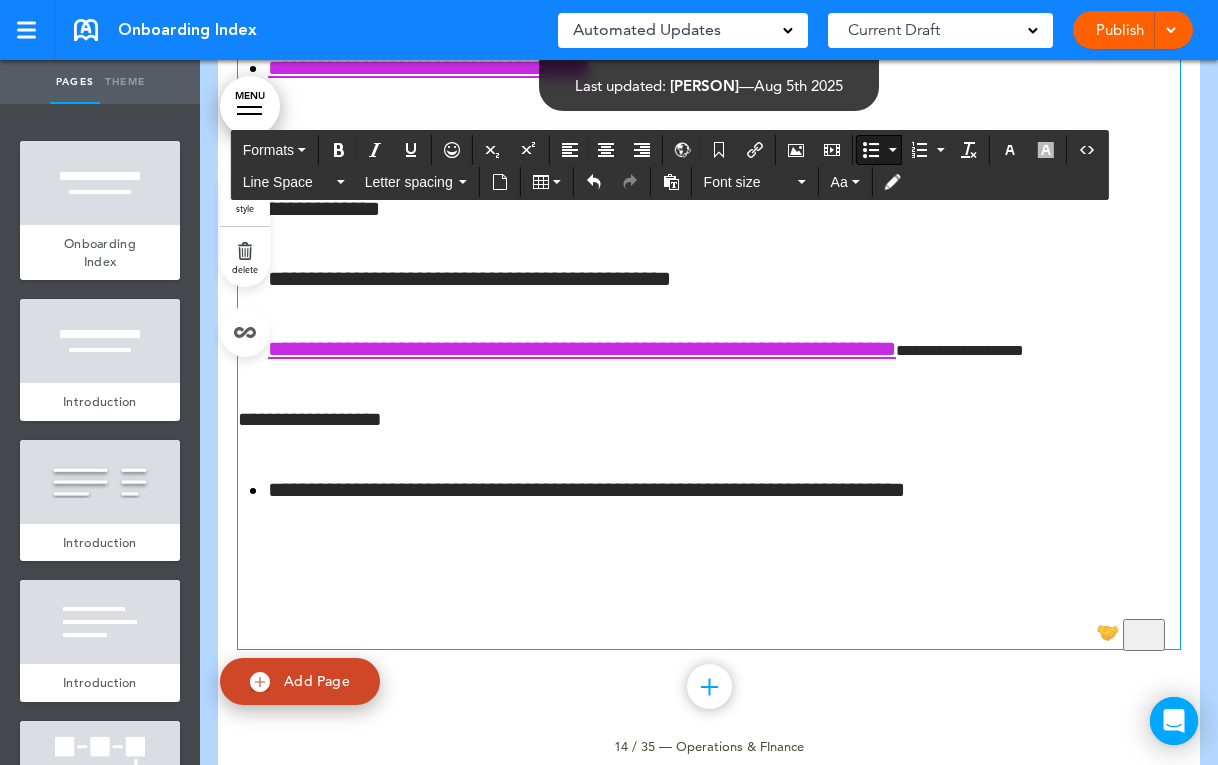 click on "**********" at bounding box center (716, 491) 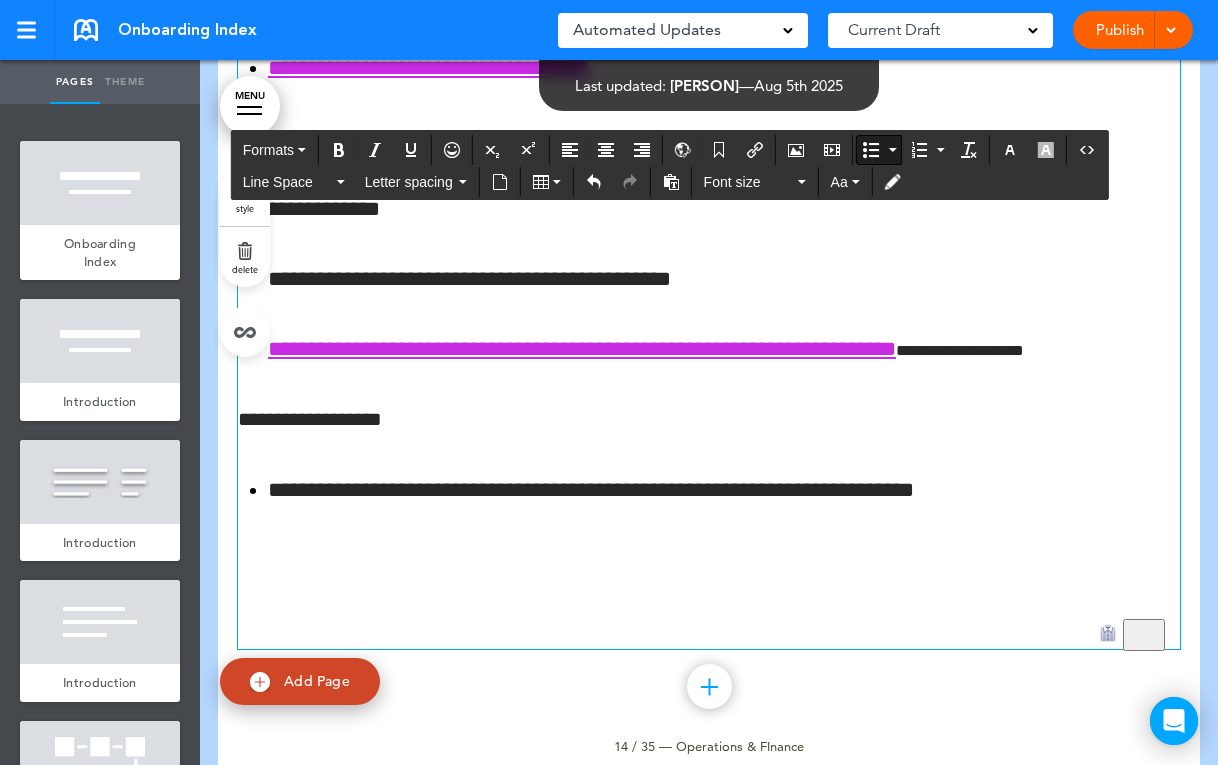 click on "**********" at bounding box center (724, 279) 